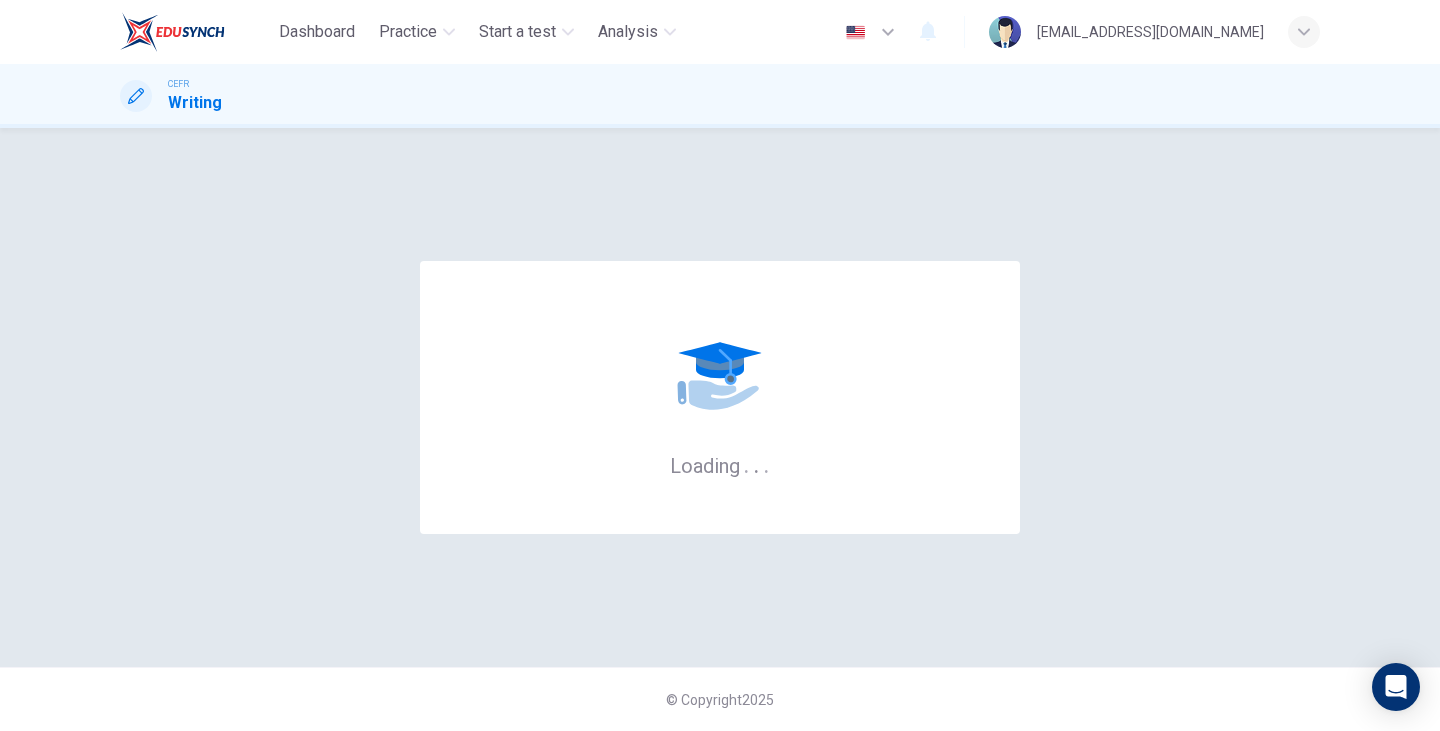 scroll, scrollTop: 0, scrollLeft: 0, axis: both 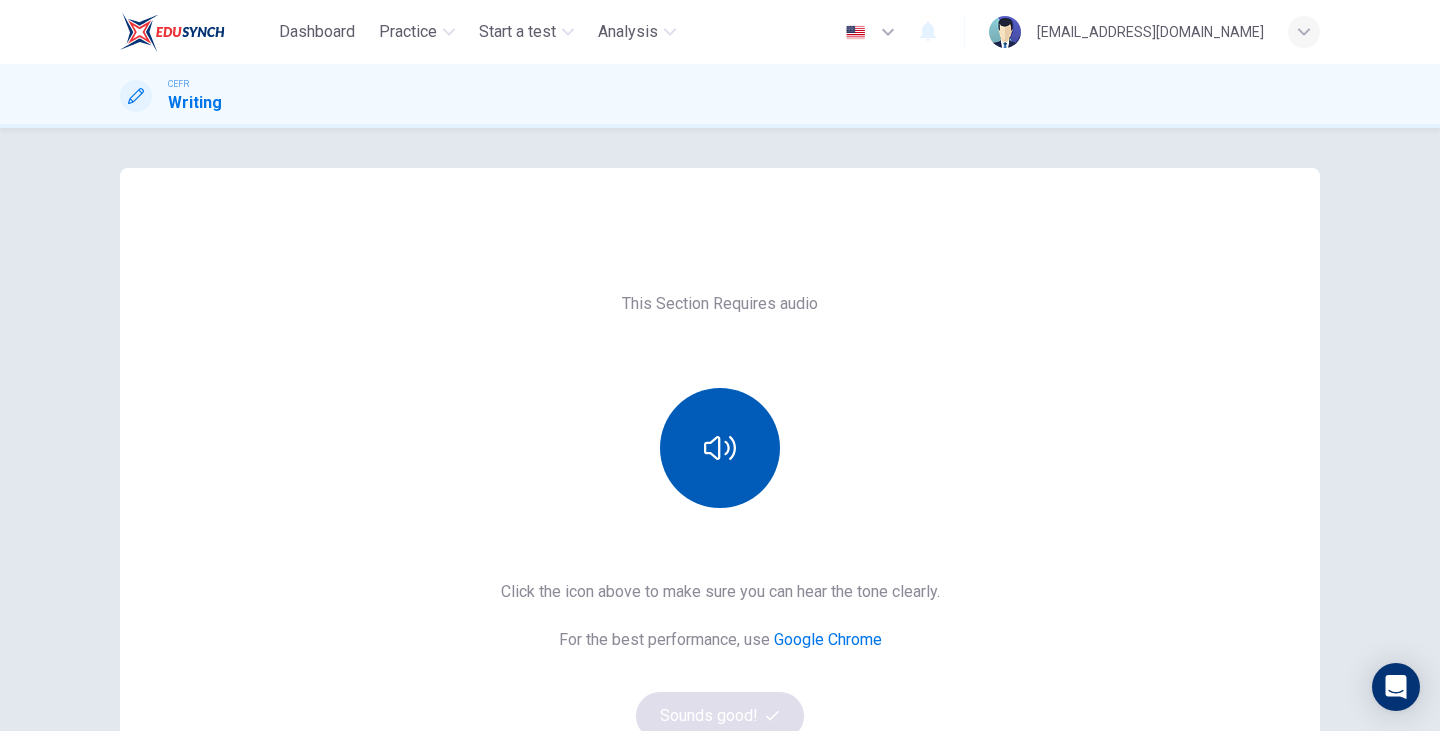 click 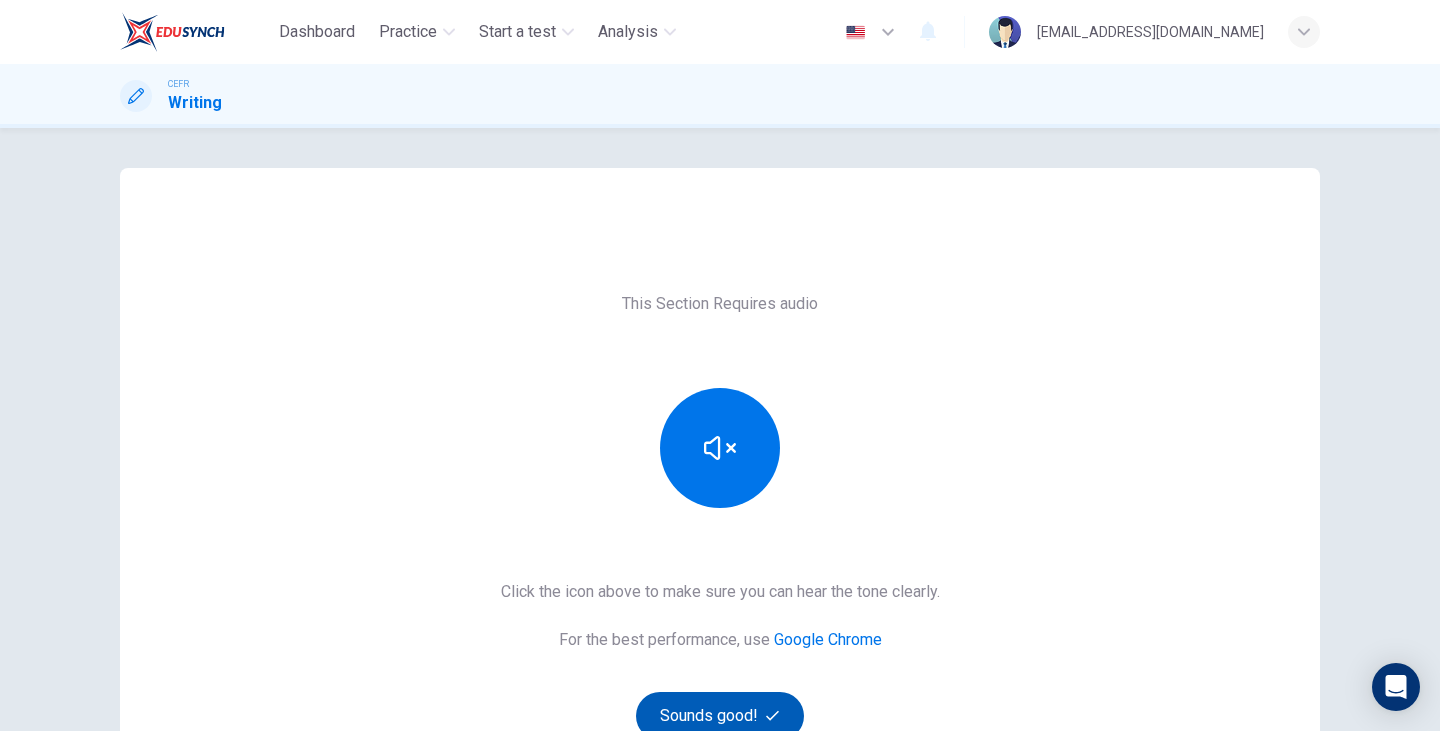 click on "Sounds good!" at bounding box center (720, 716) 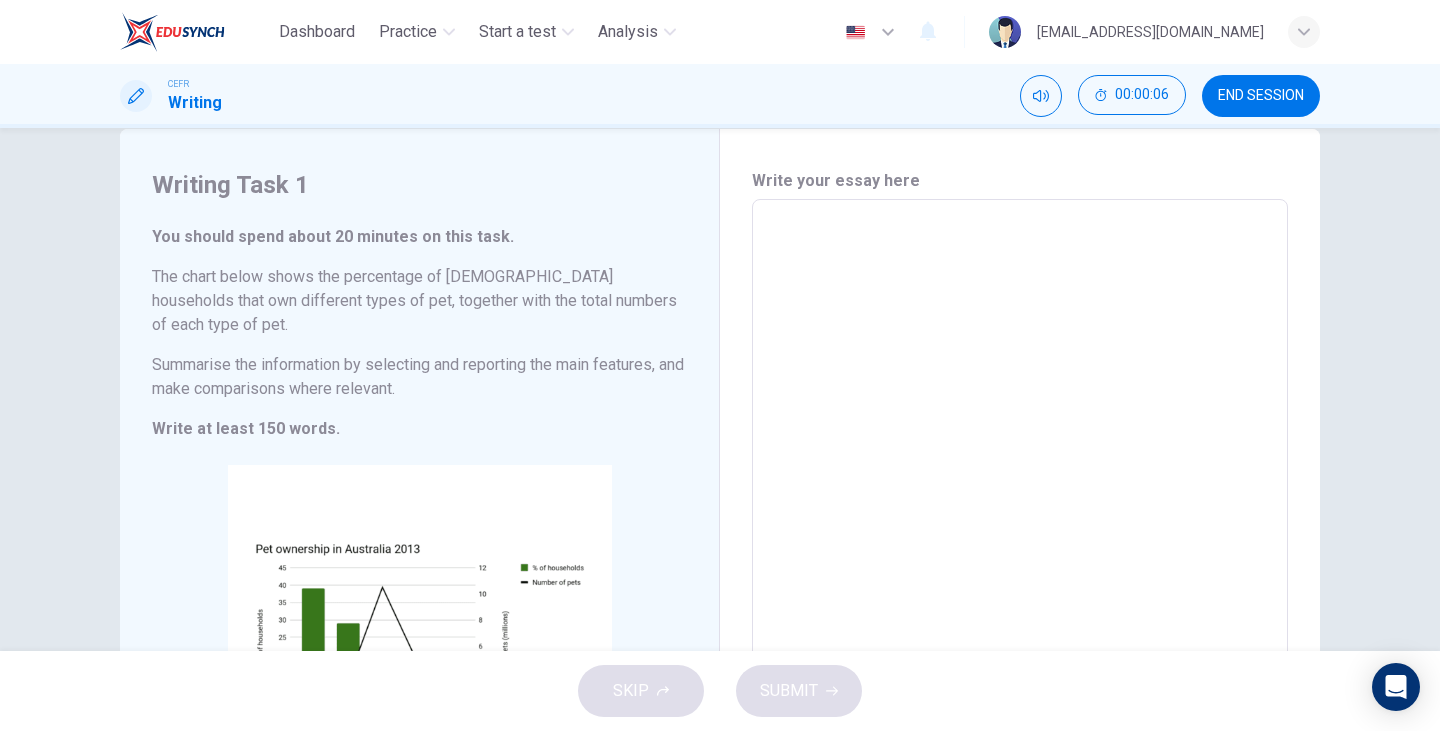 scroll, scrollTop: 40, scrollLeft: 0, axis: vertical 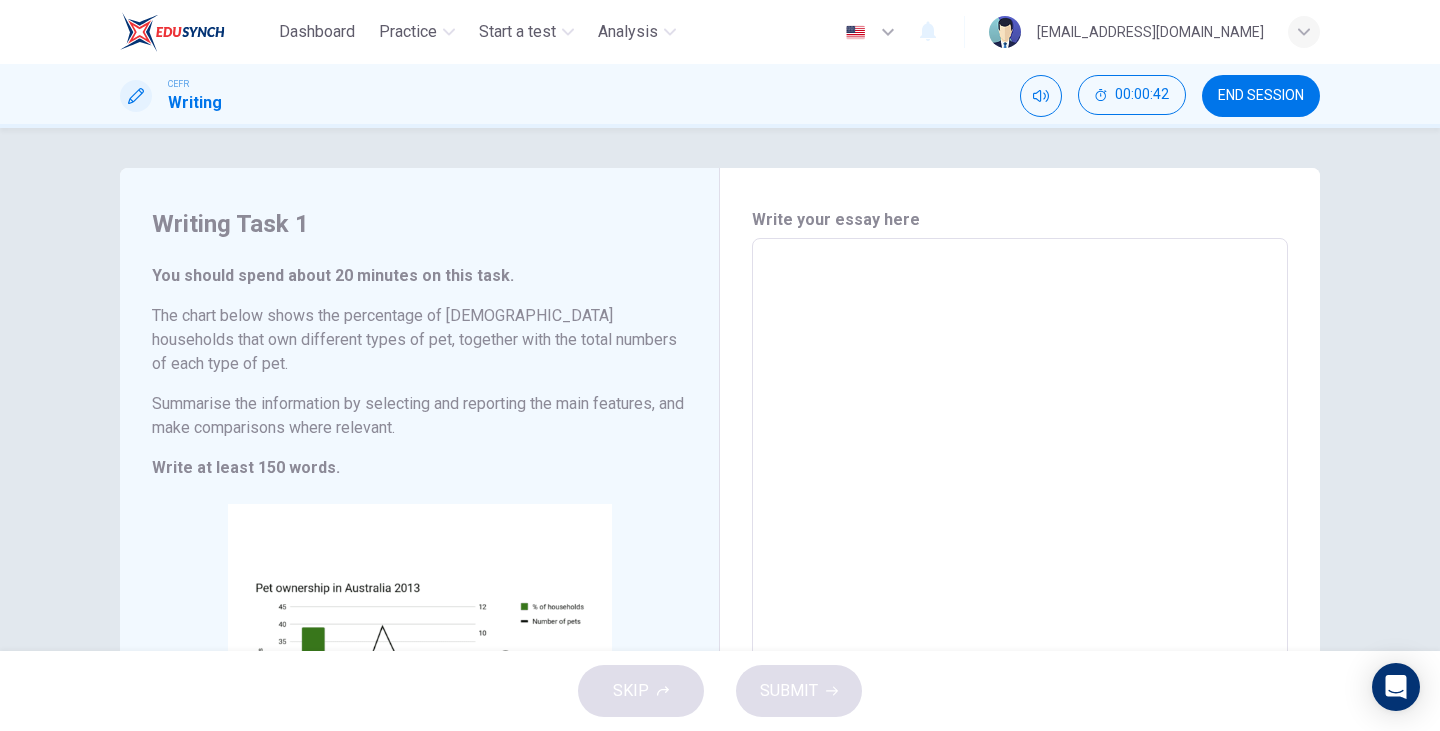 click at bounding box center (1020, 546) 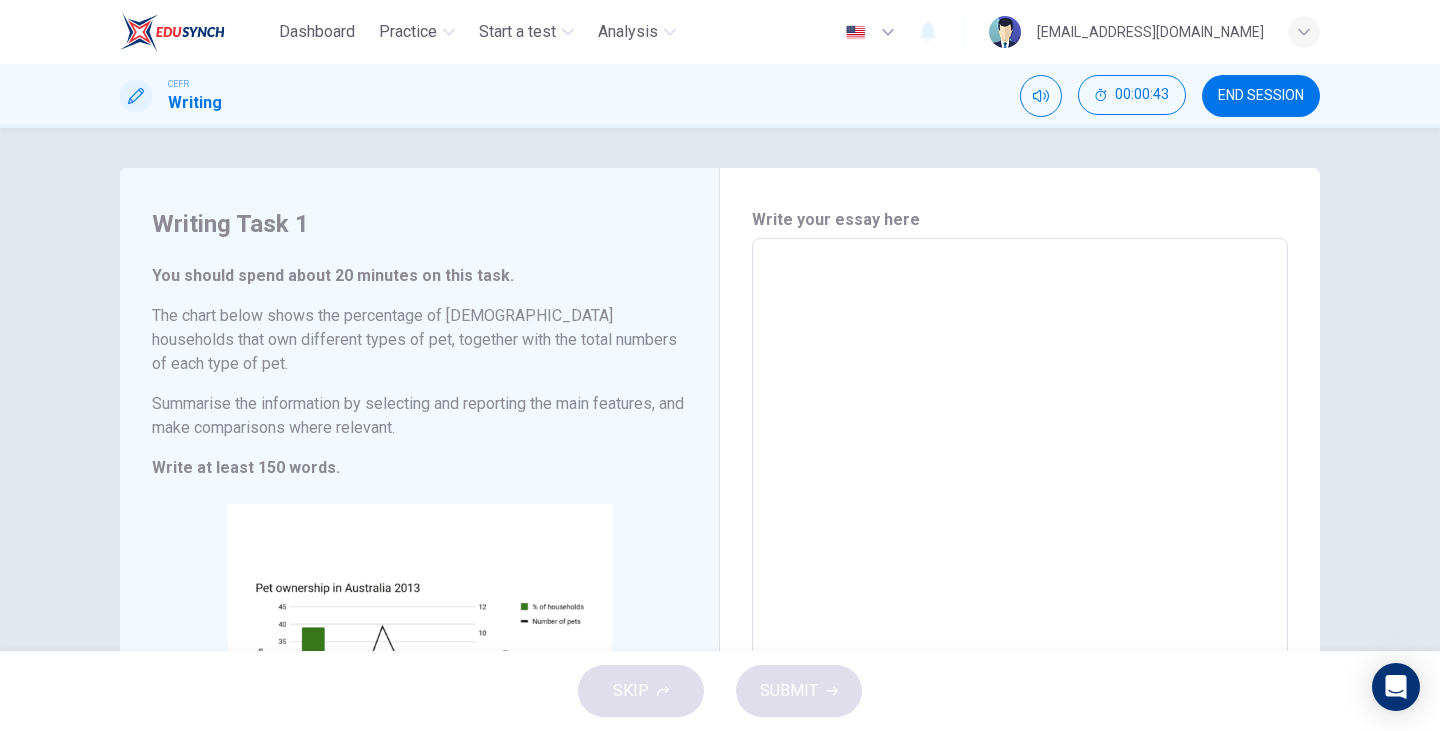 type on "T" 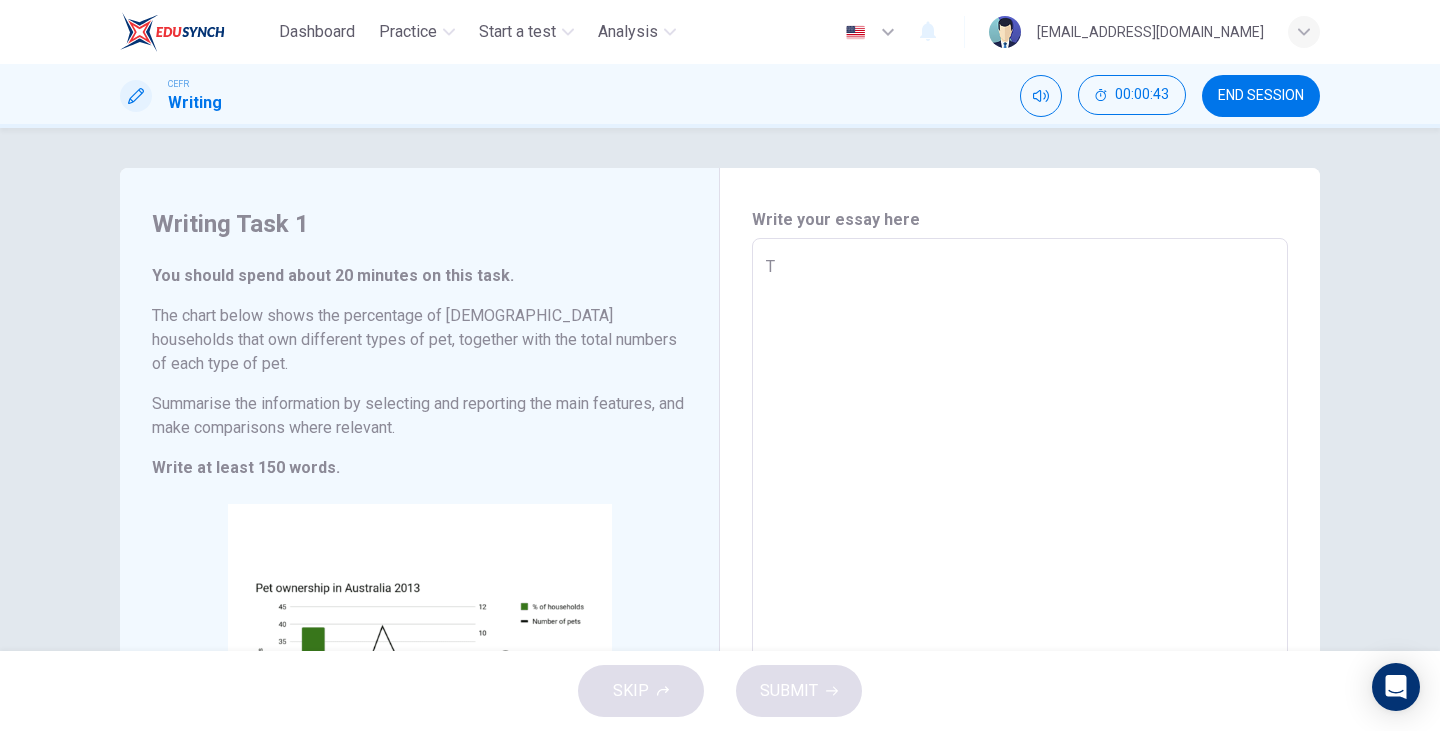type on "x" 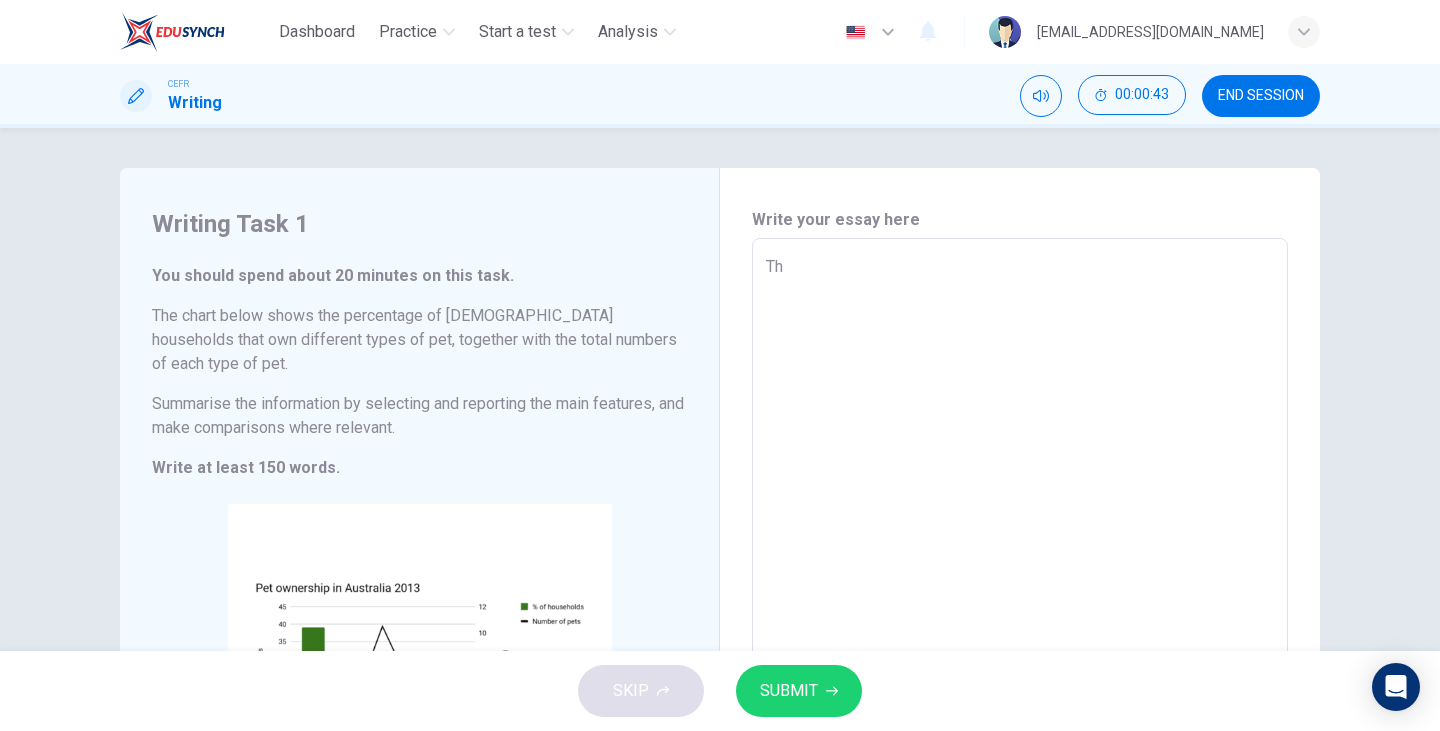 type on "x" 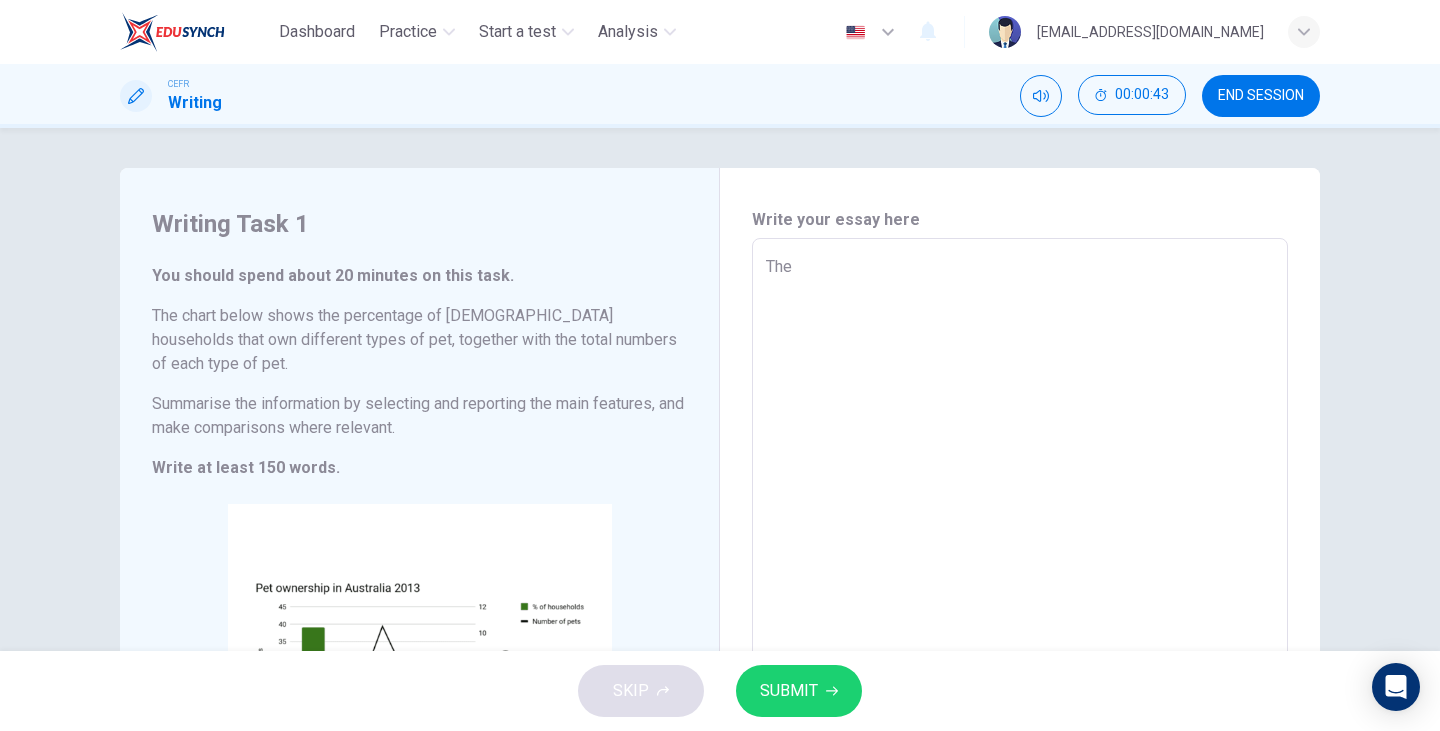 type on "x" 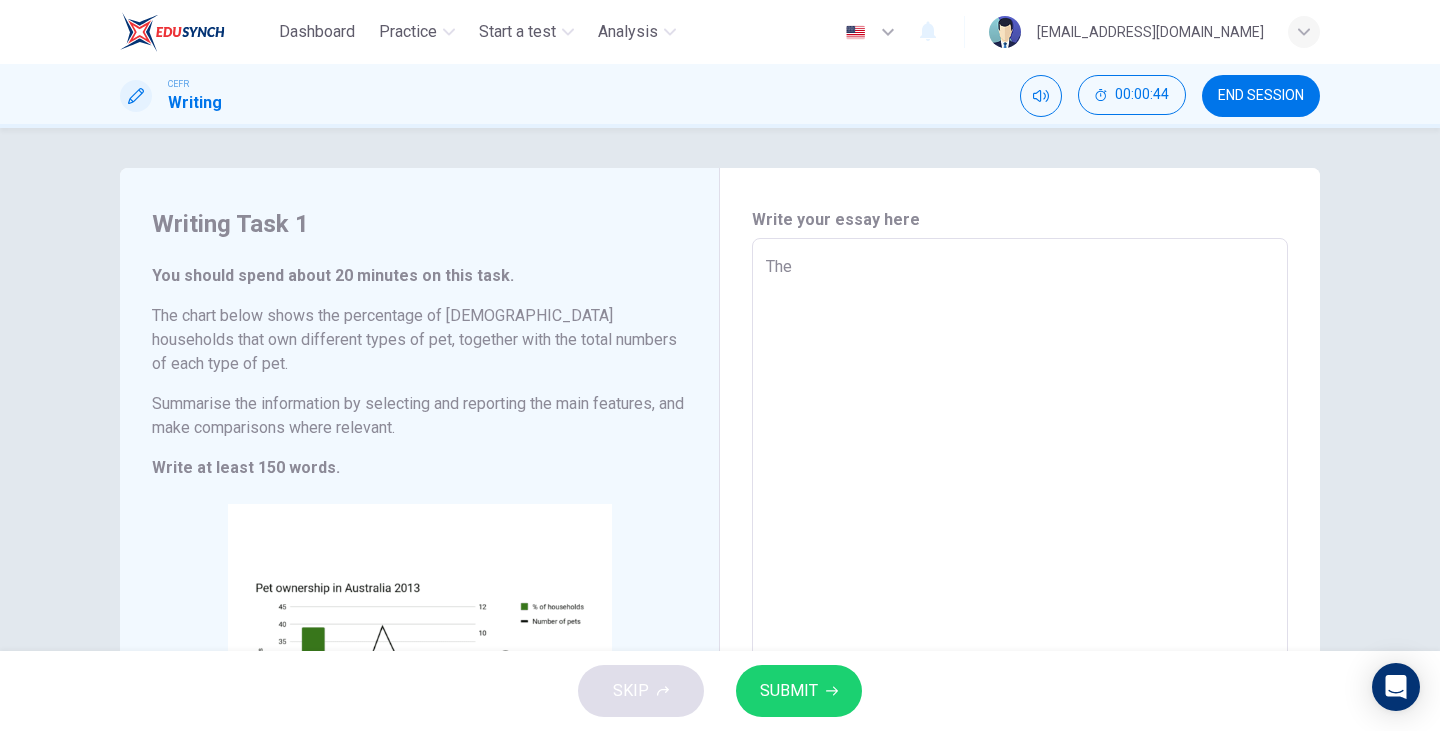 type on "The" 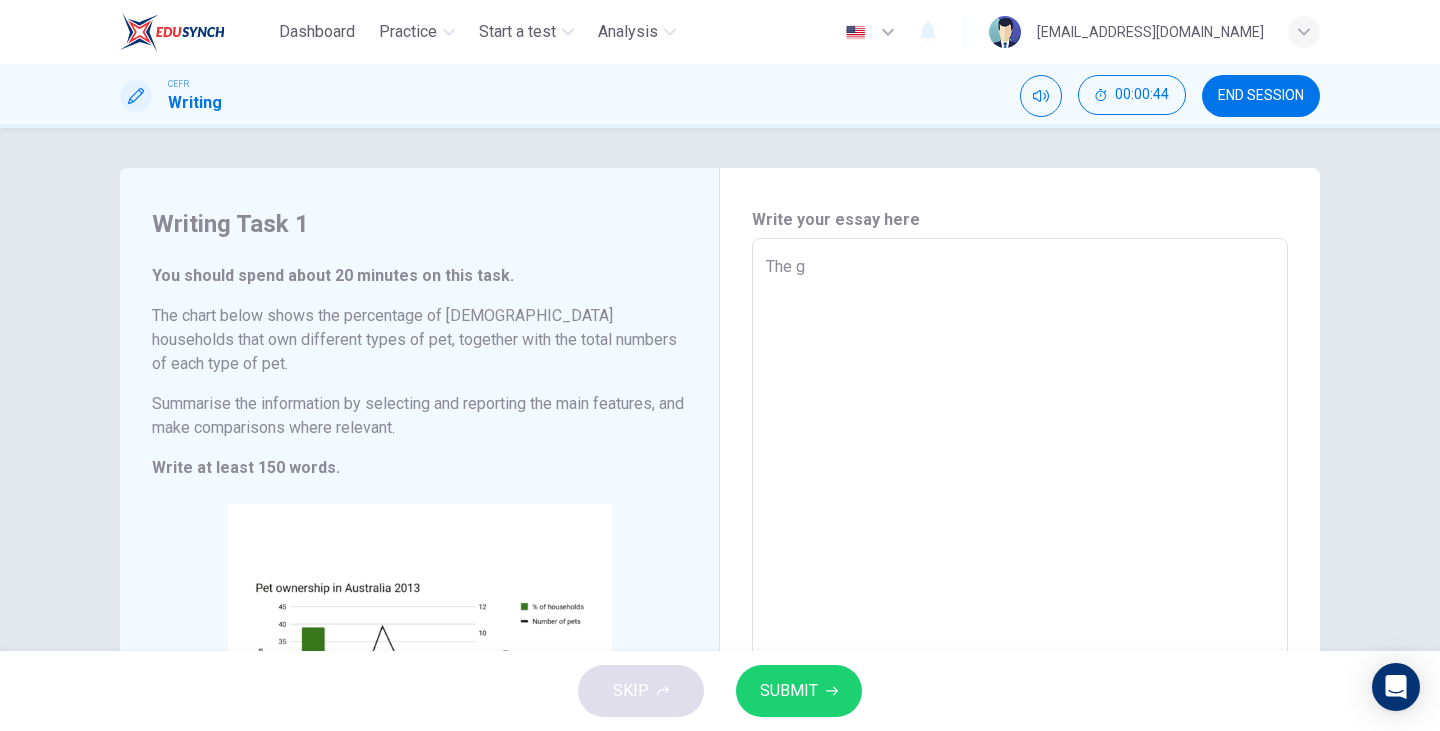type on "x" 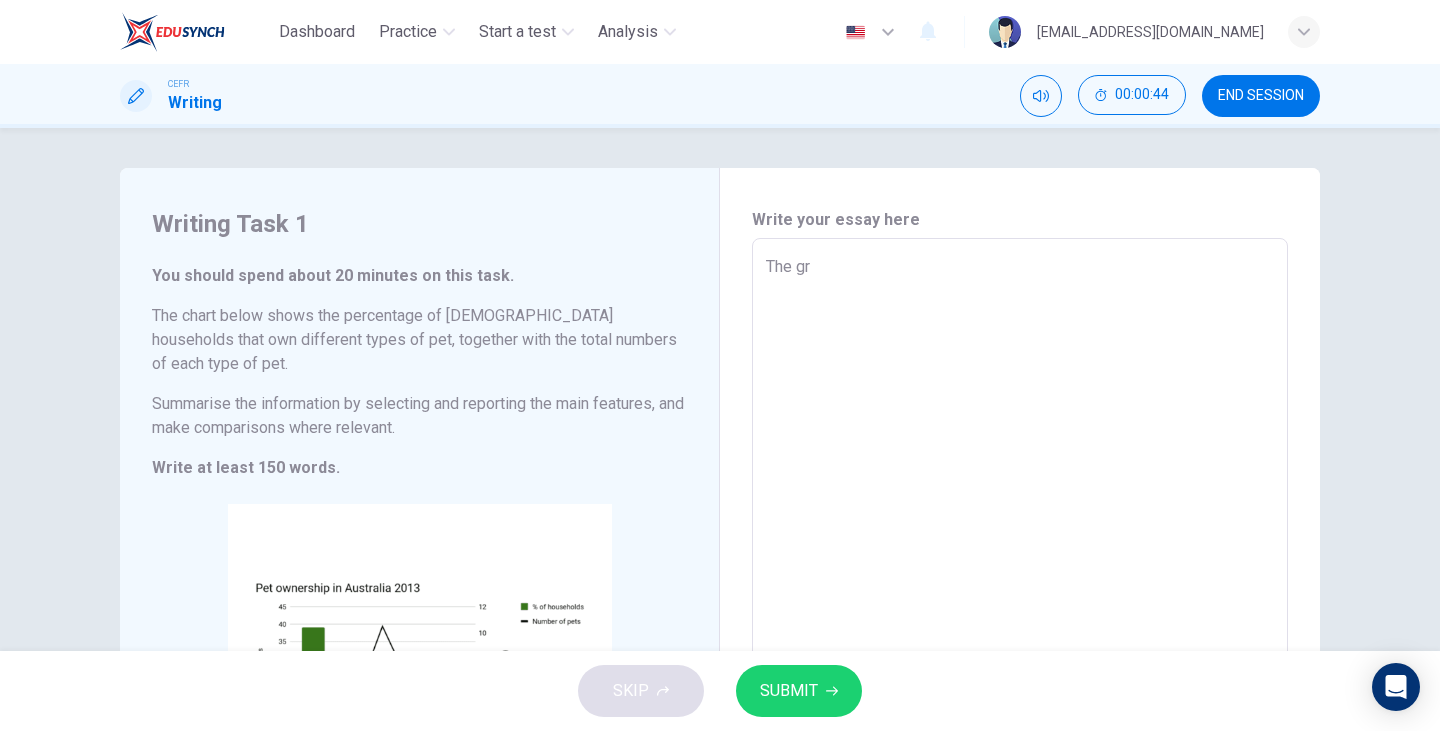 type on "x" 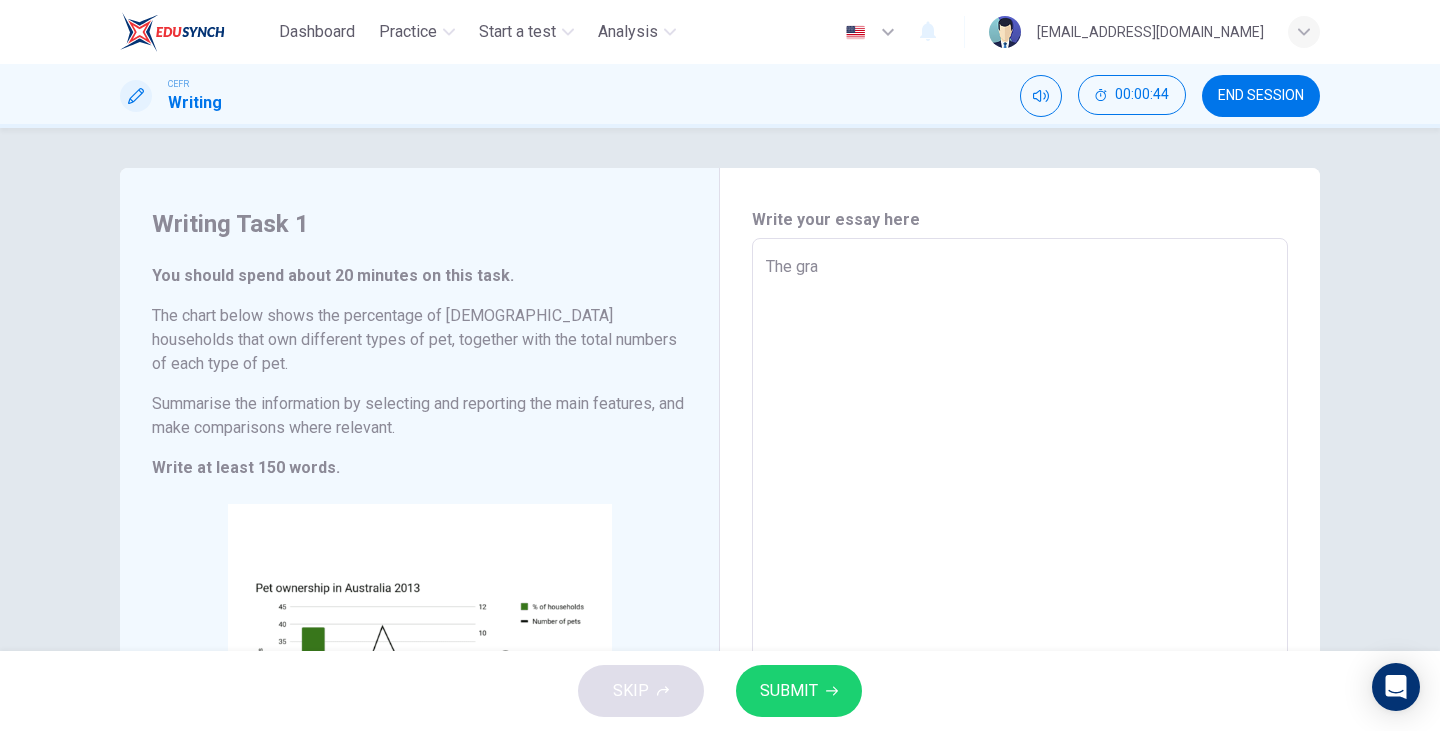 type on "x" 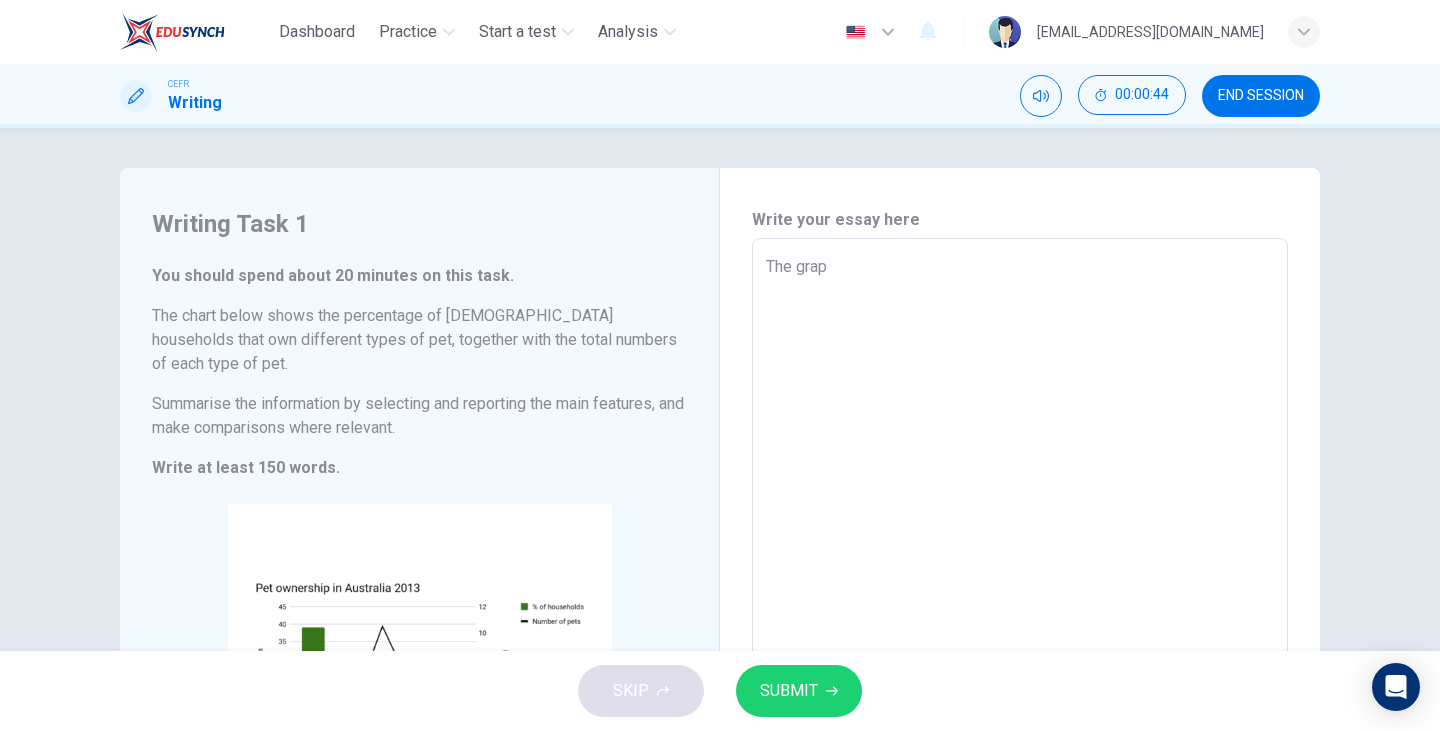 type on "x" 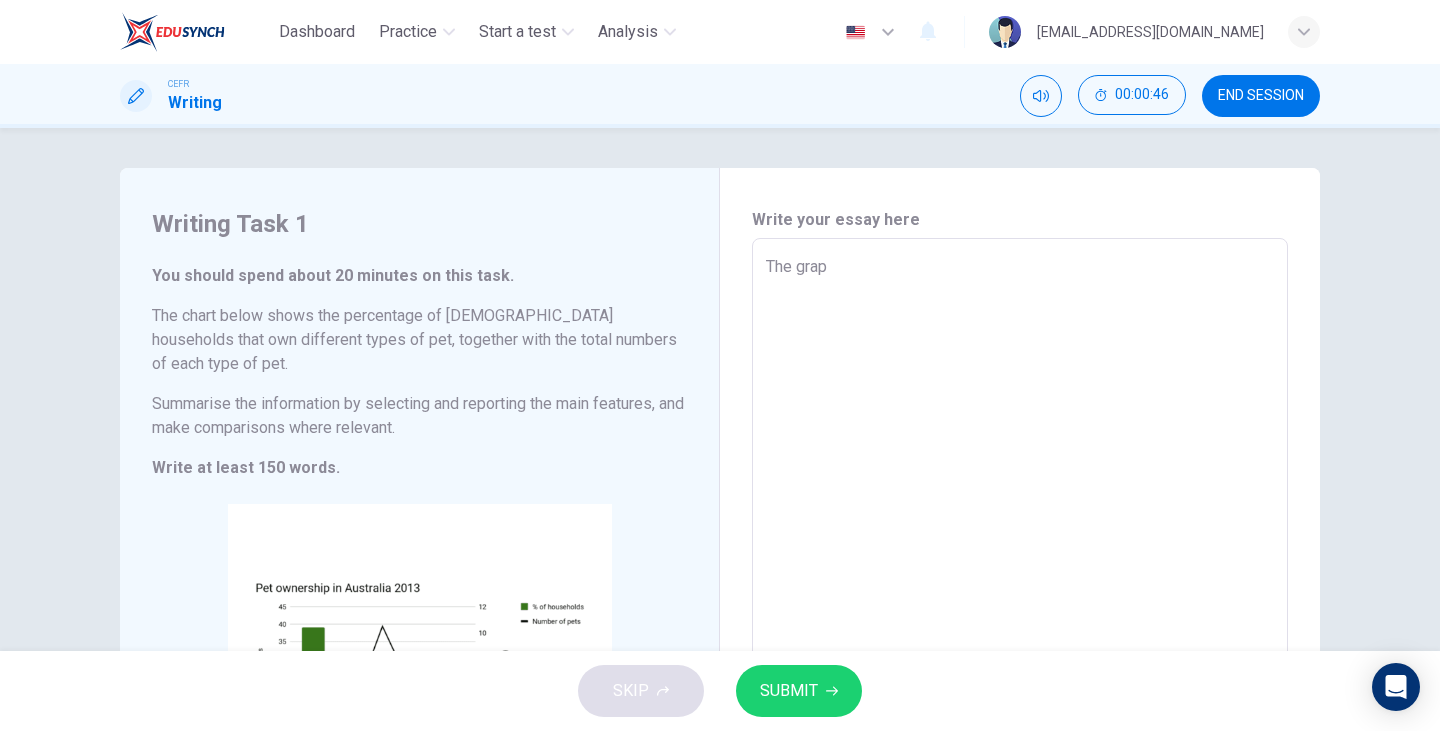 type on "The graph" 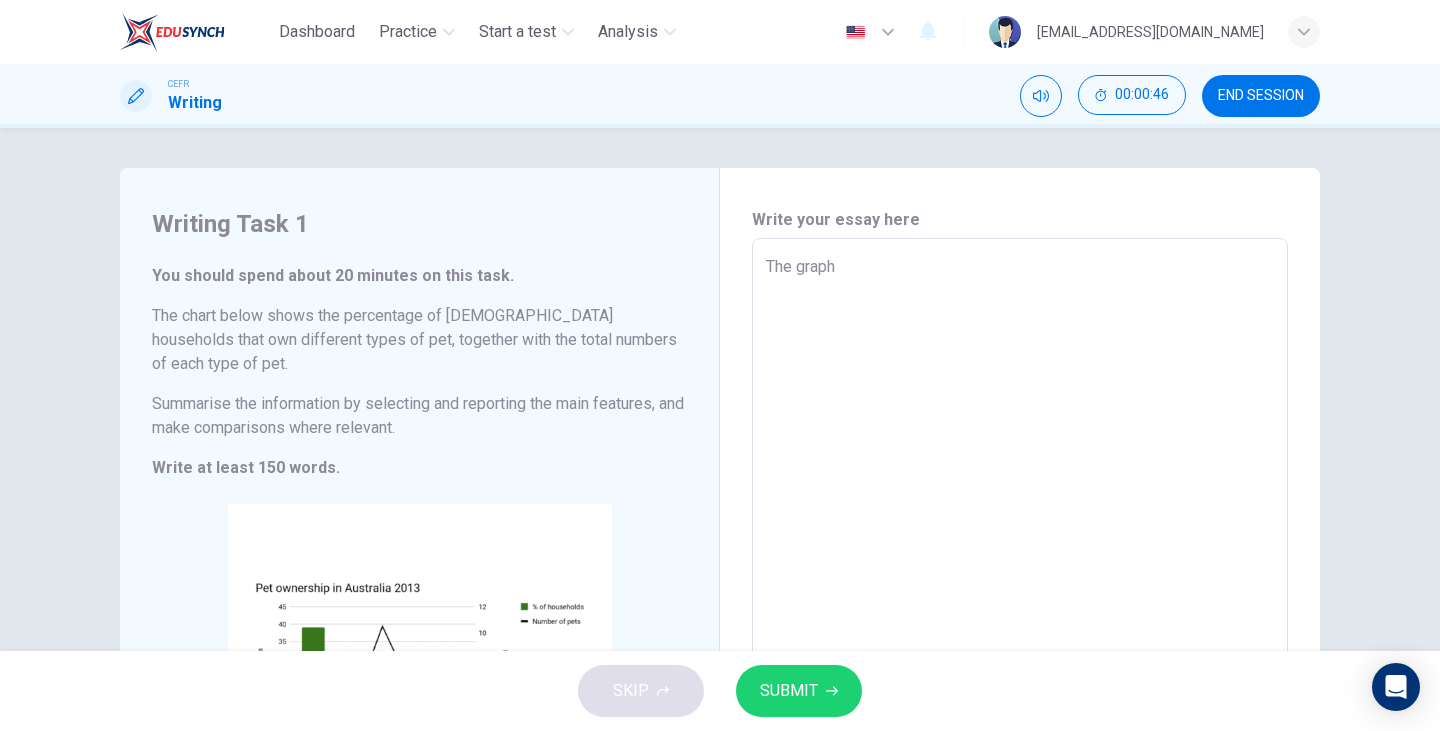 type on "The graph" 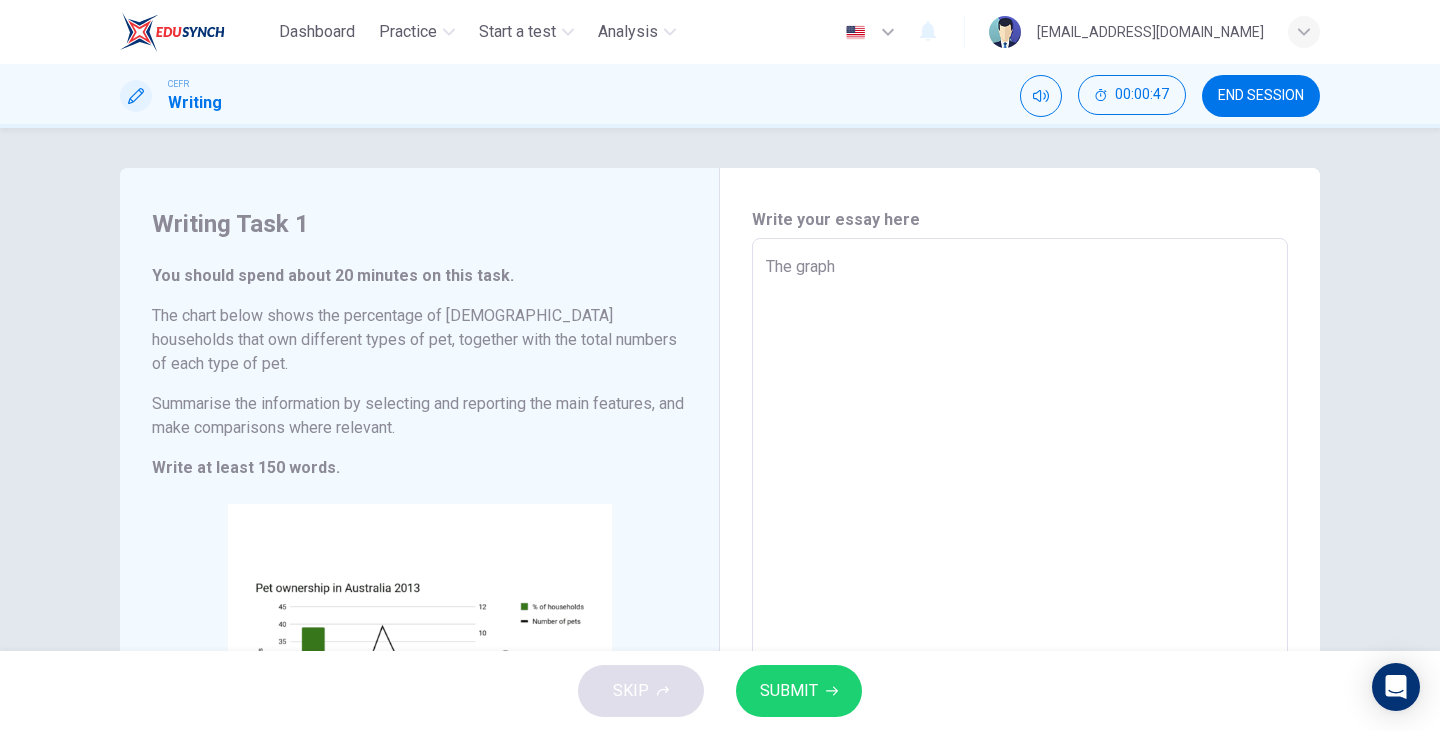 type on "The graph p" 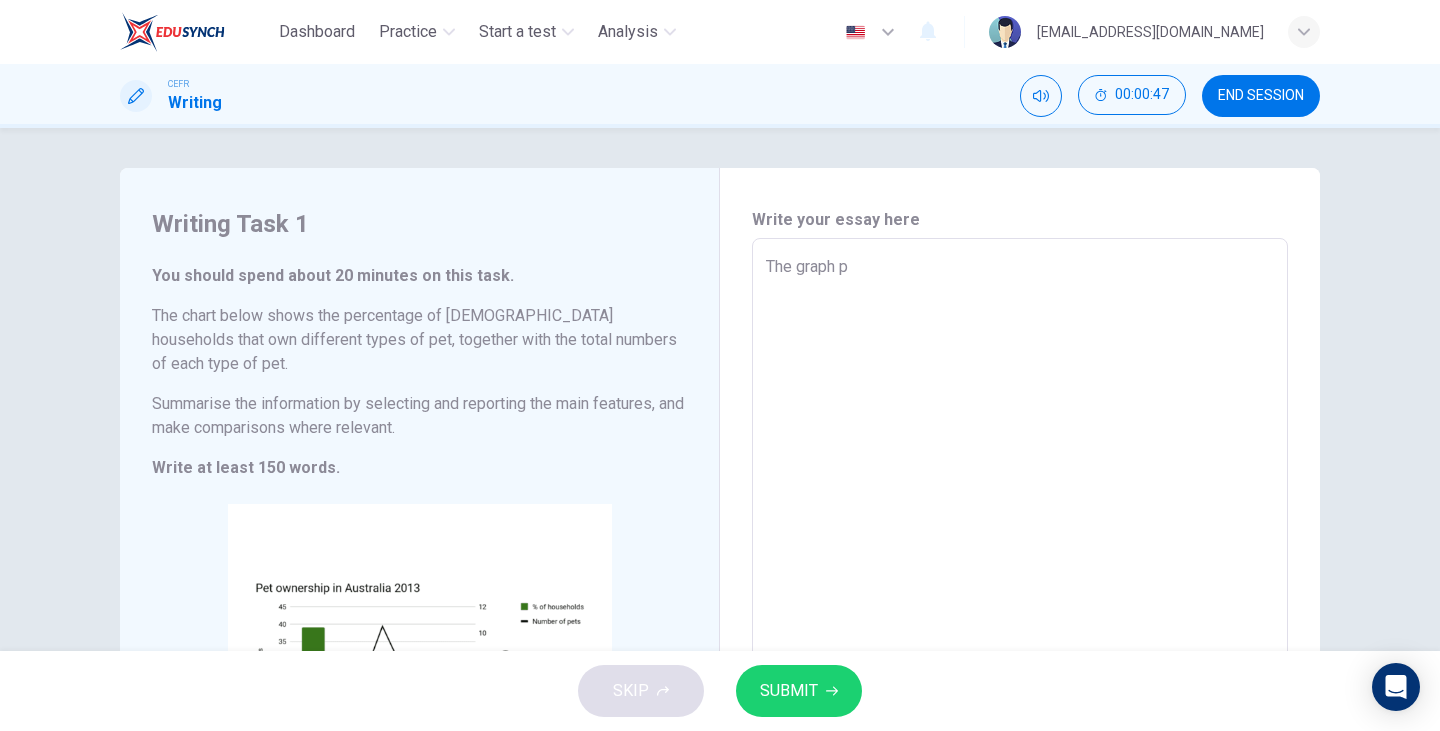 type on "The graph po" 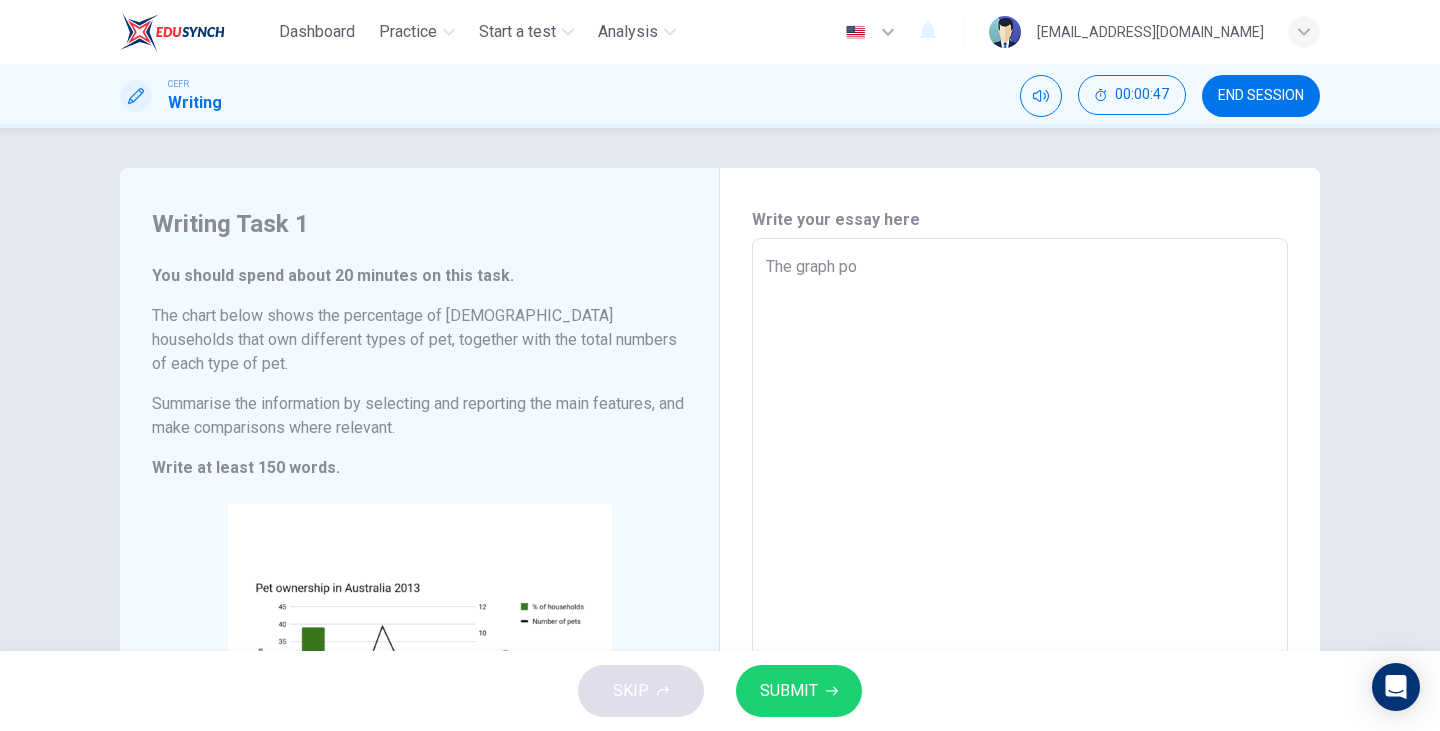 type on "x" 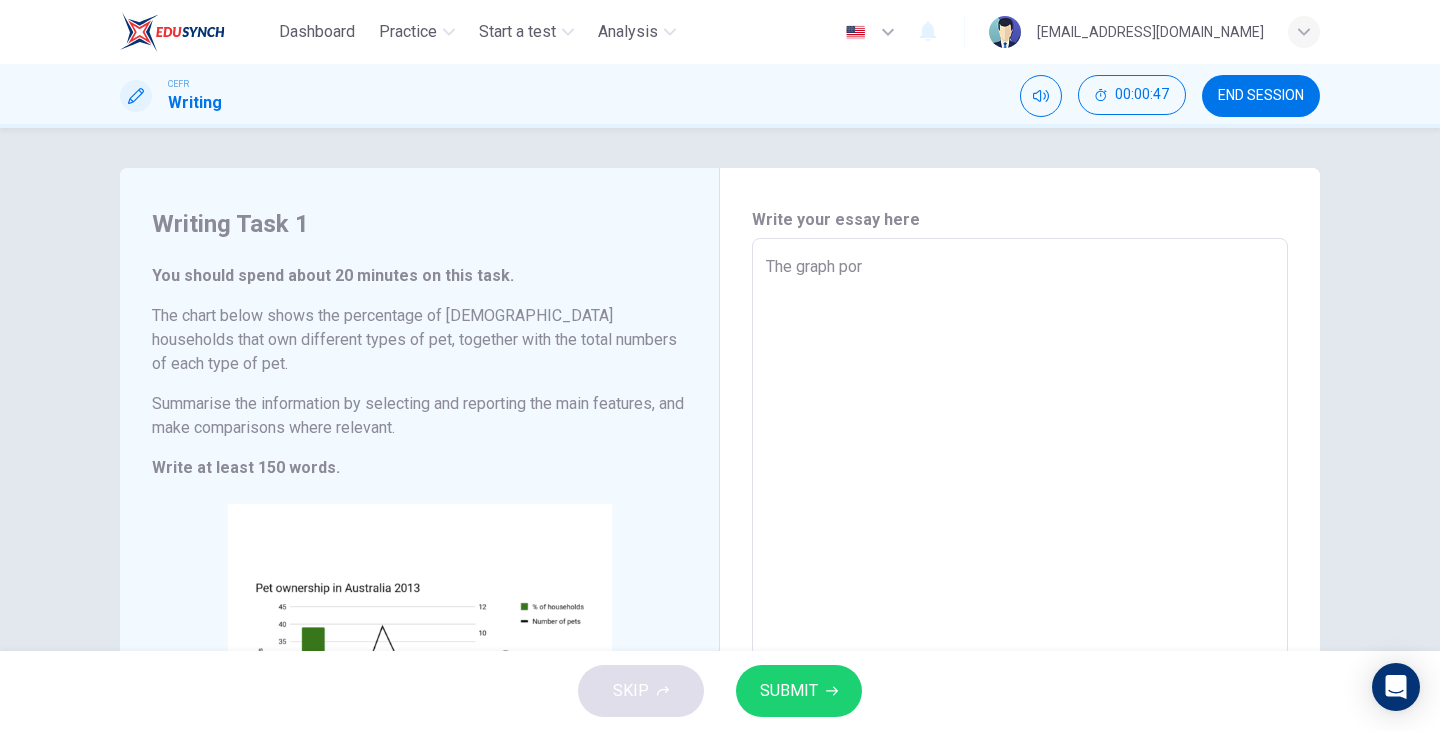 type on "x" 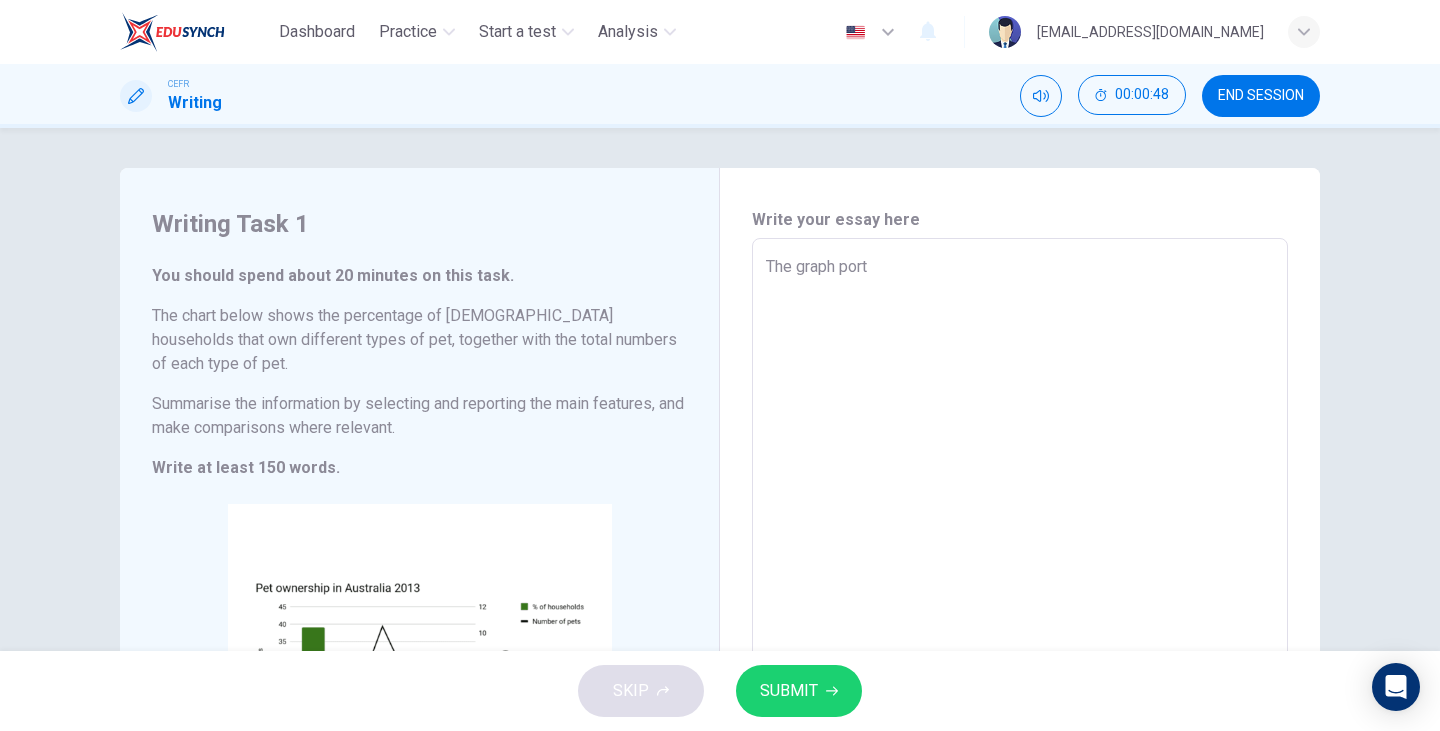 type on "The graph portr" 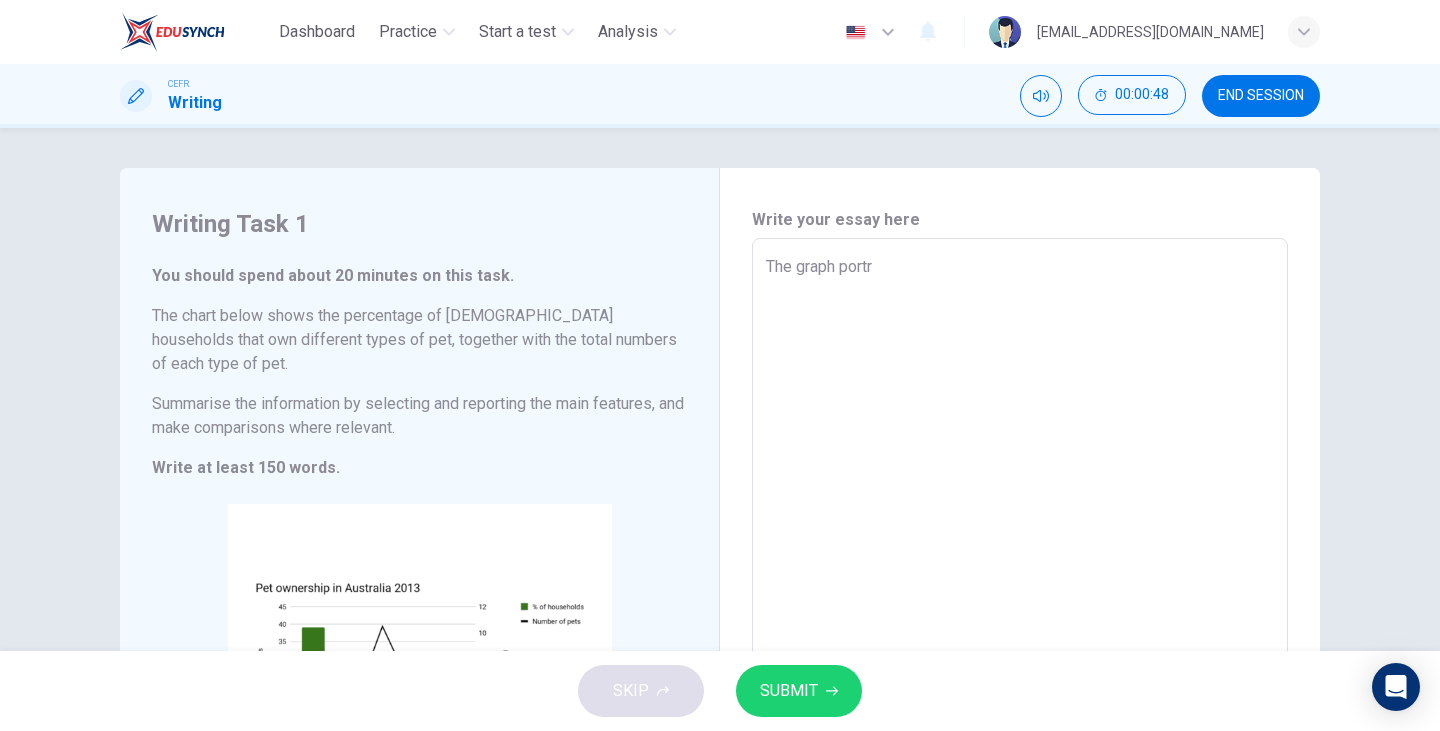 type on "x" 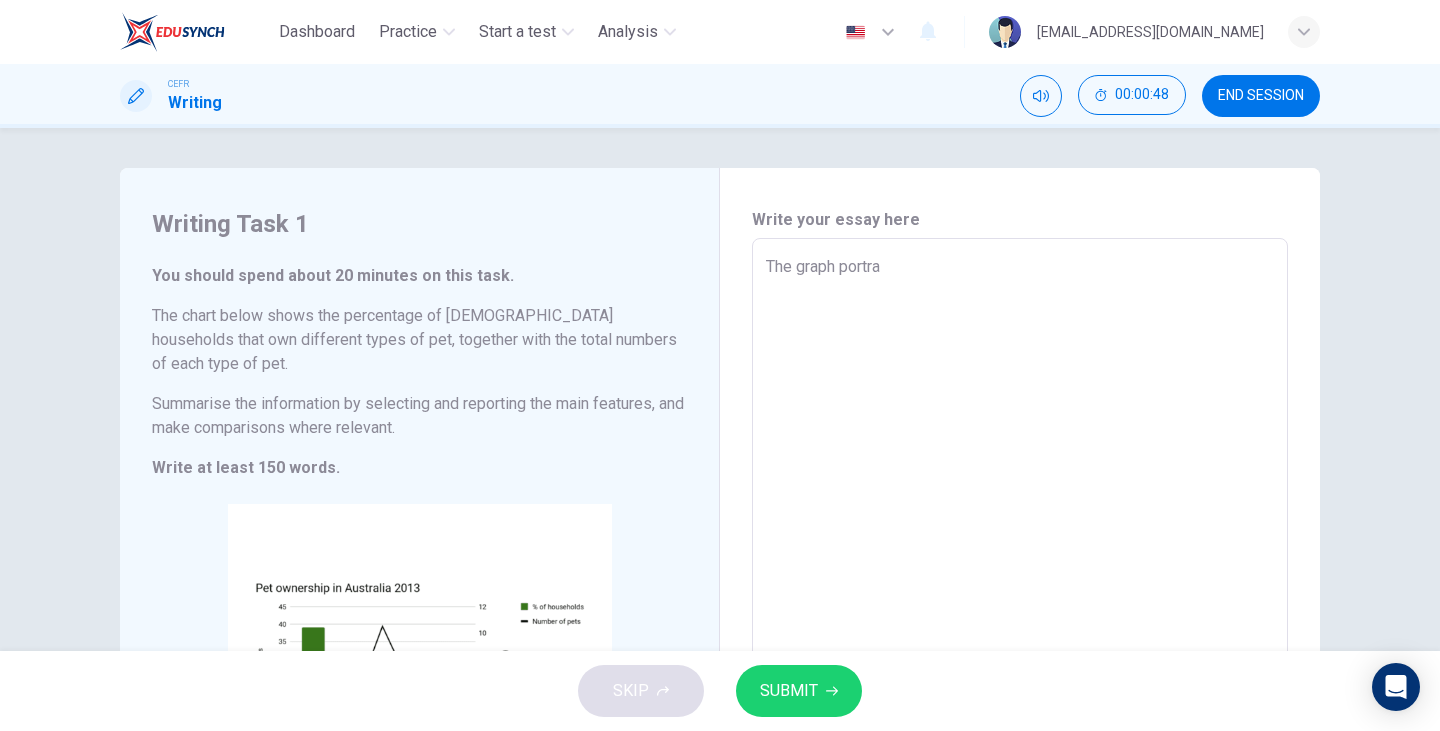 type on "x" 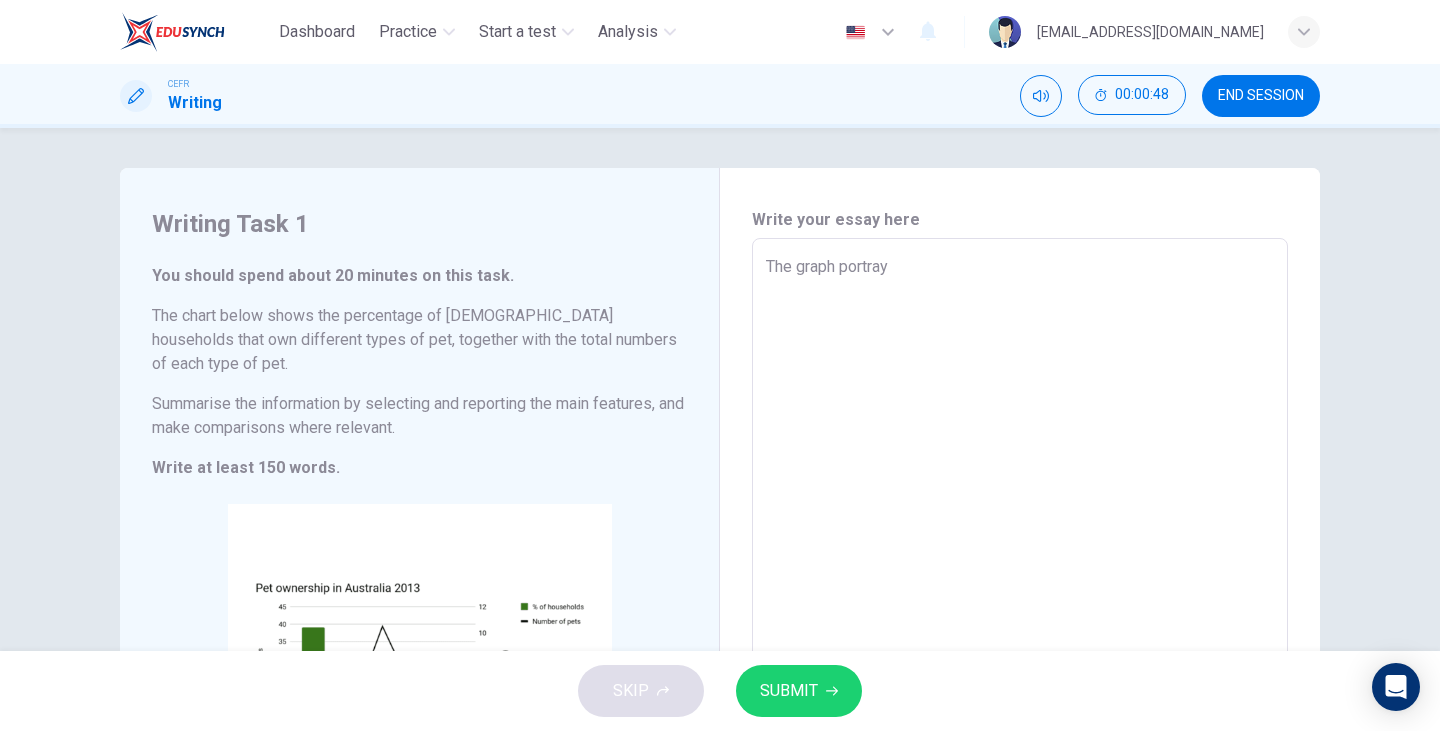 type on "The graph portrays" 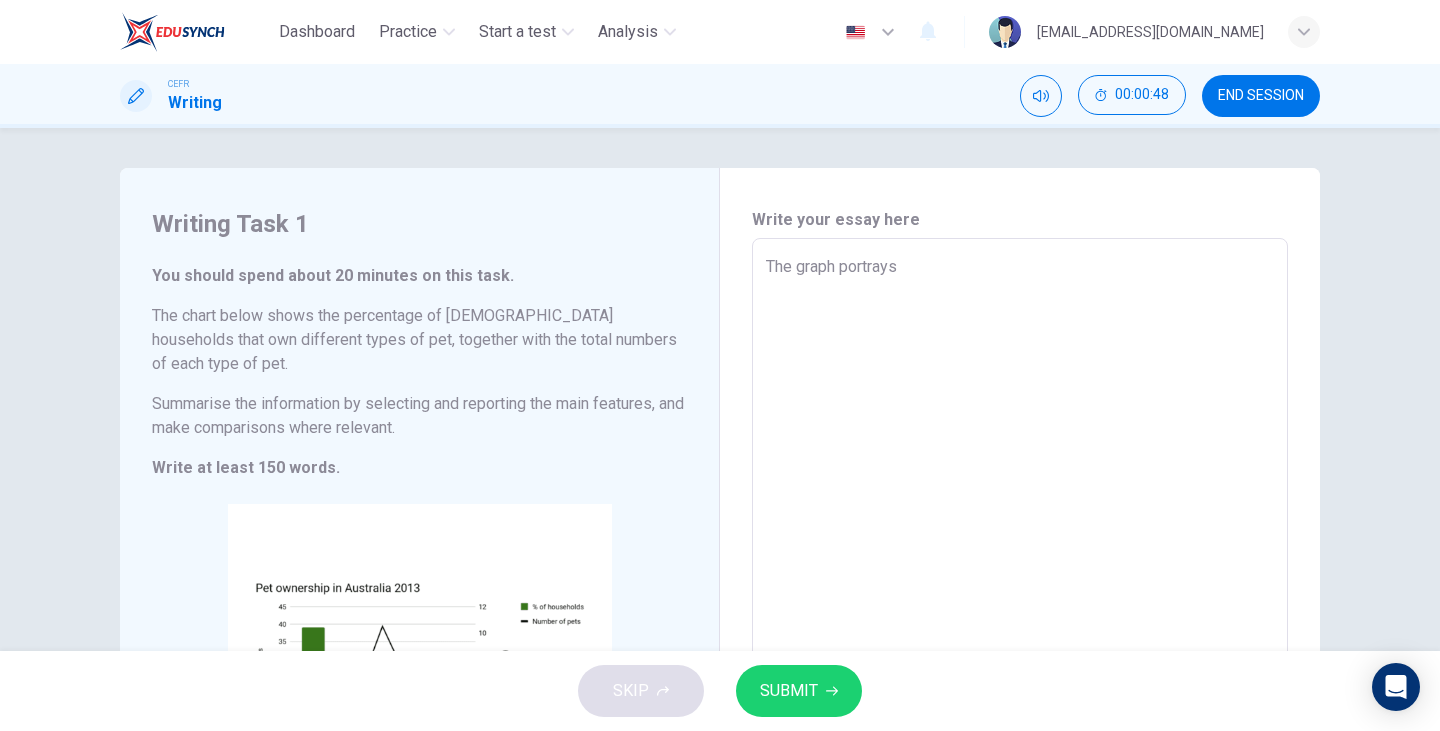 type on "x" 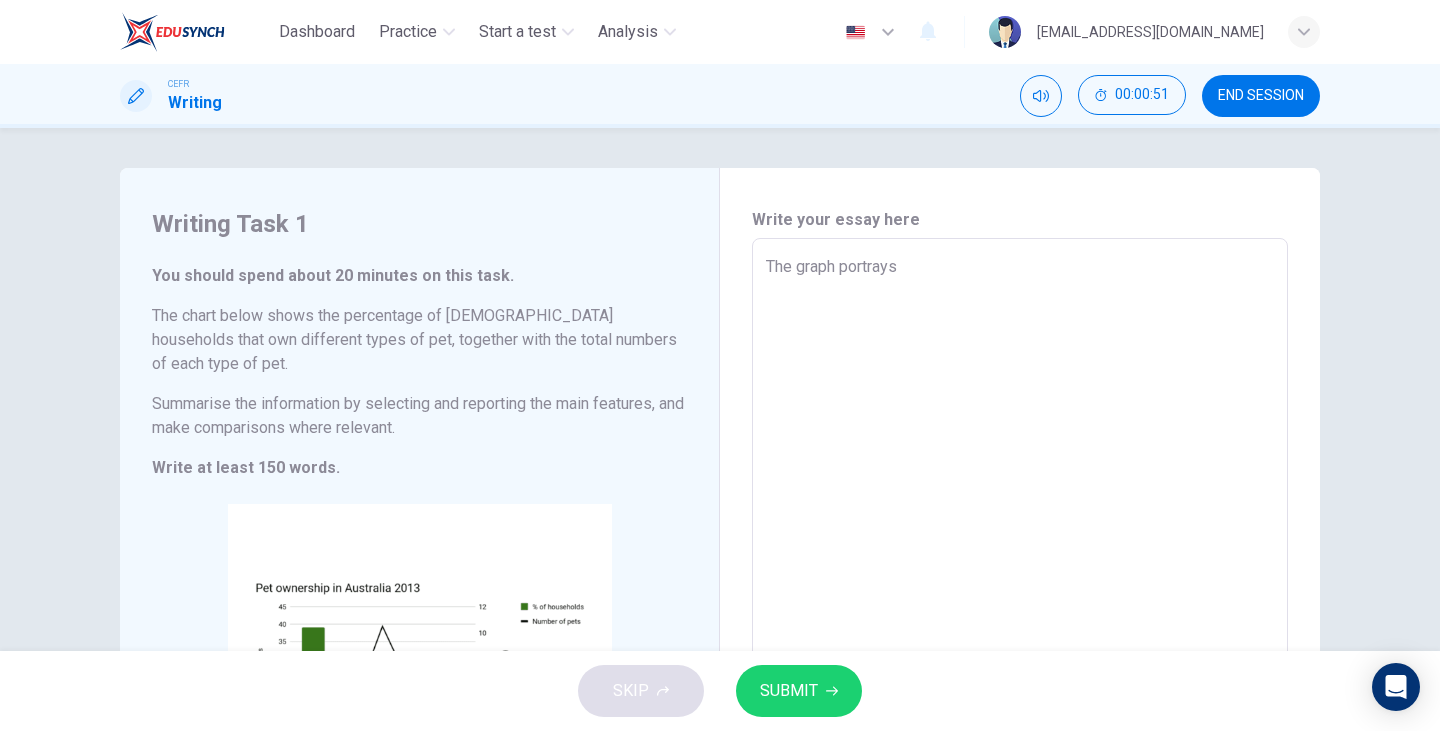 type on "The graph portrays" 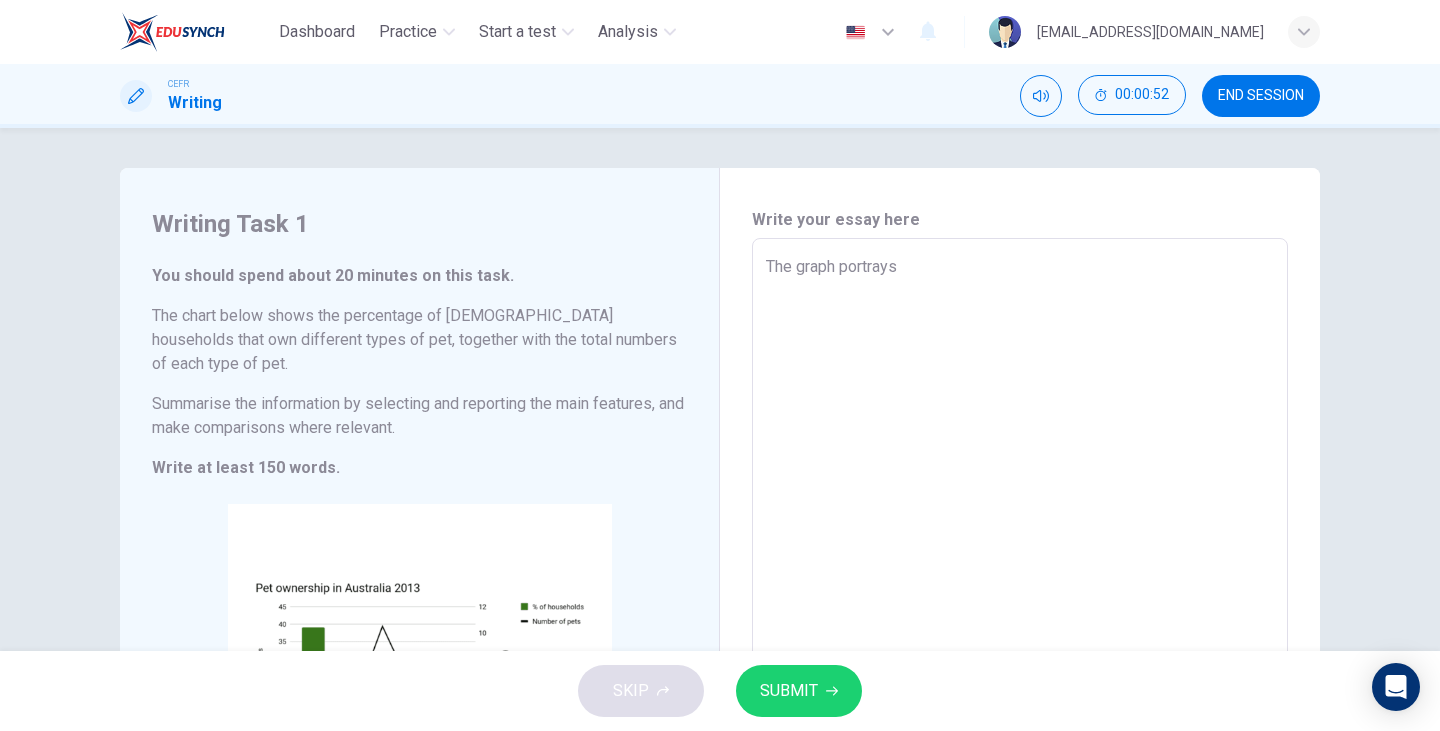 type on "The graph portrays t" 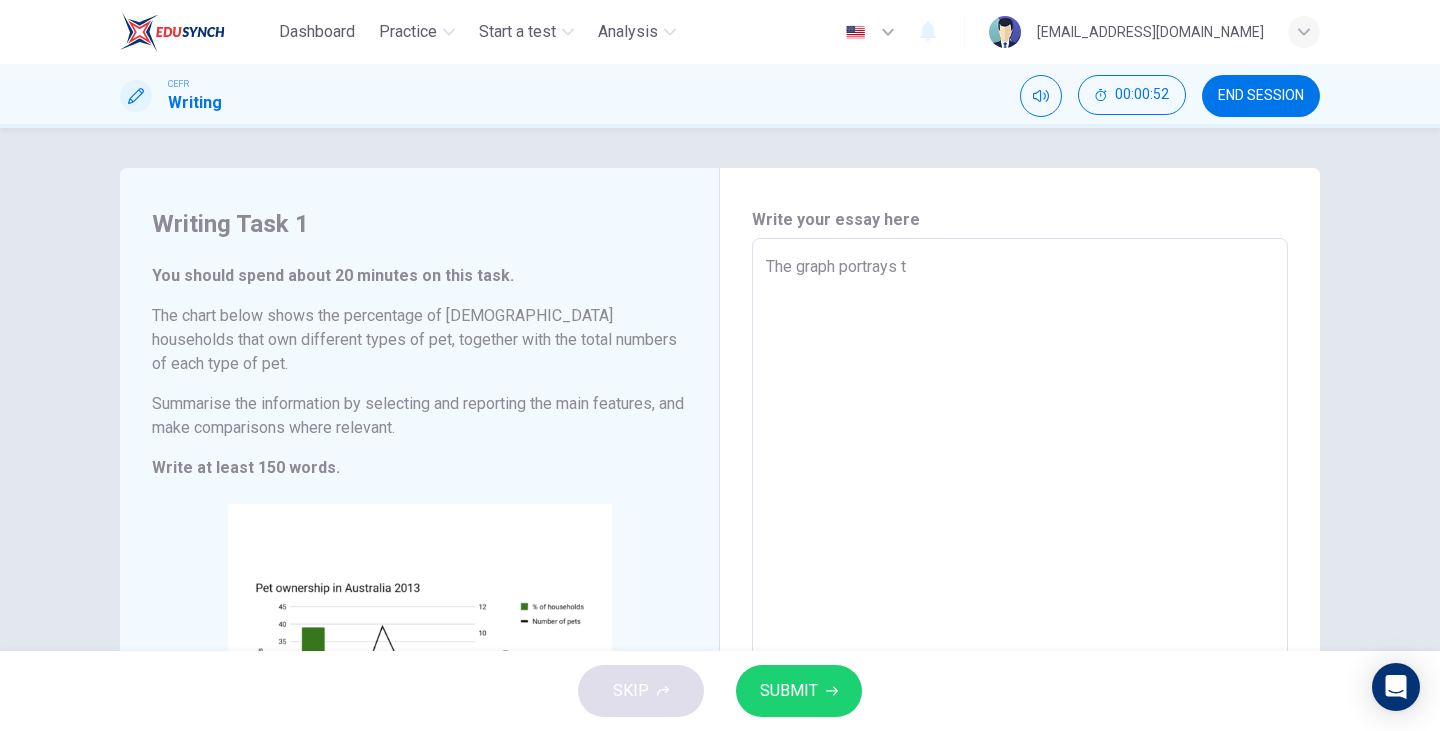 type on "The graph portrays th" 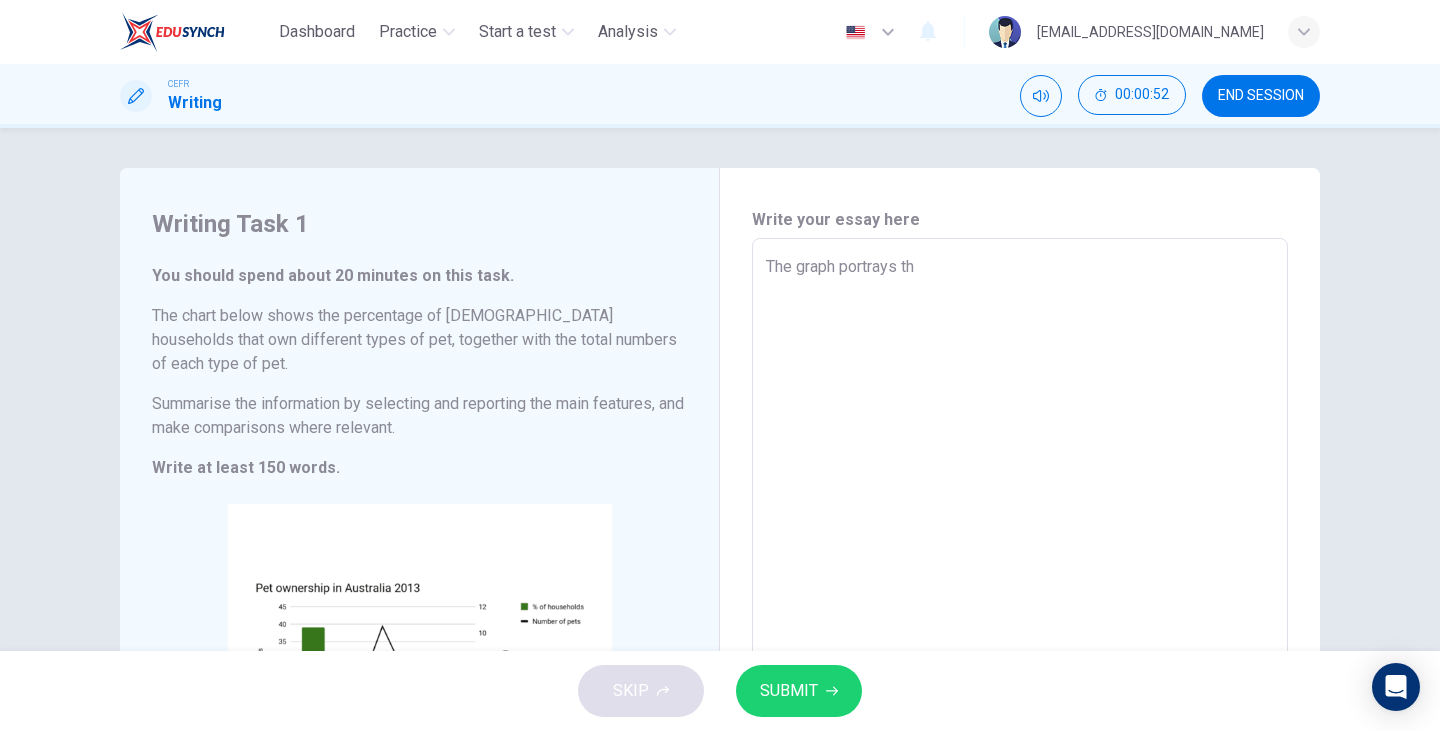 type on "The graph portrays the" 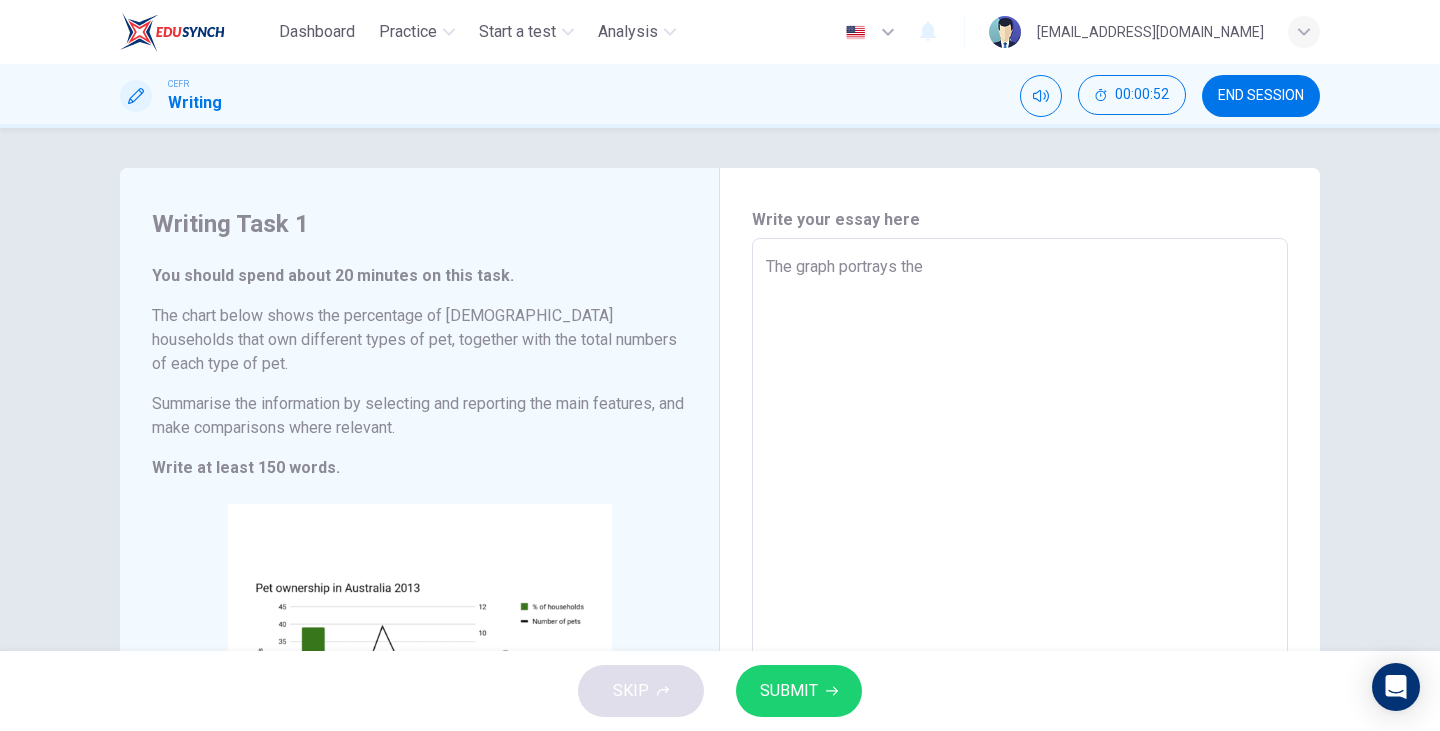 type on "x" 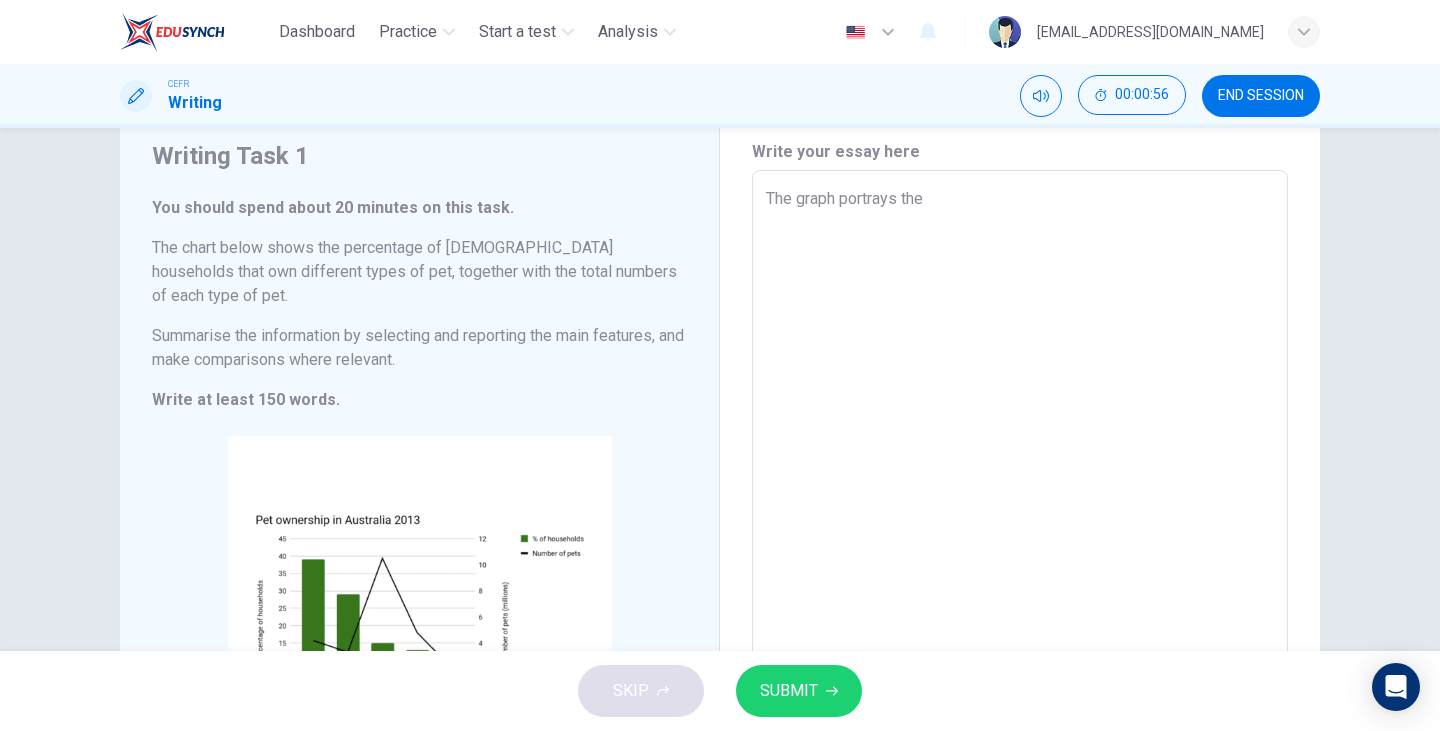 scroll, scrollTop: 80, scrollLeft: 0, axis: vertical 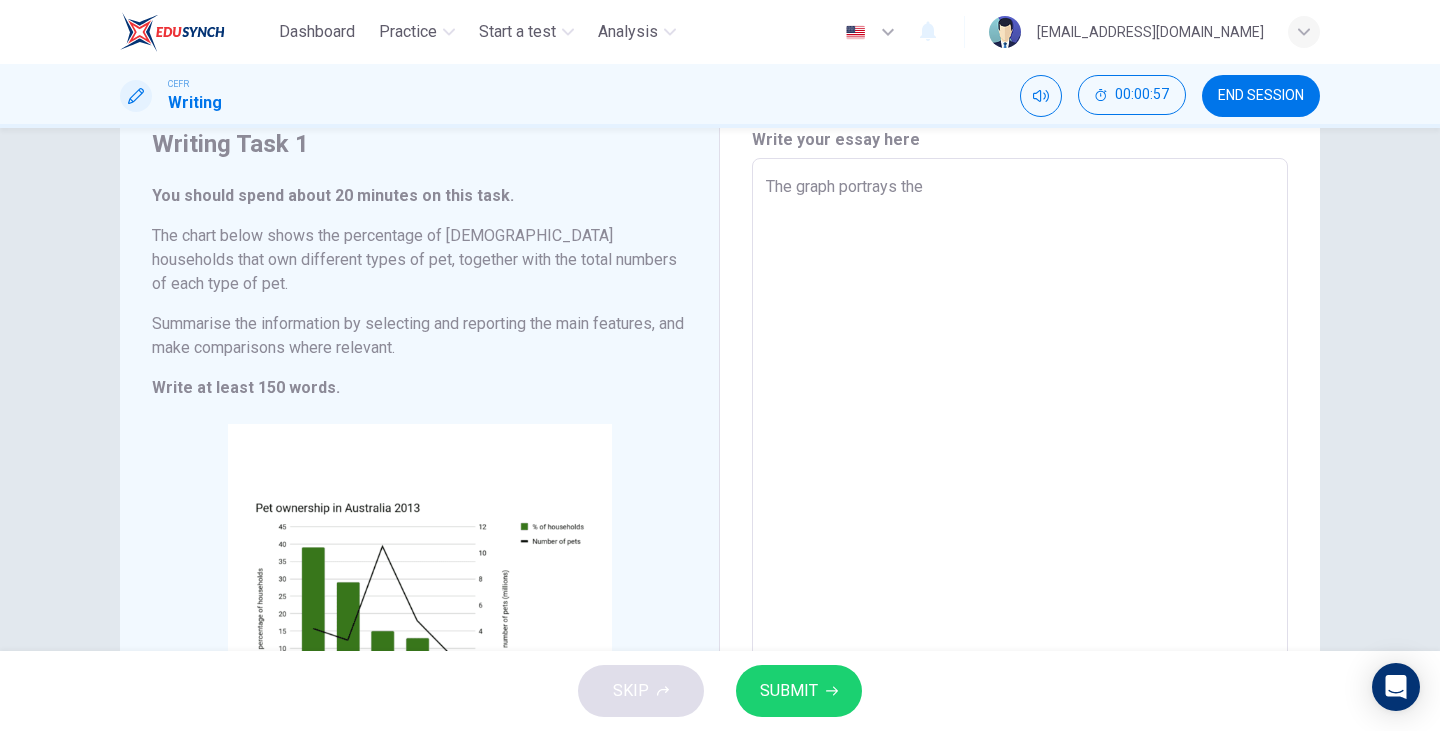 type on "The graph portrays the" 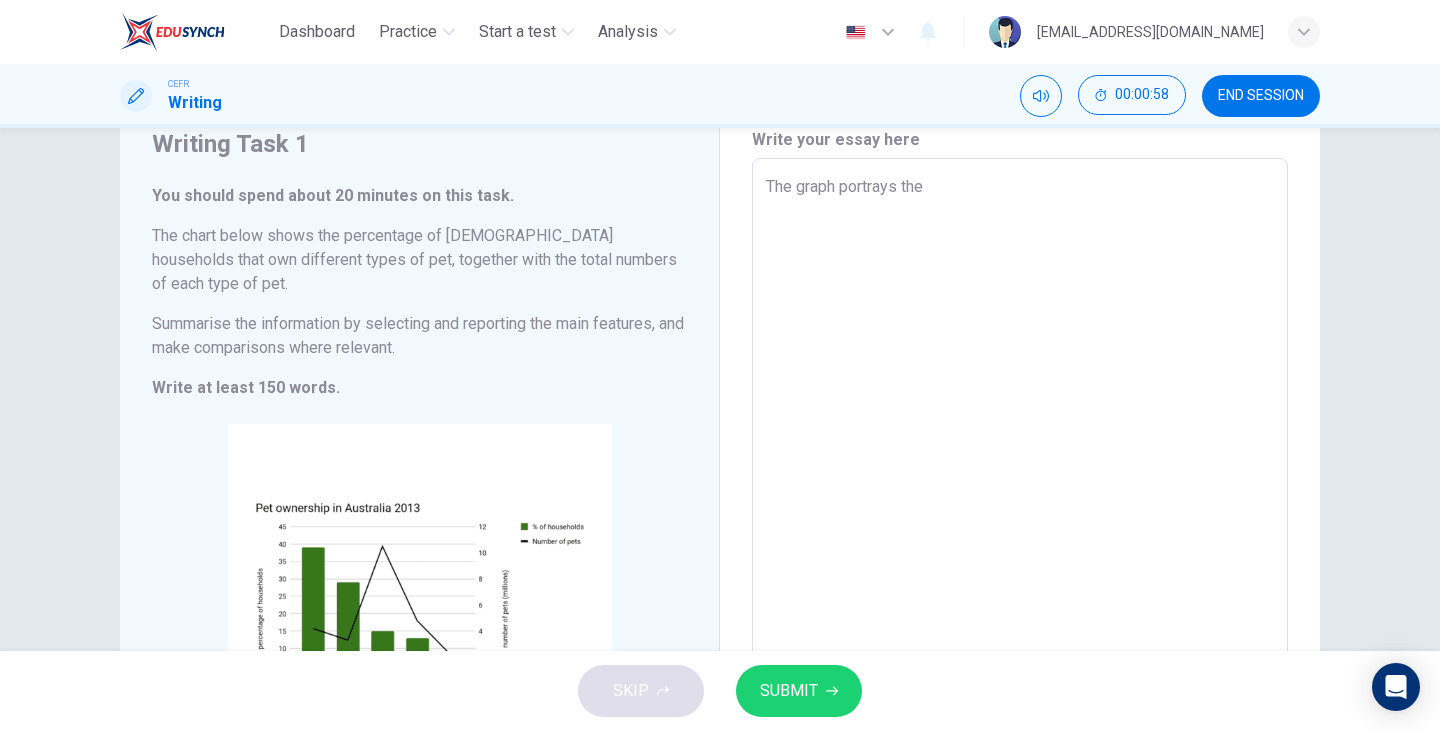 type on "The graph portrays the p" 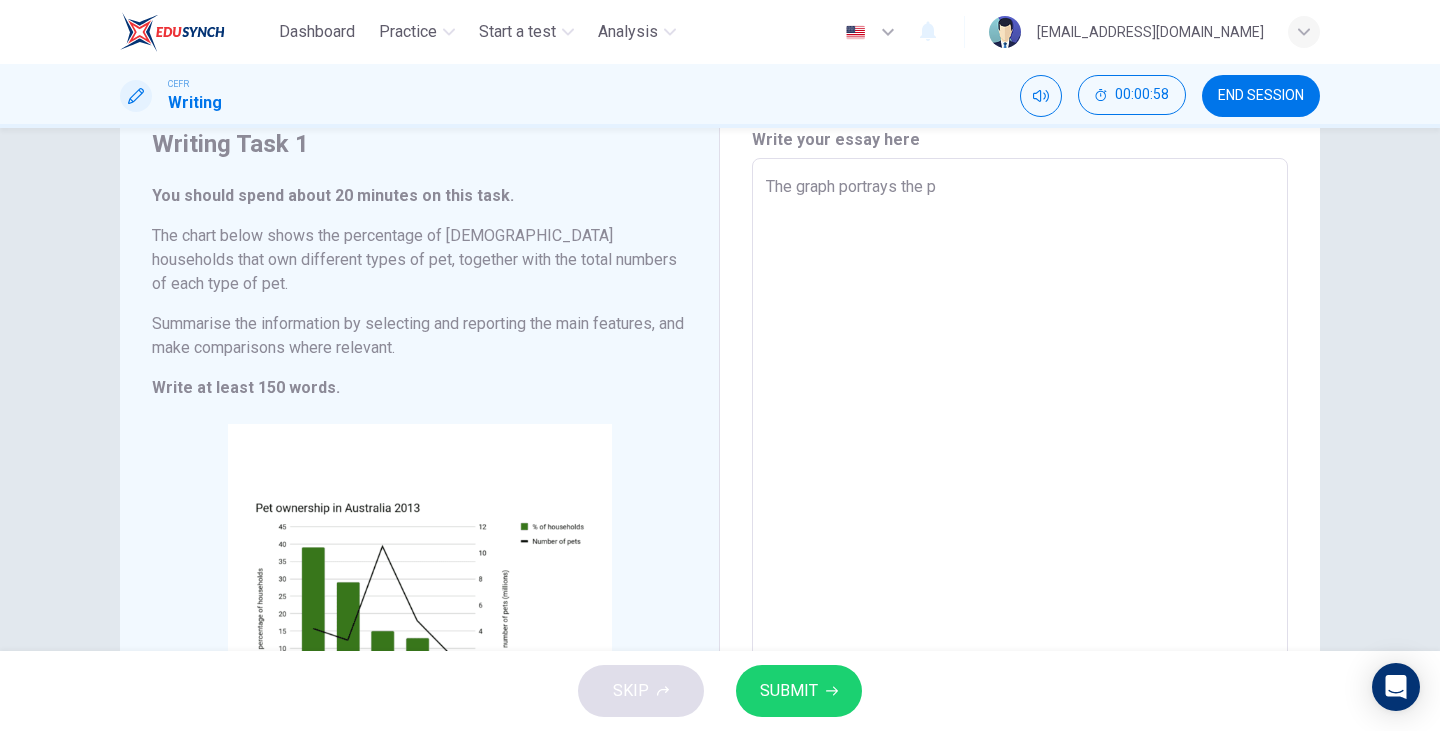 type on "The graph portrays the pe" 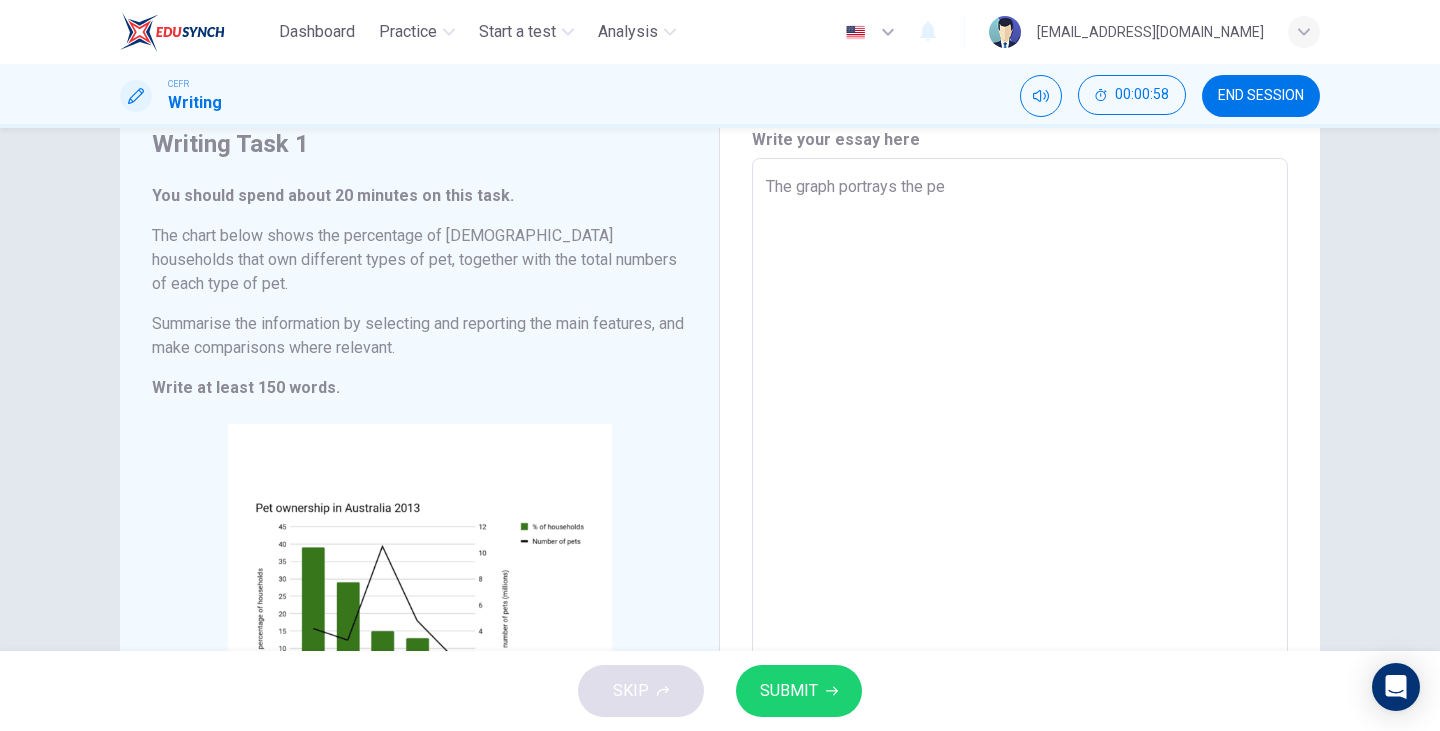 type on "x" 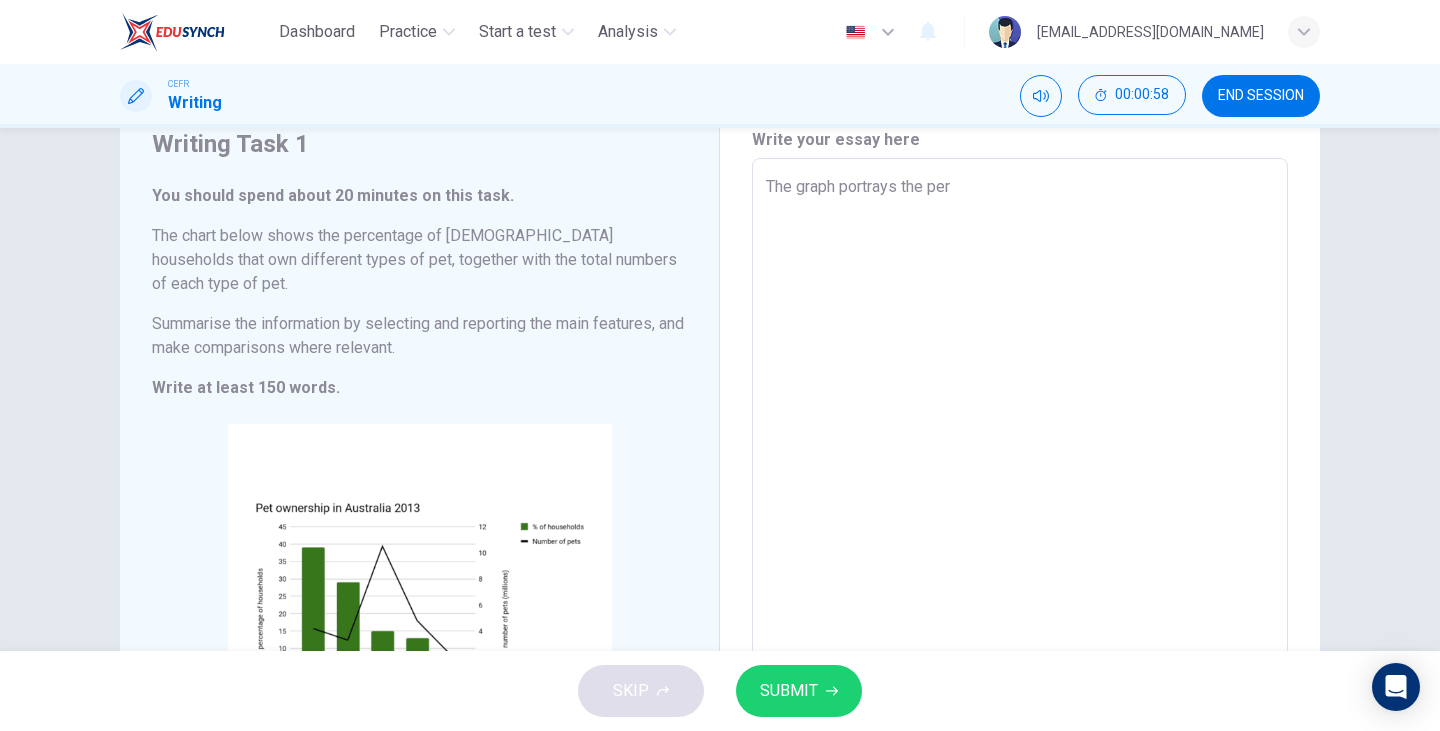 type on "x" 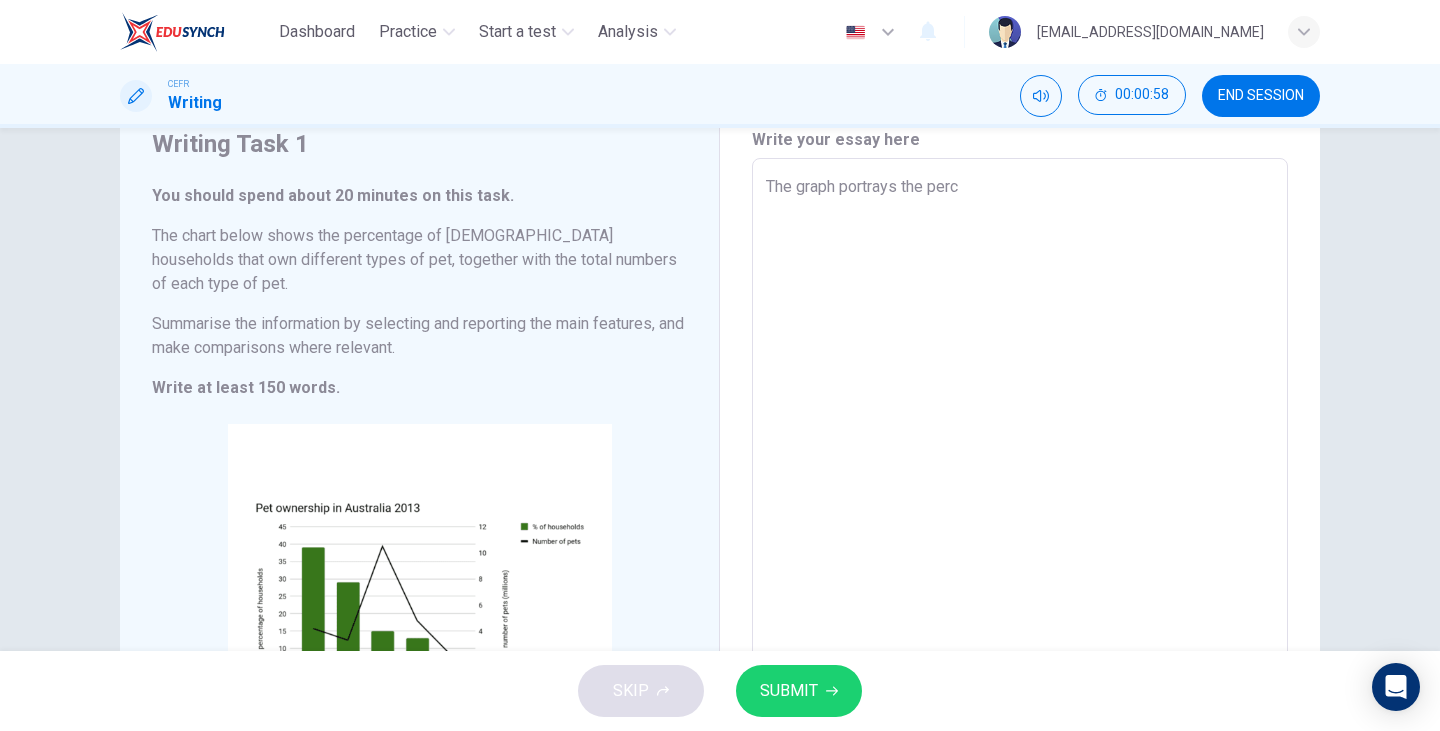 type on "x" 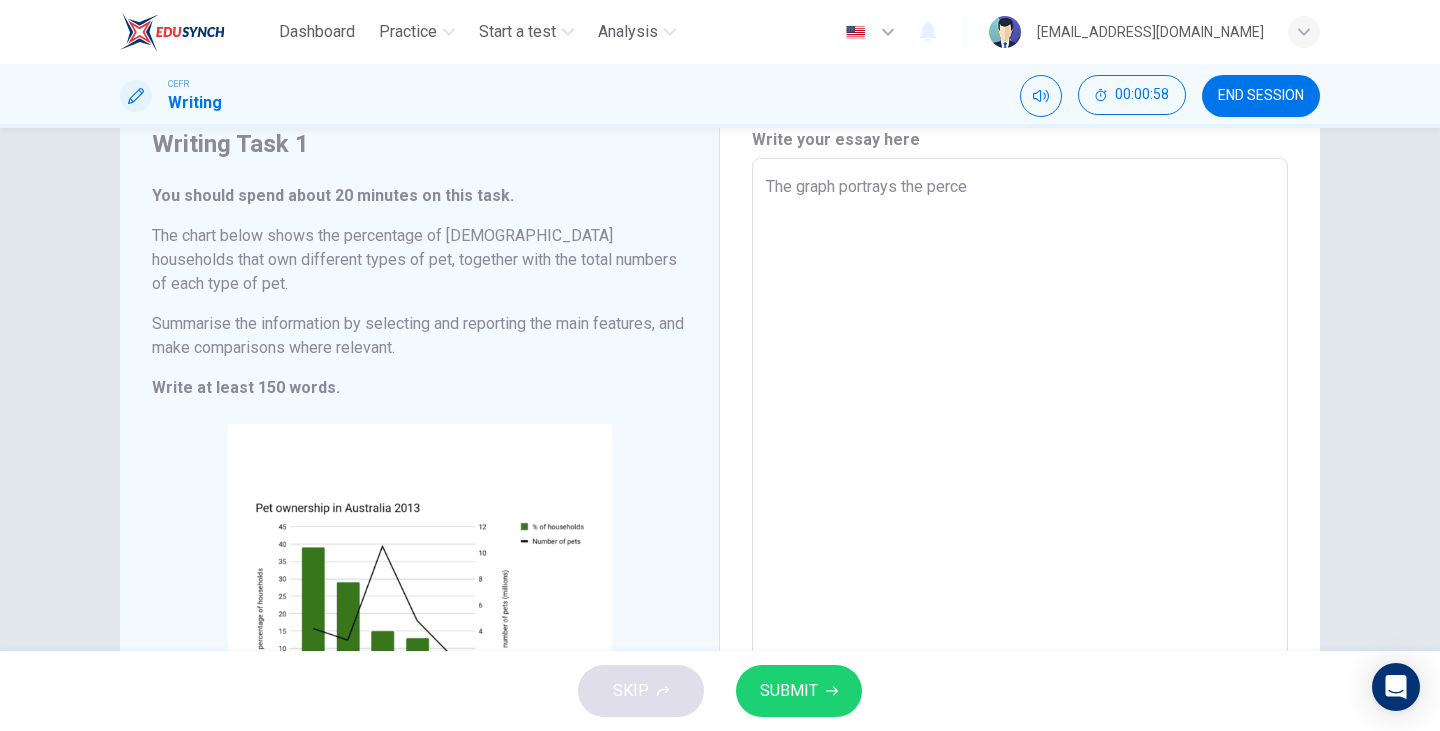 type on "x" 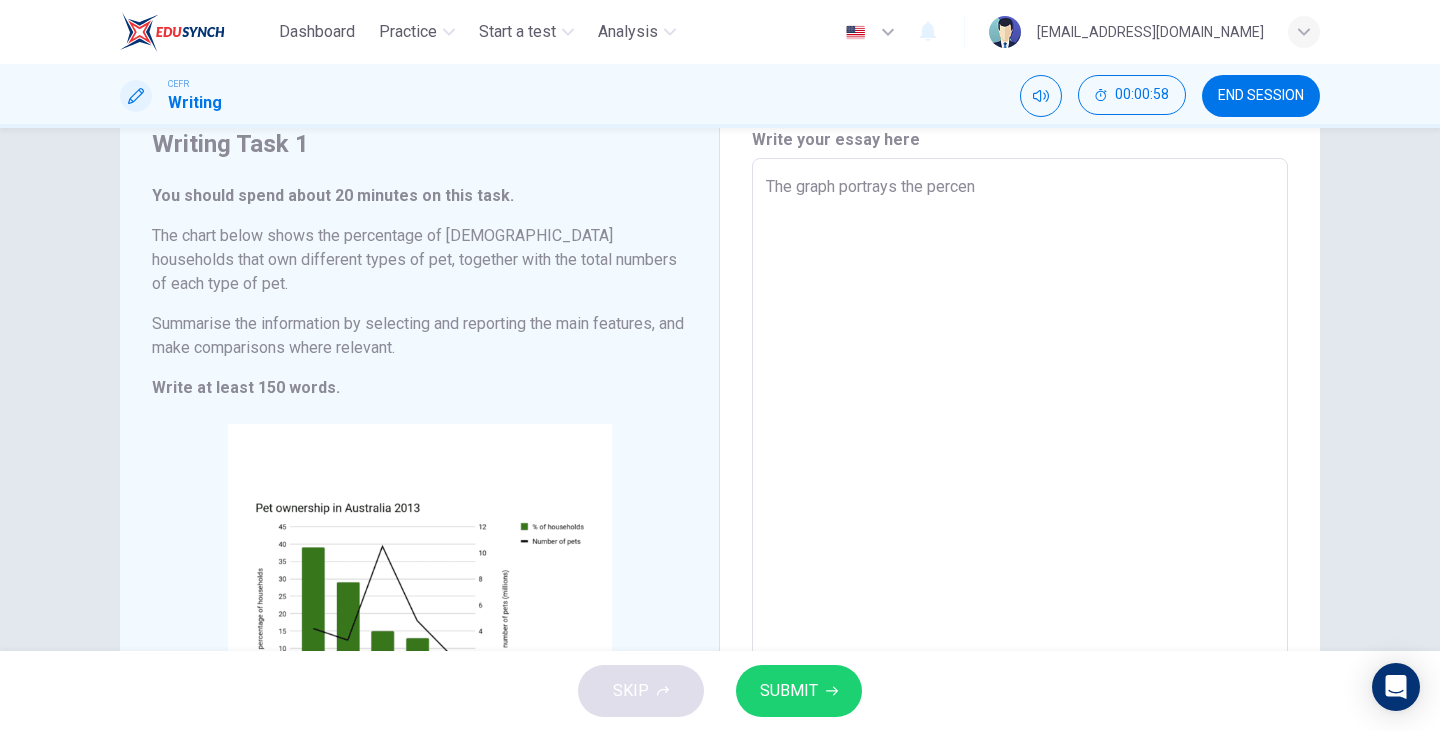 type on "x" 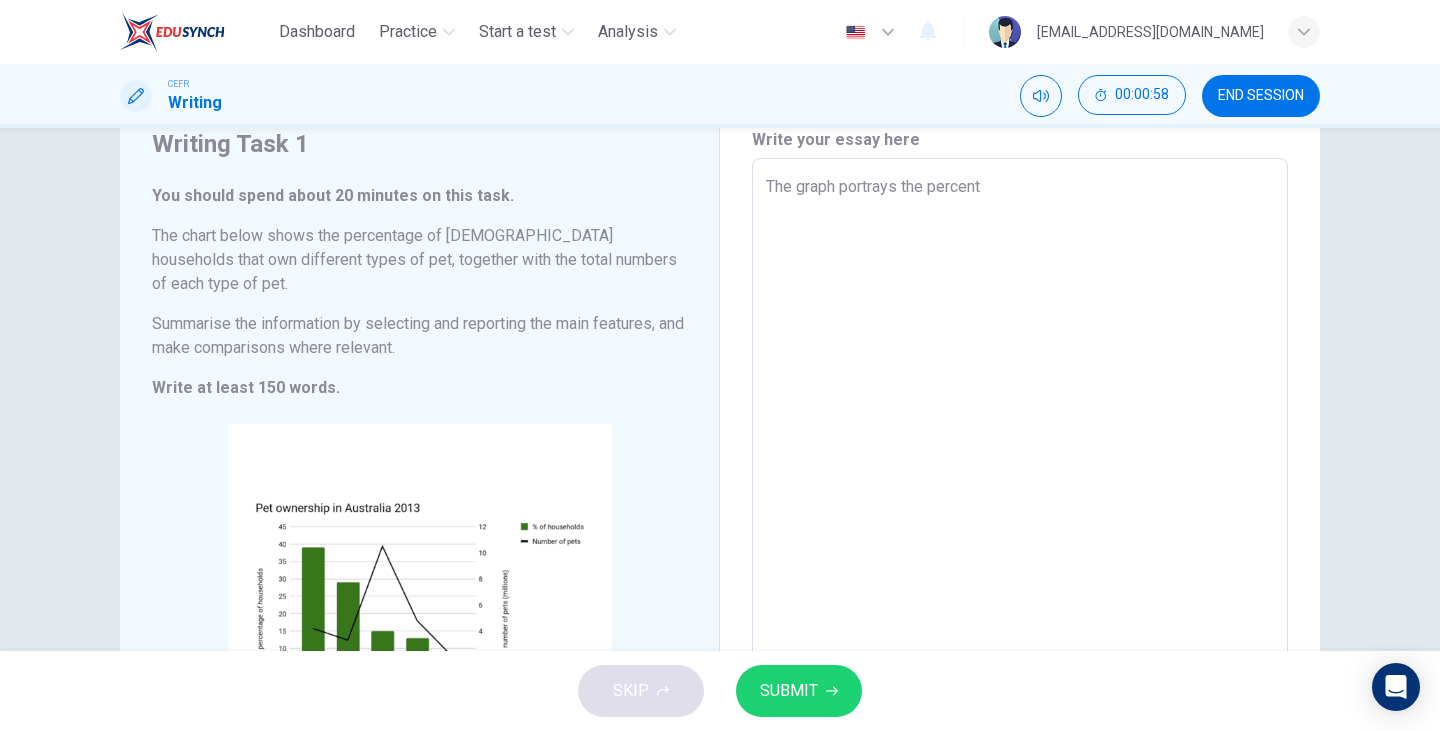type on "x" 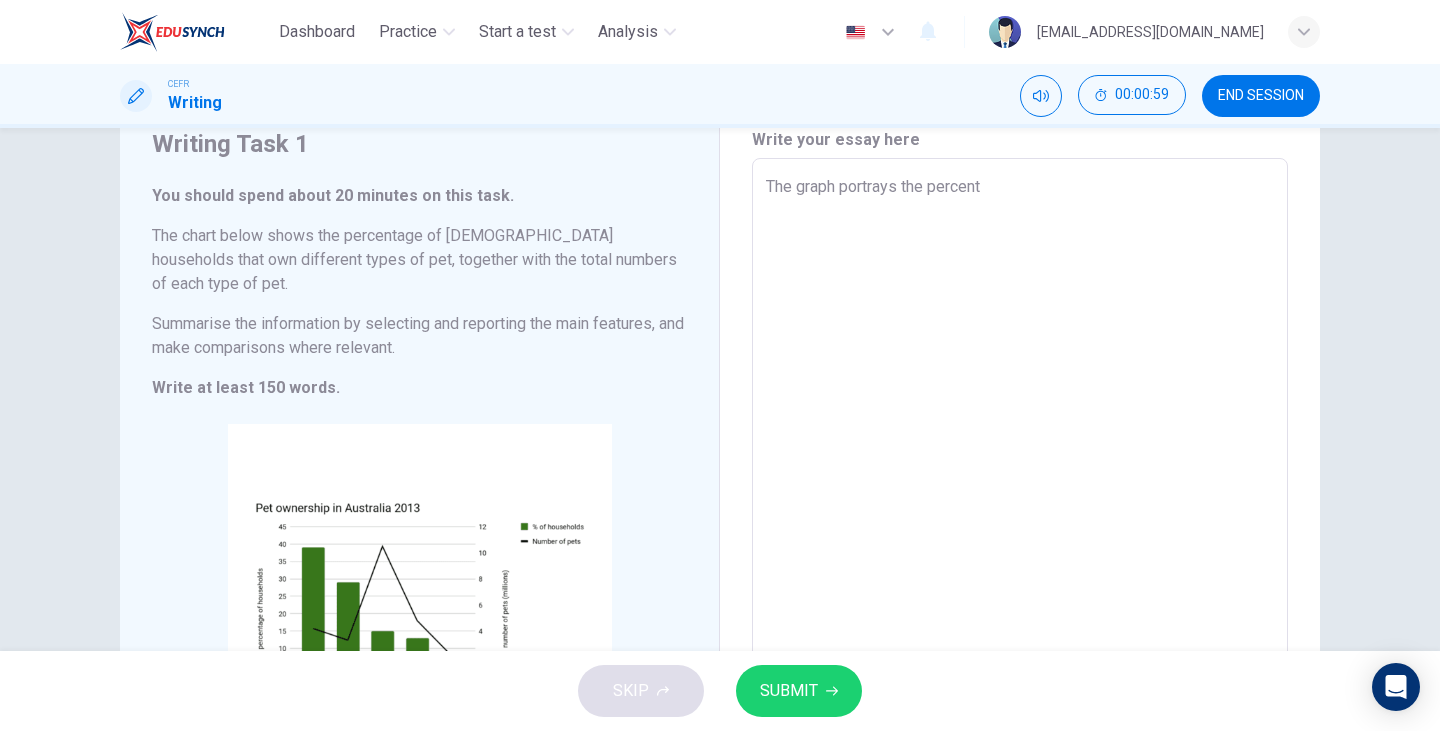 type on "The graph portrays the percenta" 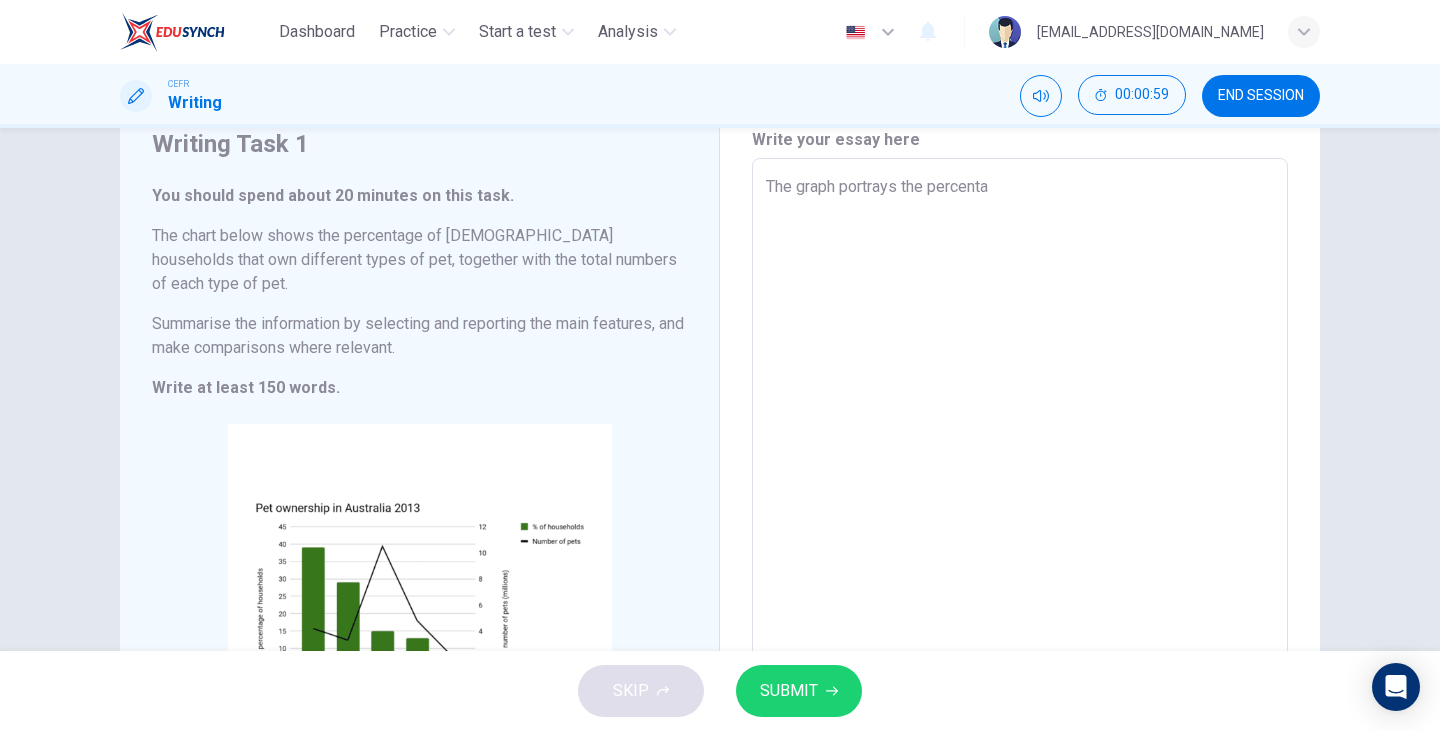 type on "x" 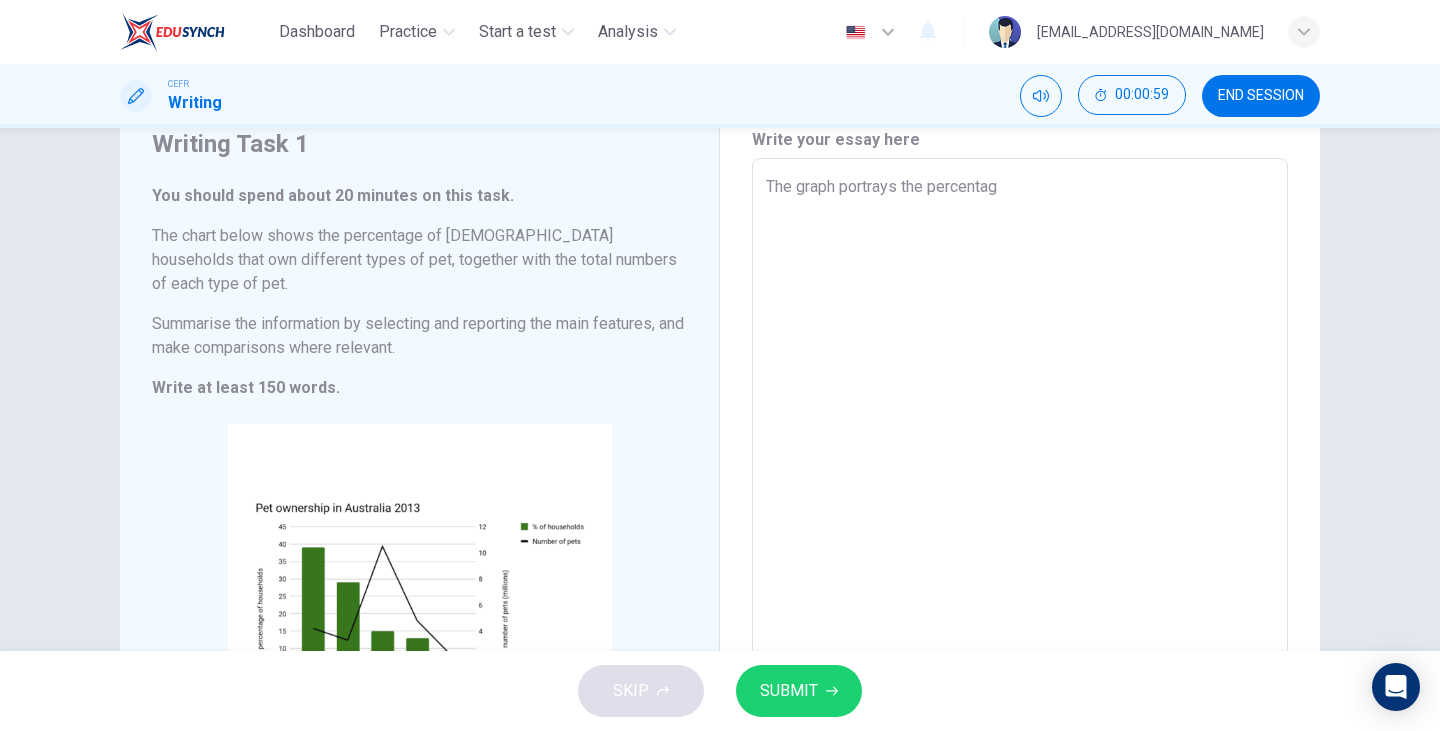 type on "x" 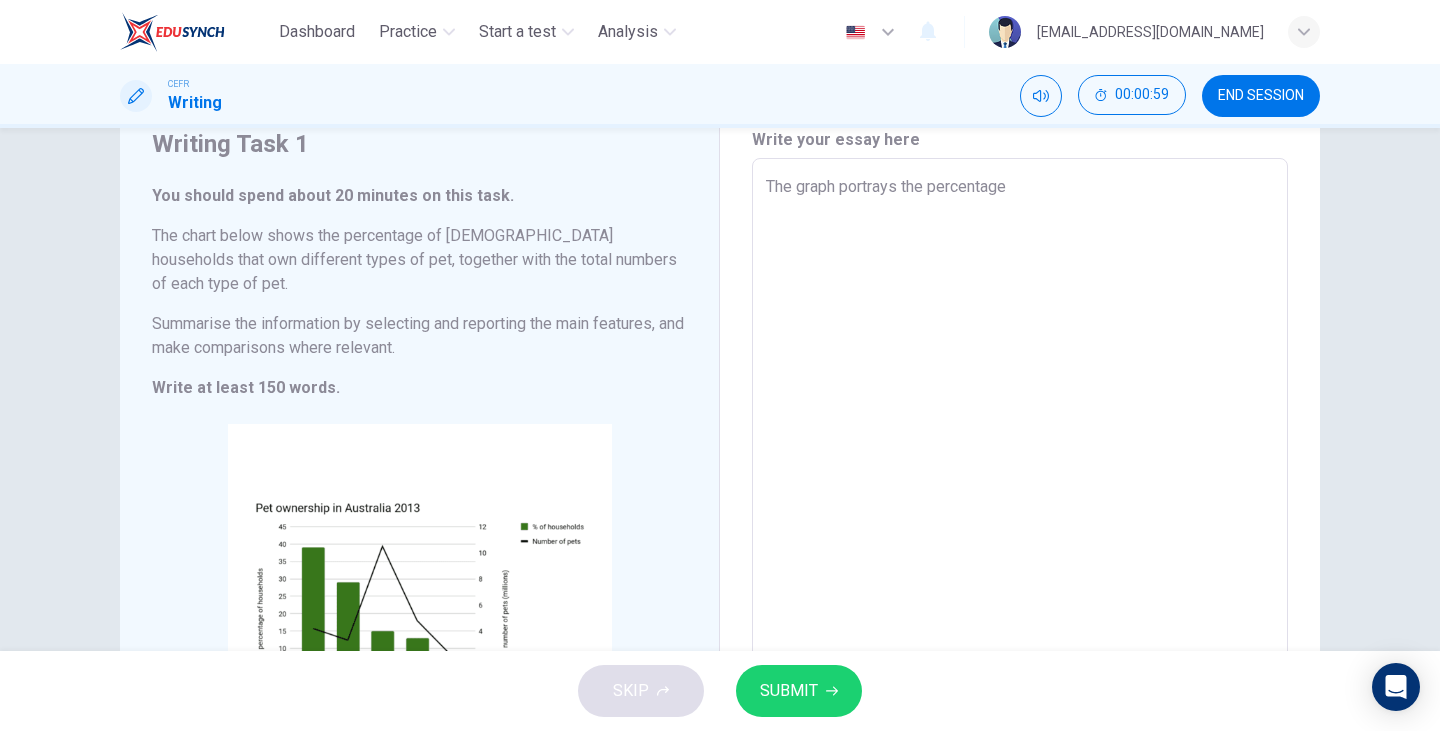 type on "x" 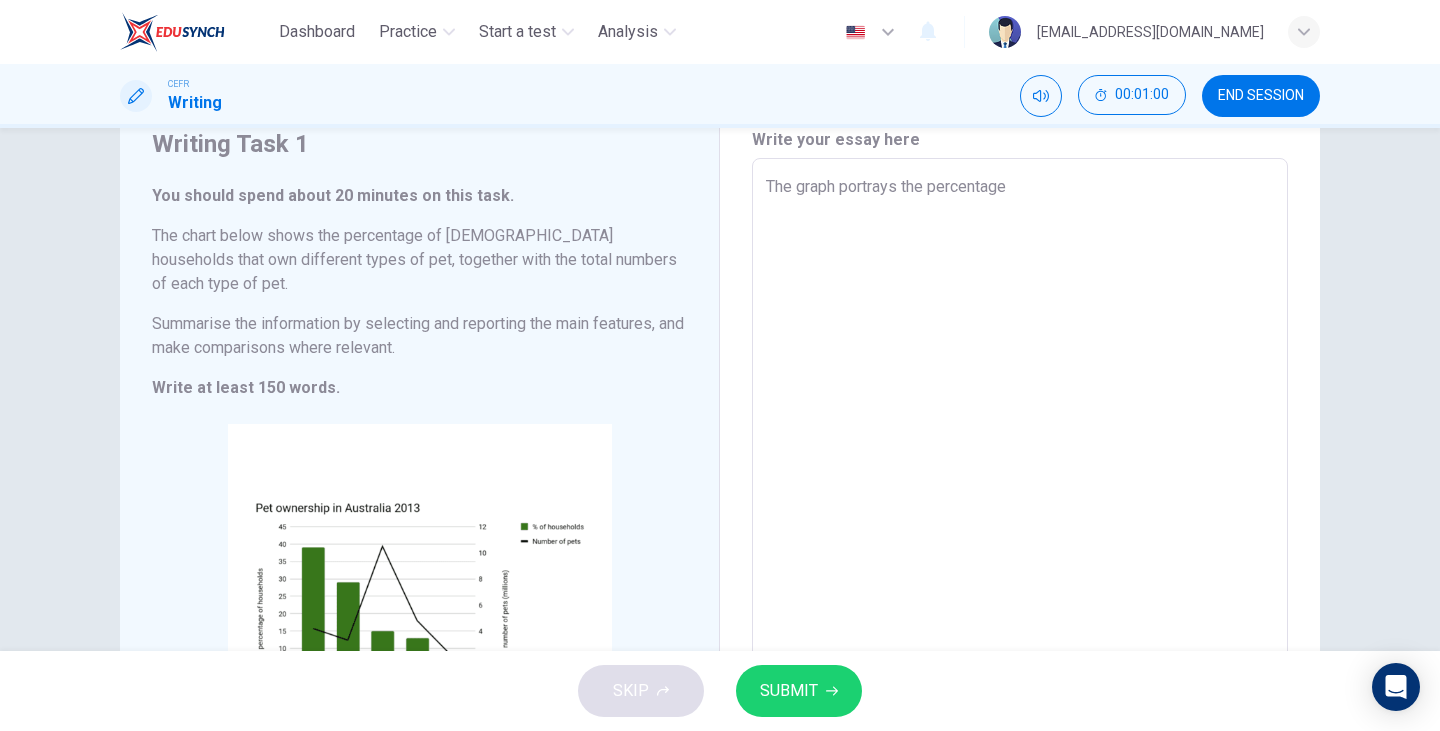 type on "The graph portrays the percentage o" 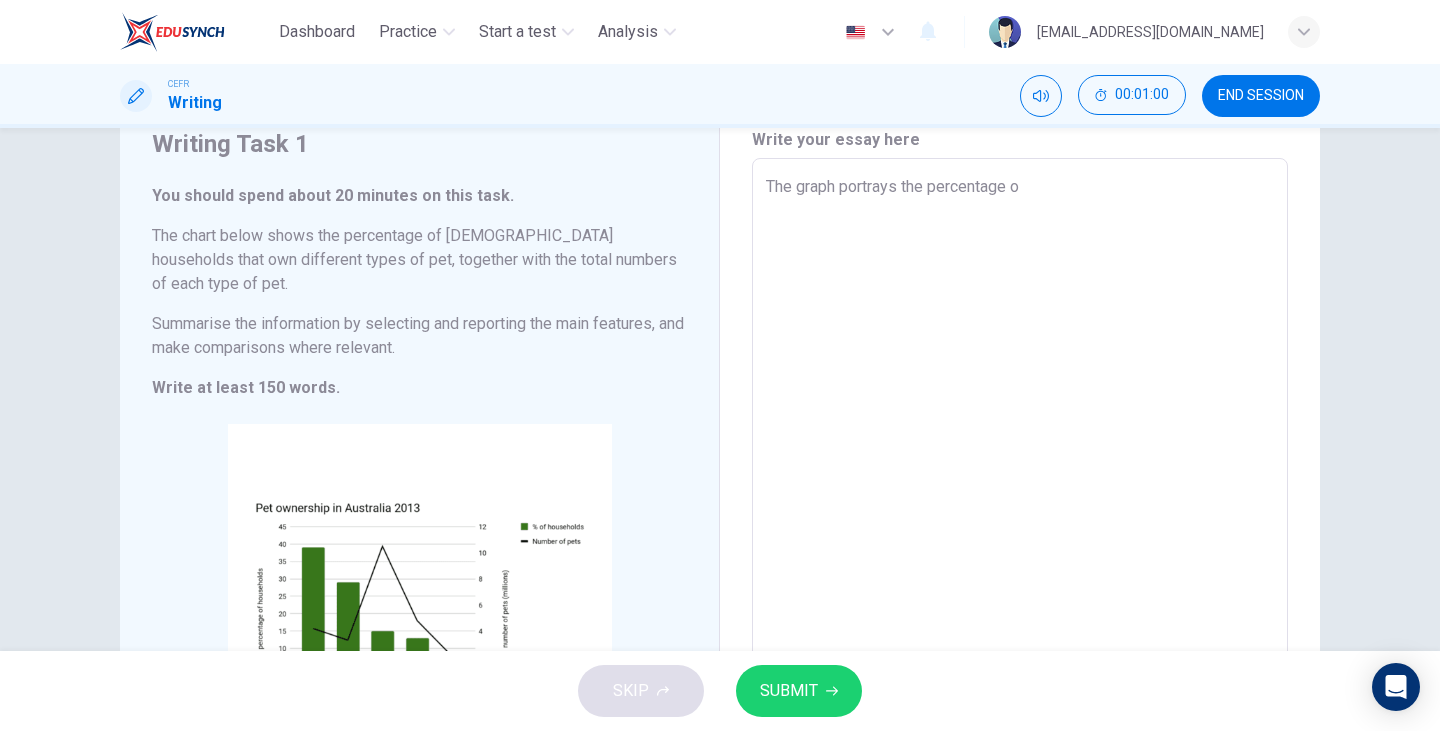 type on "The graph portrays the percentage of" 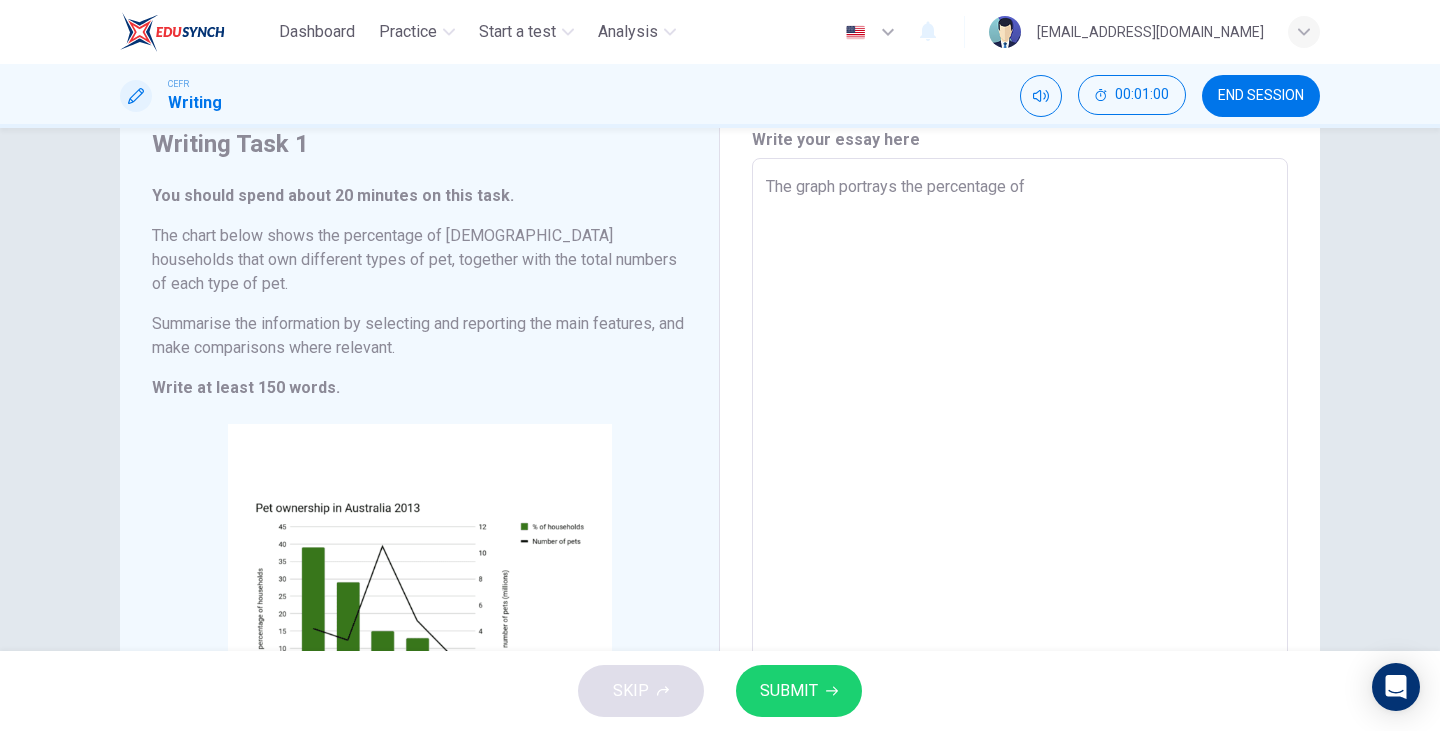 type on "x" 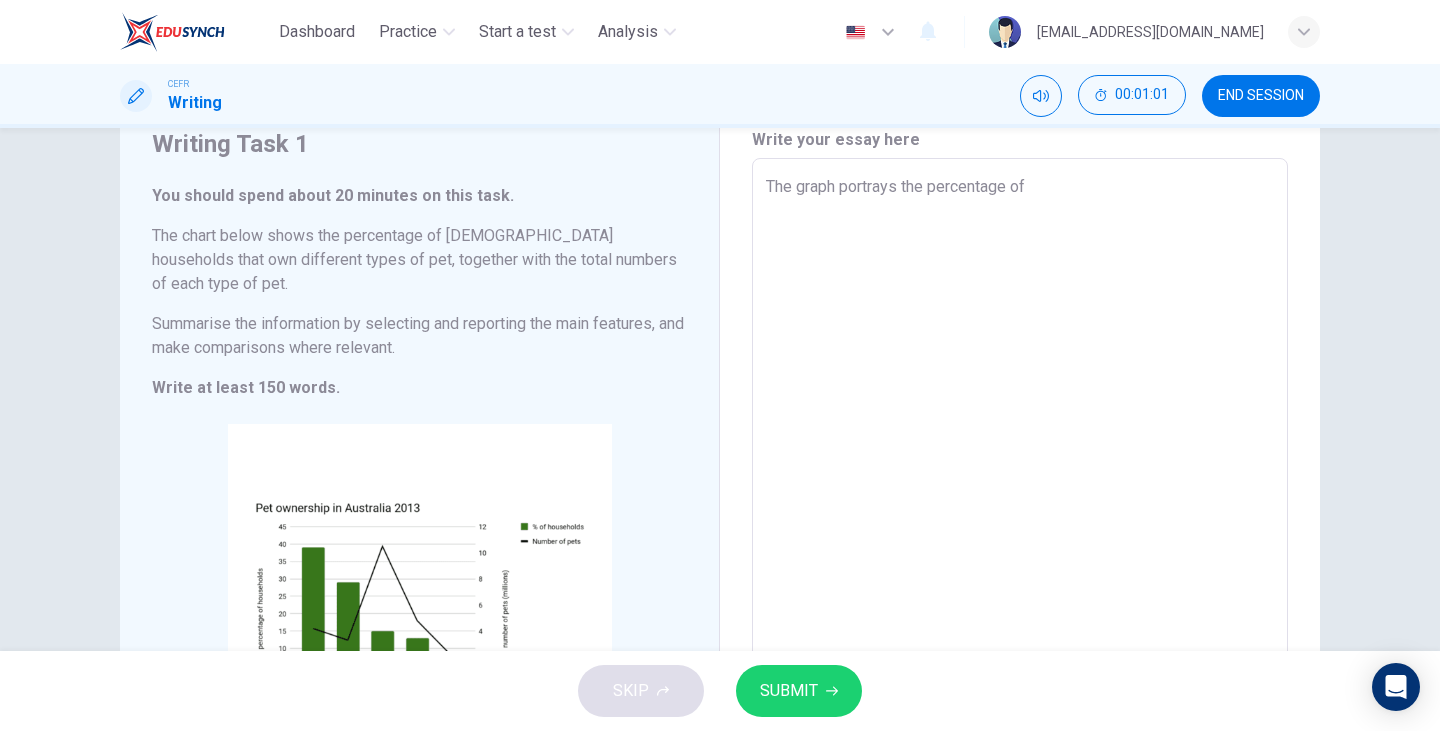 type on "The graph portrays the percentage of" 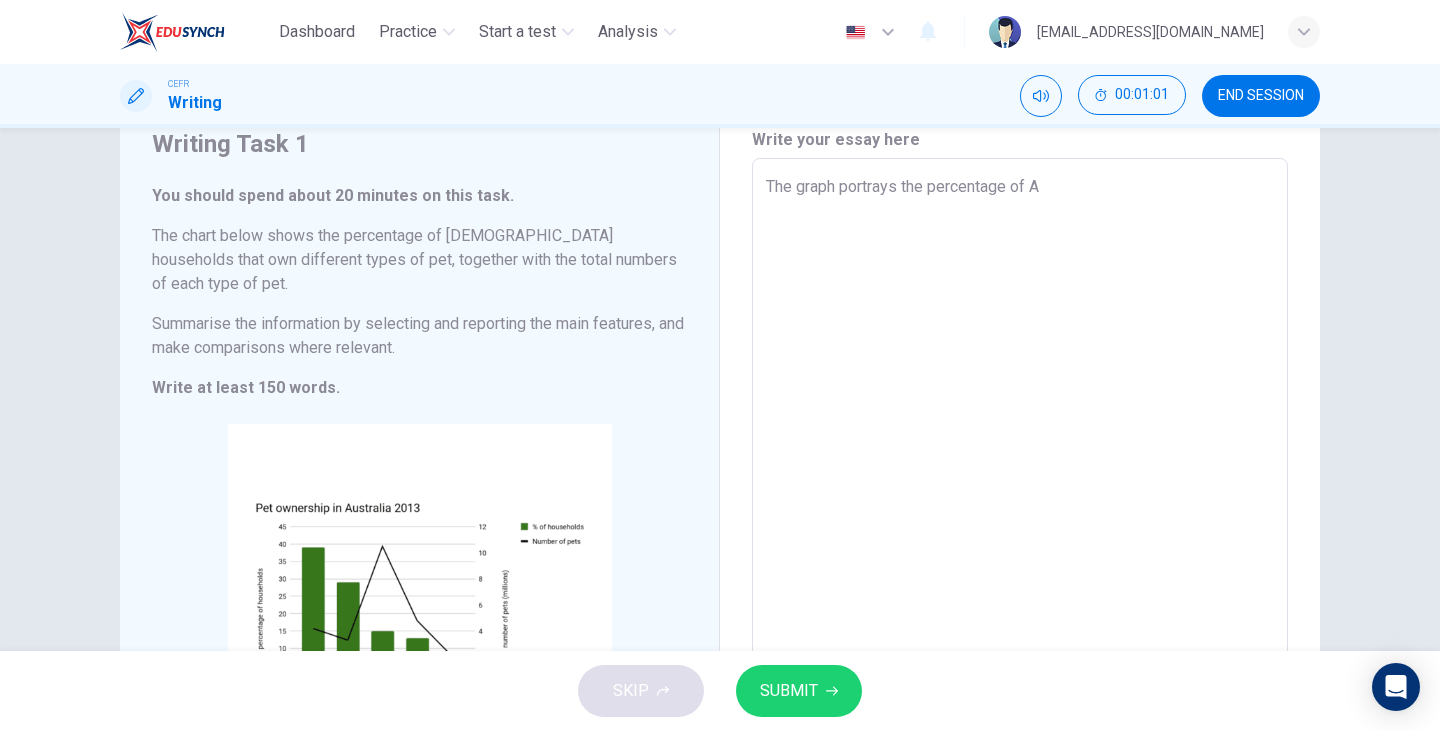 type on "x" 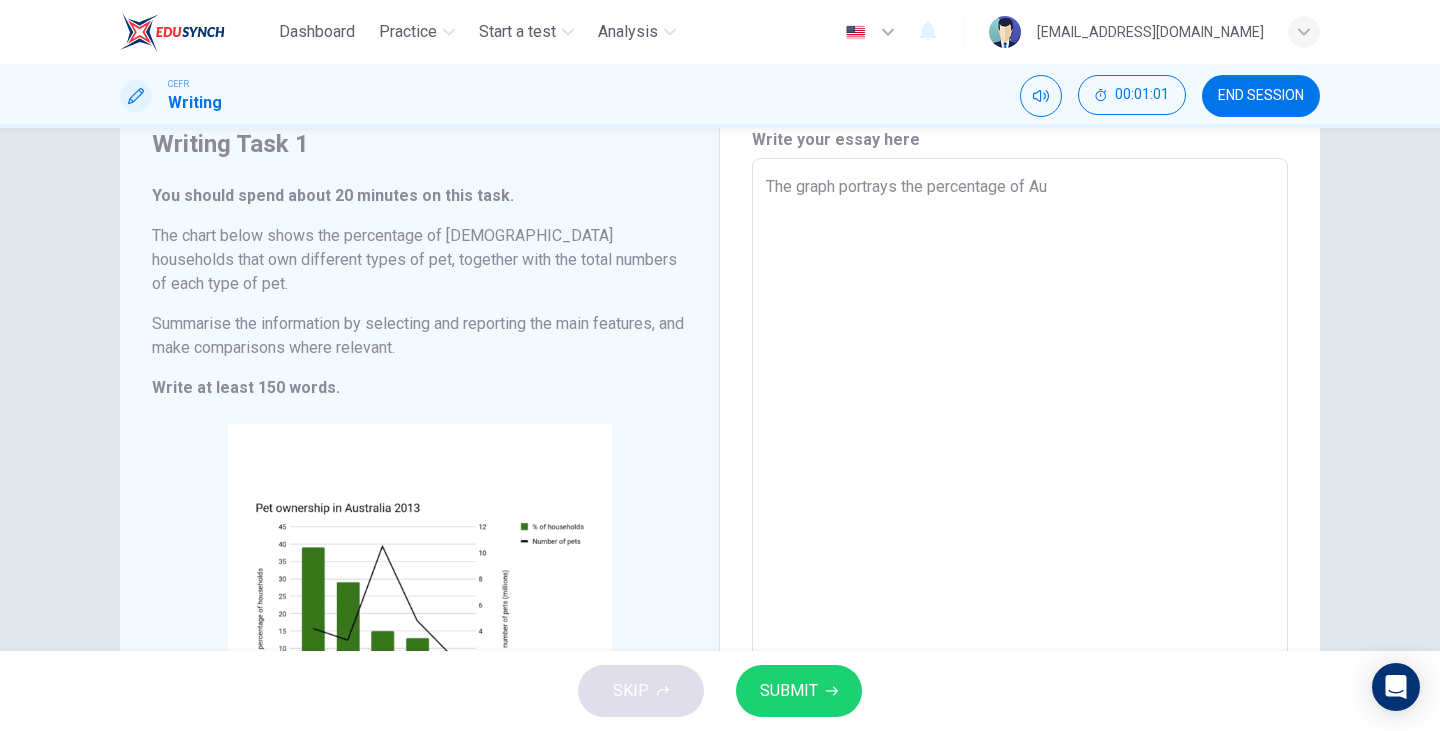 type on "x" 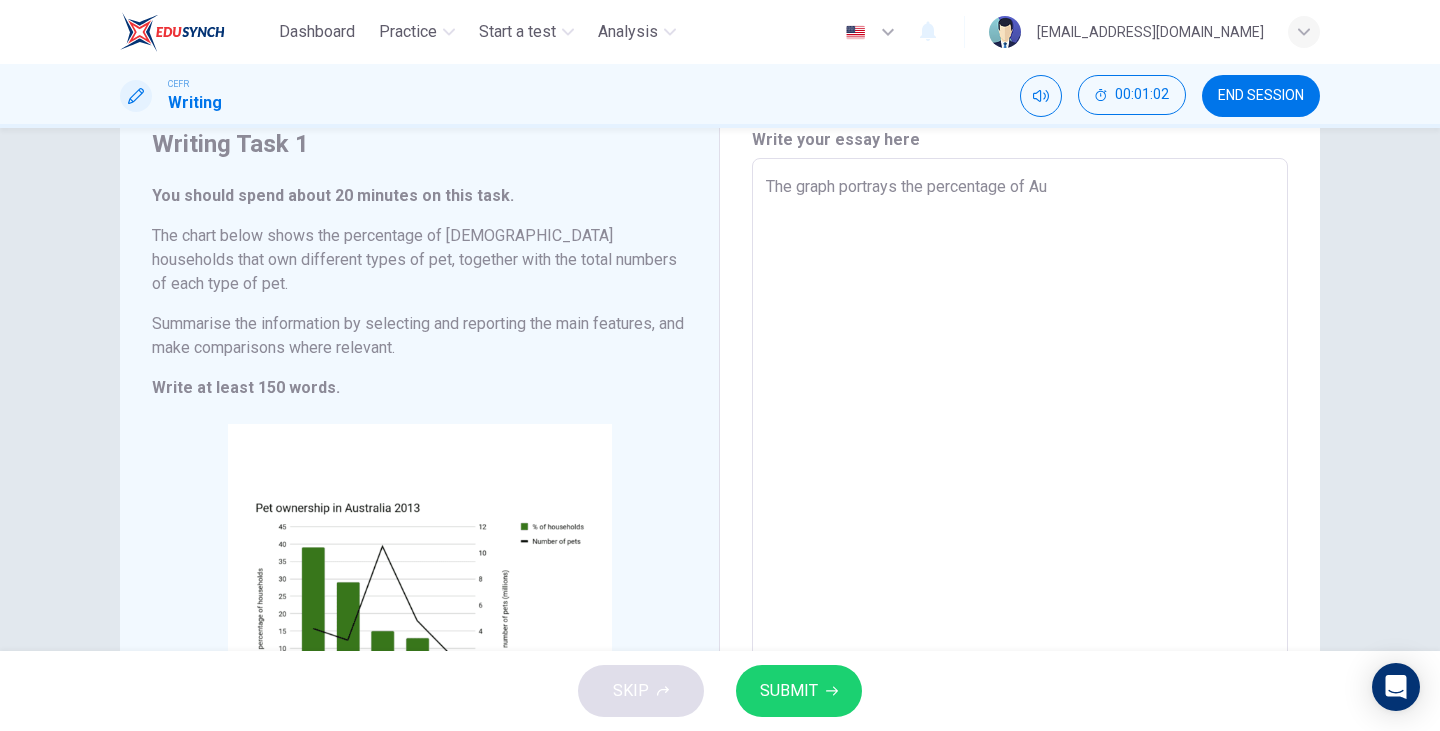 type on "The graph portrays the percentage of Aus" 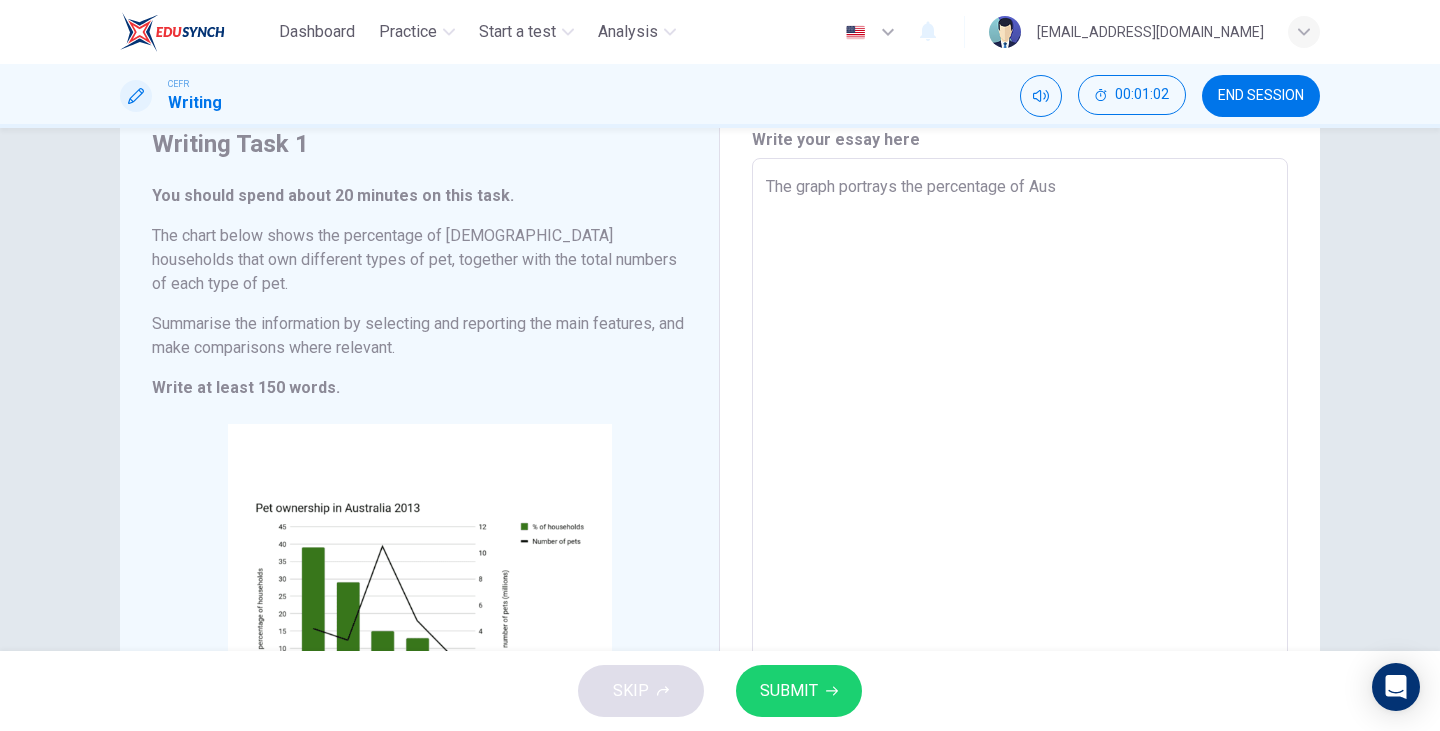 type on "The graph portrays the percentage of Aust" 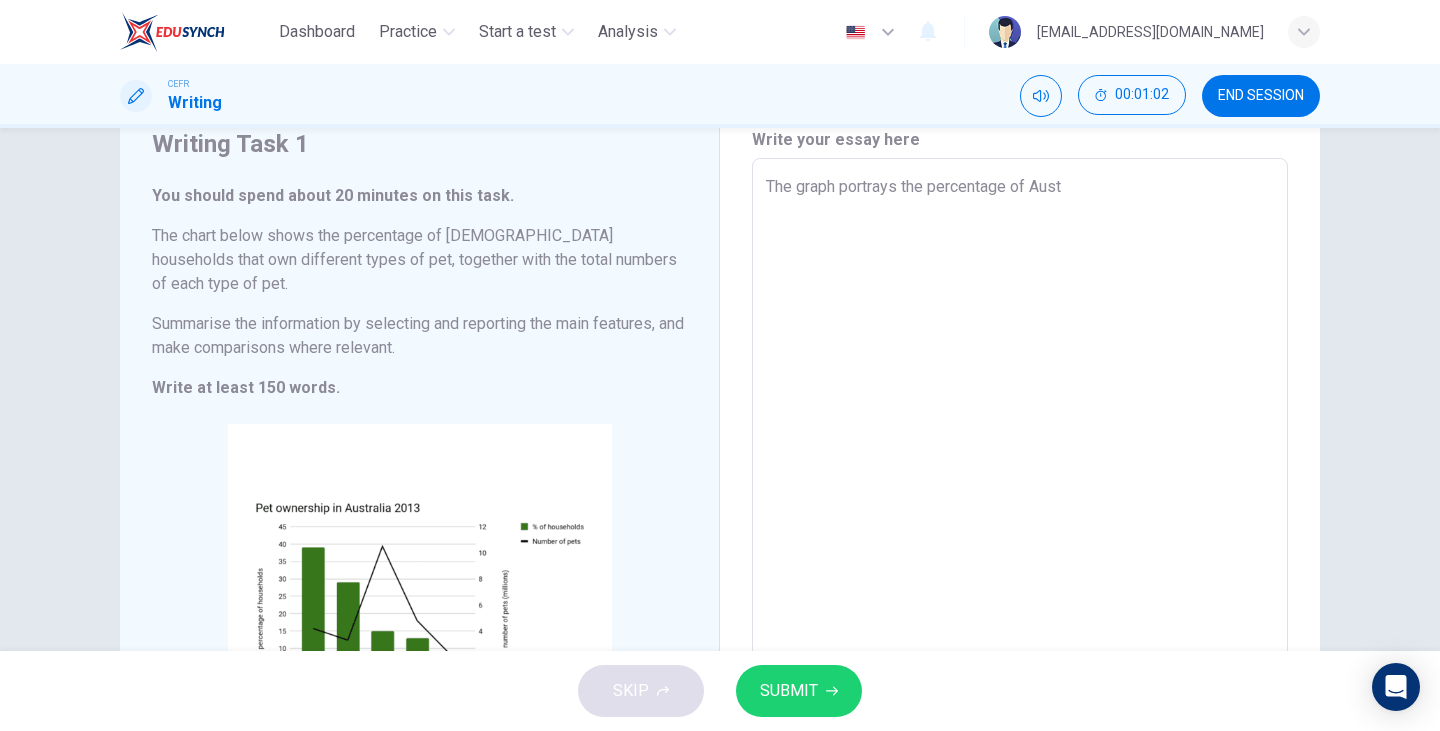 type on "x" 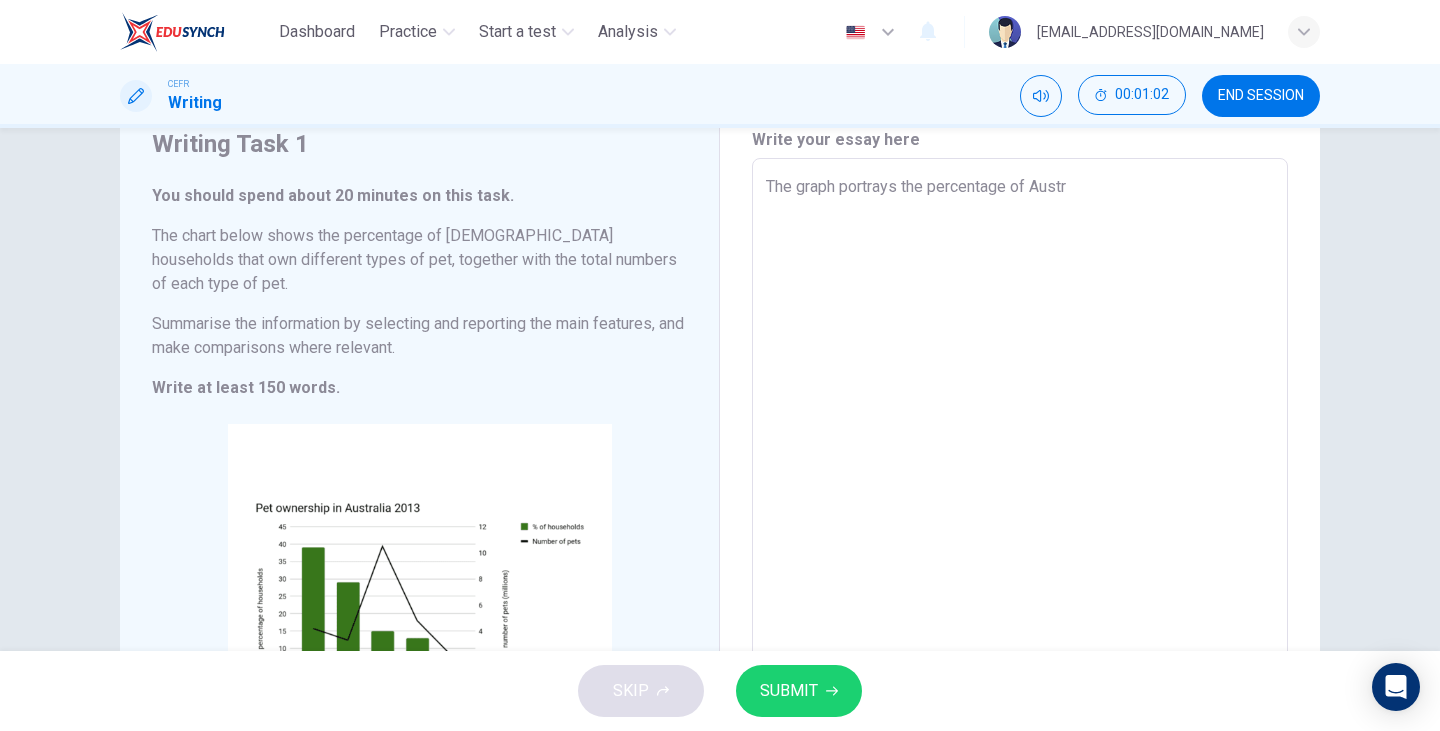 type on "x" 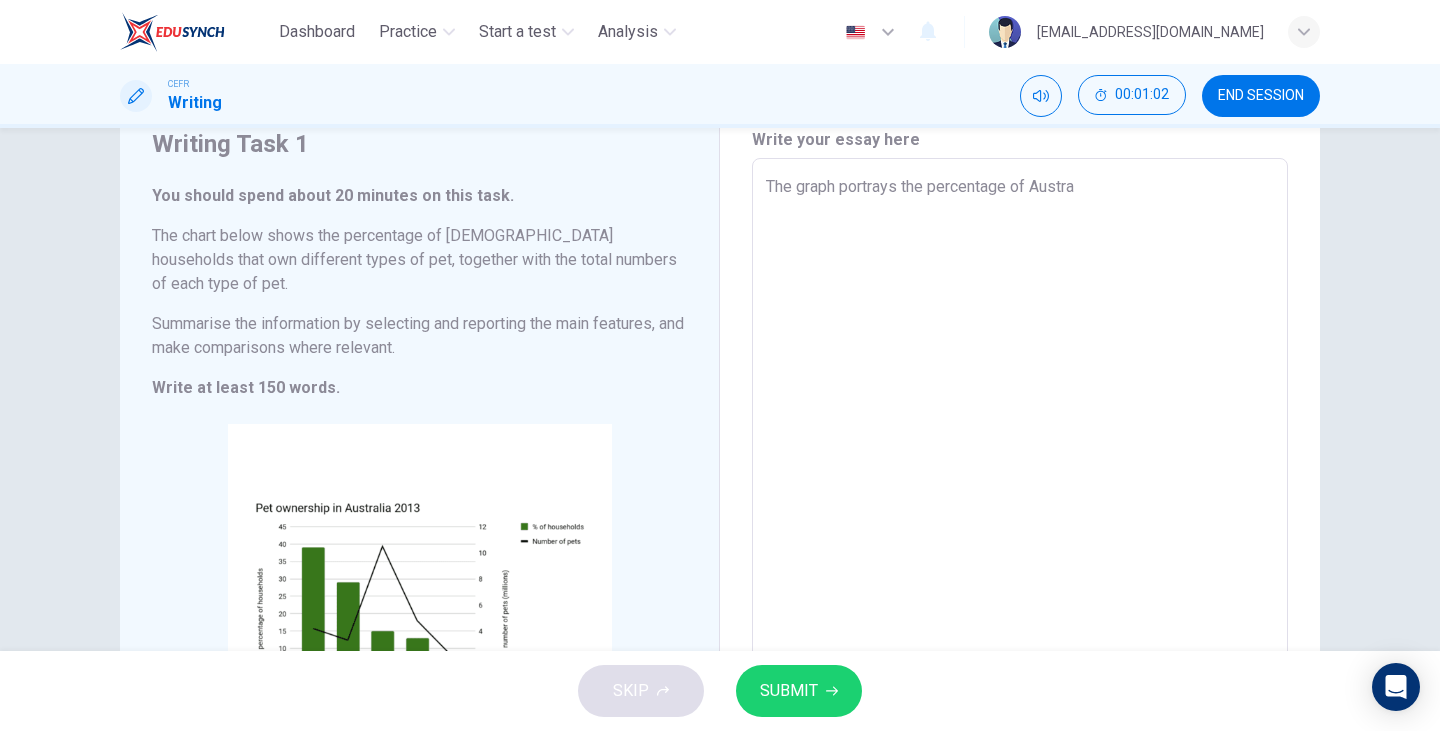 type on "x" 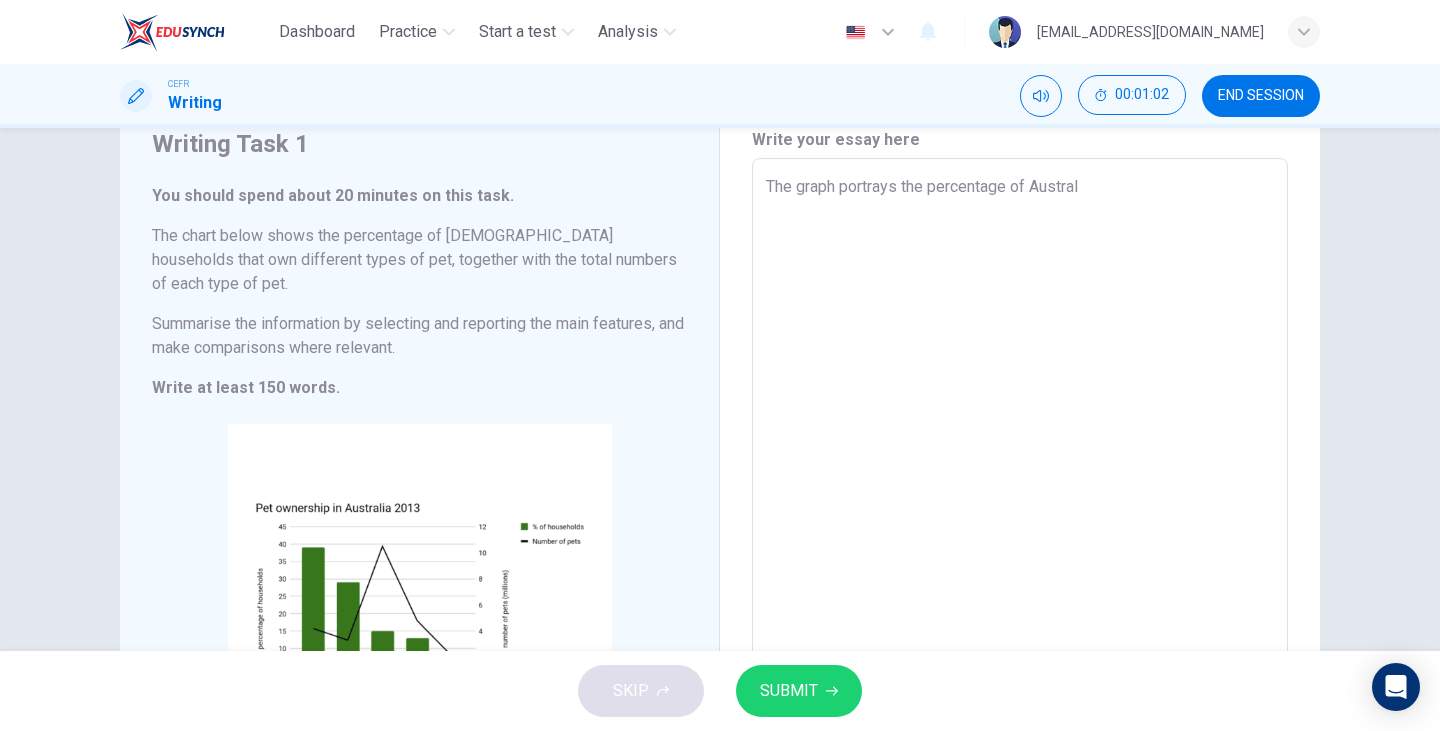type on "x" 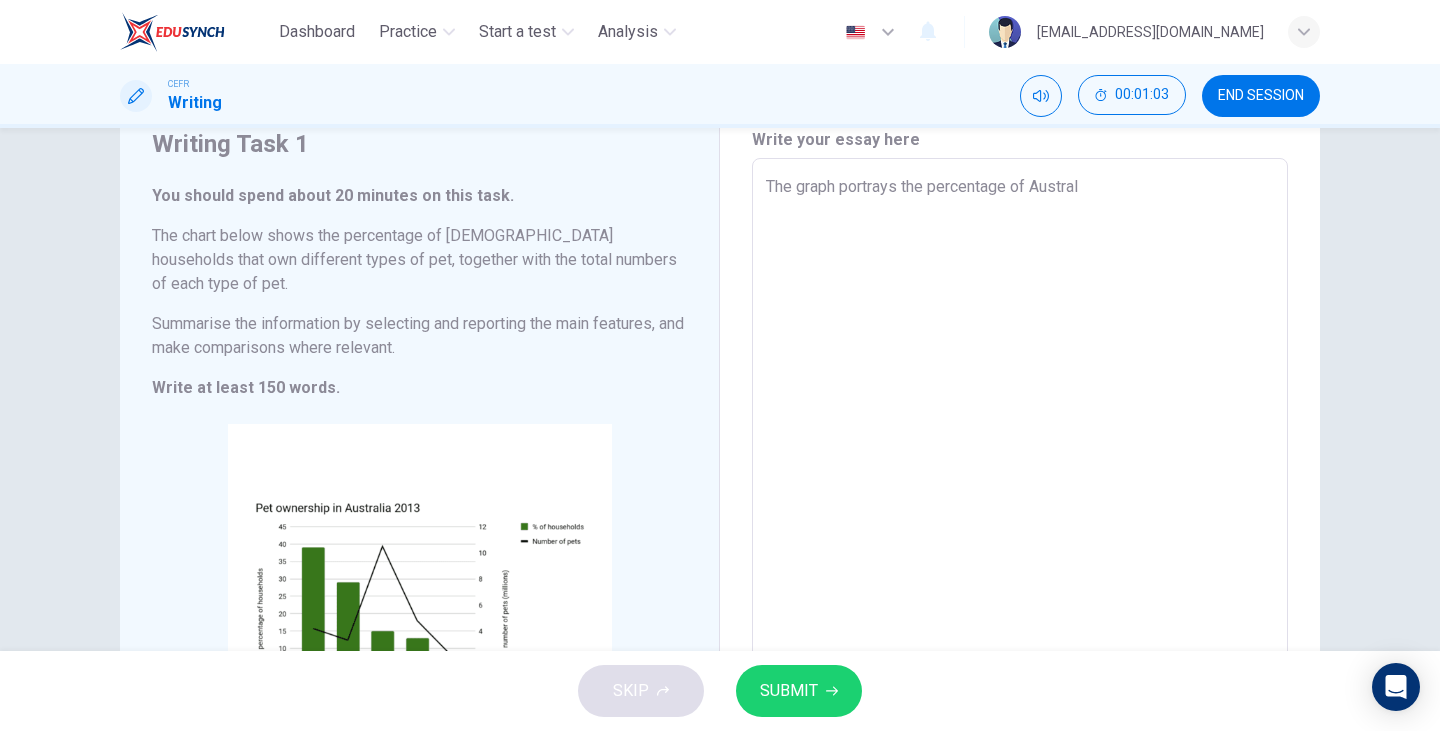 type on "The graph portrays the percentage of Australi" 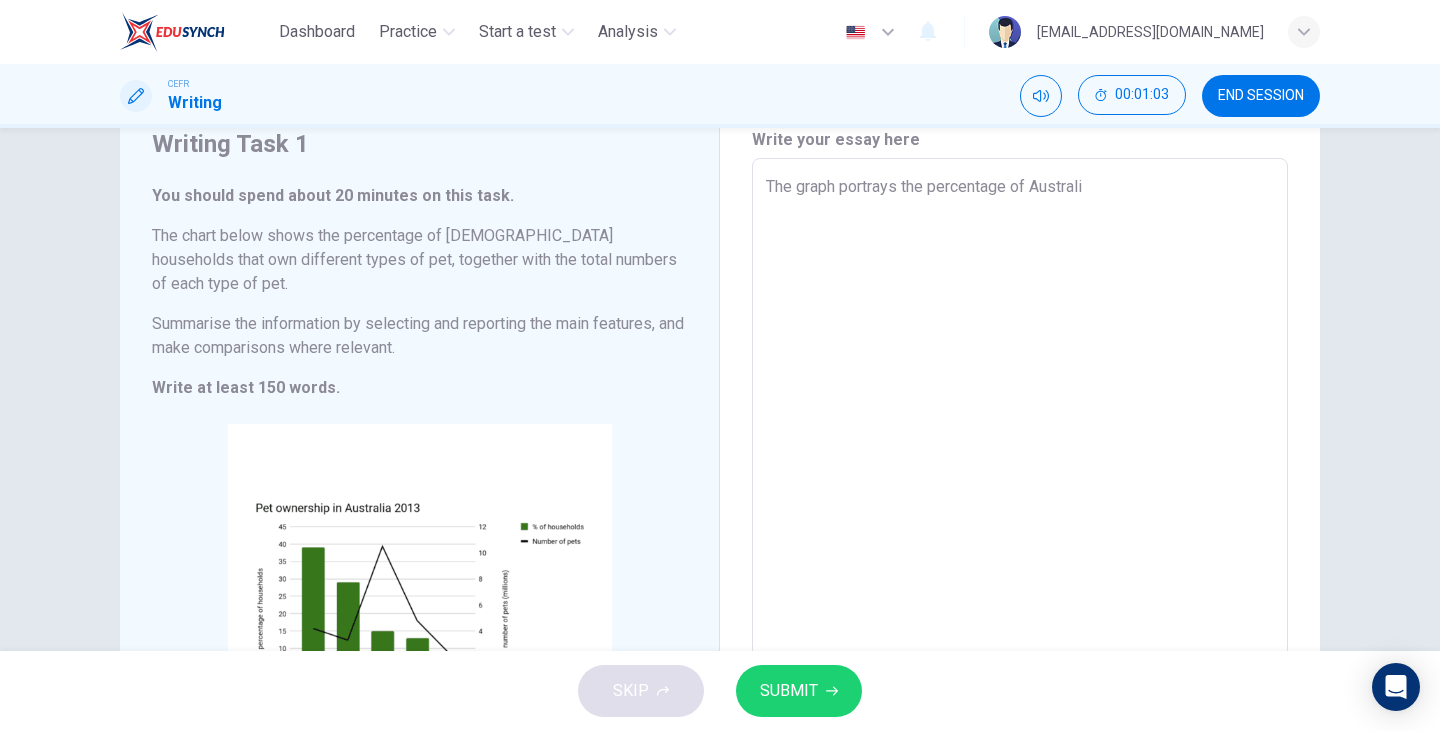 type on "The graph portrays the percentage of Australia" 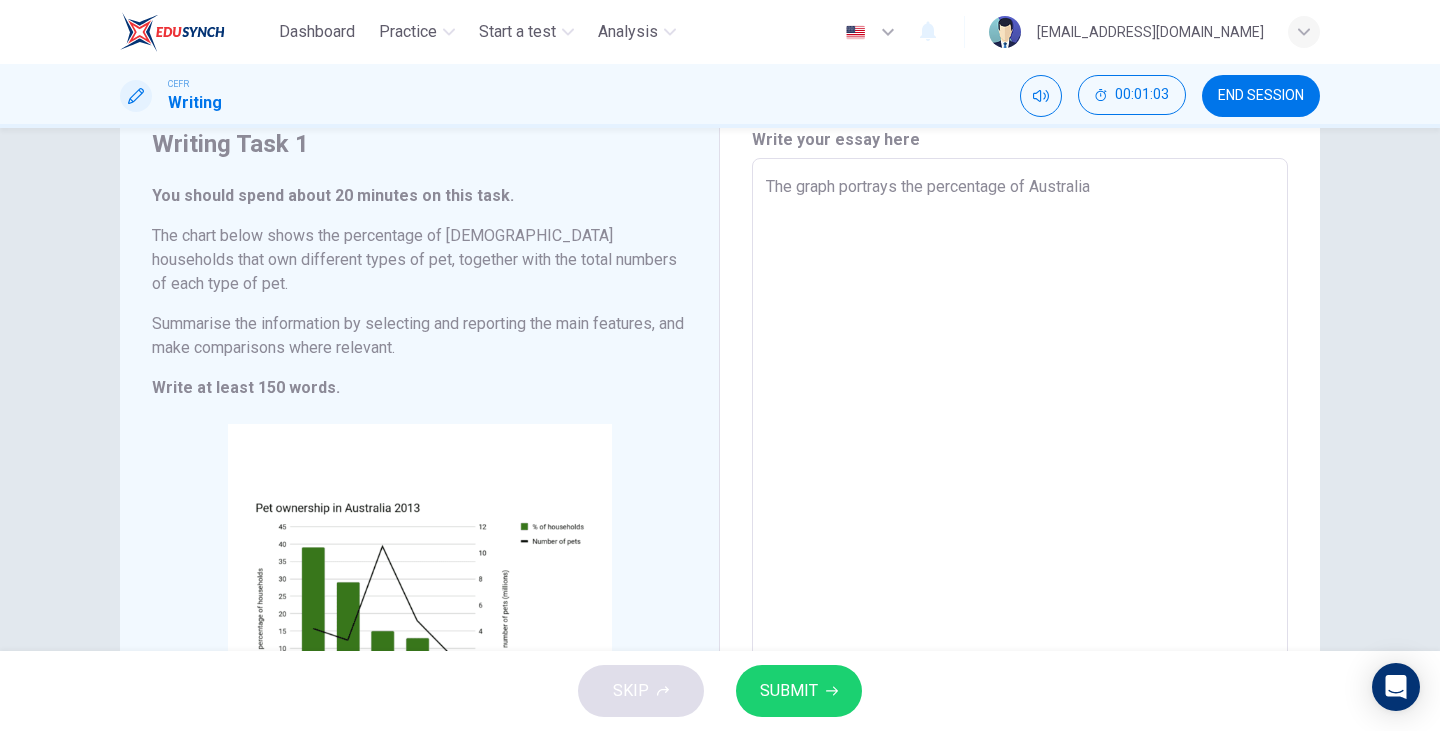 type on "x" 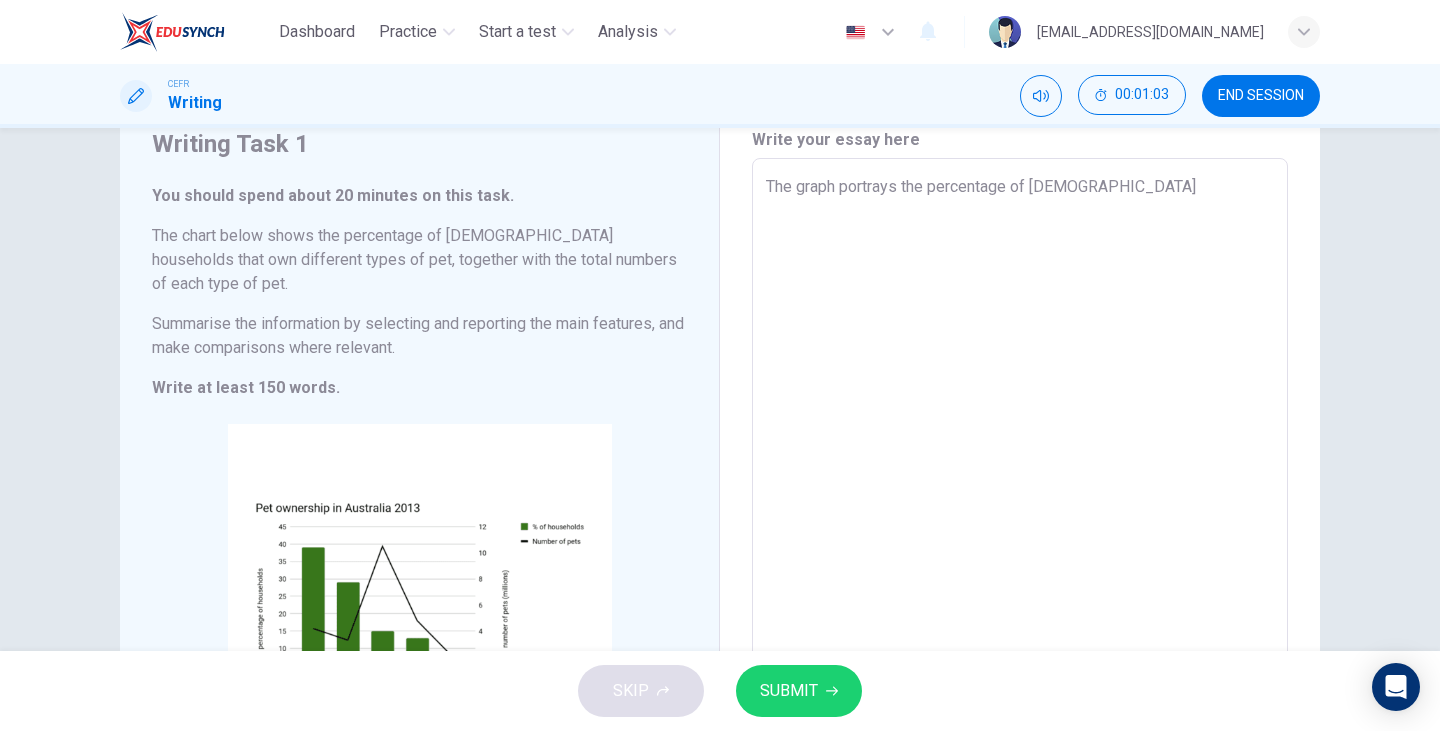 type on "x" 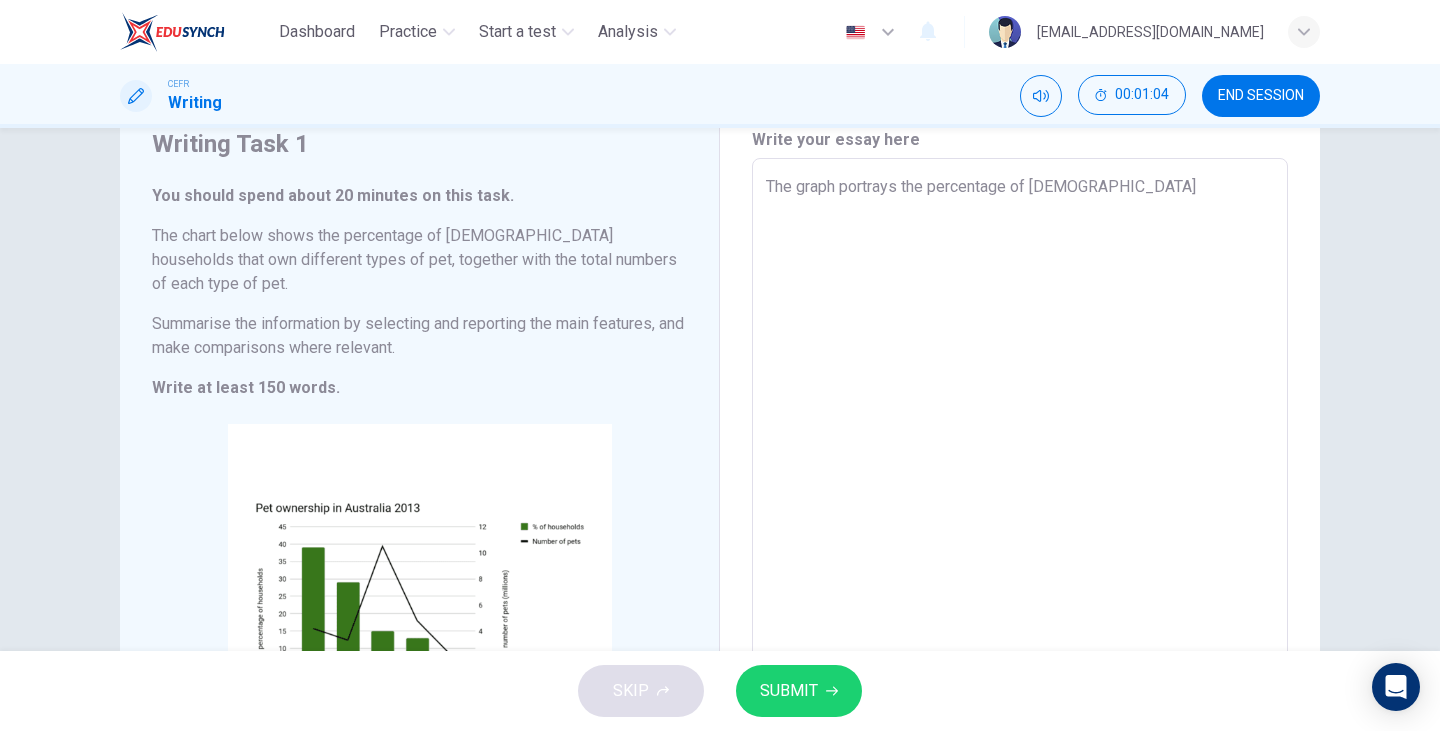 type on "The graph portrays the percentage of [DEMOGRAPHIC_DATA]" 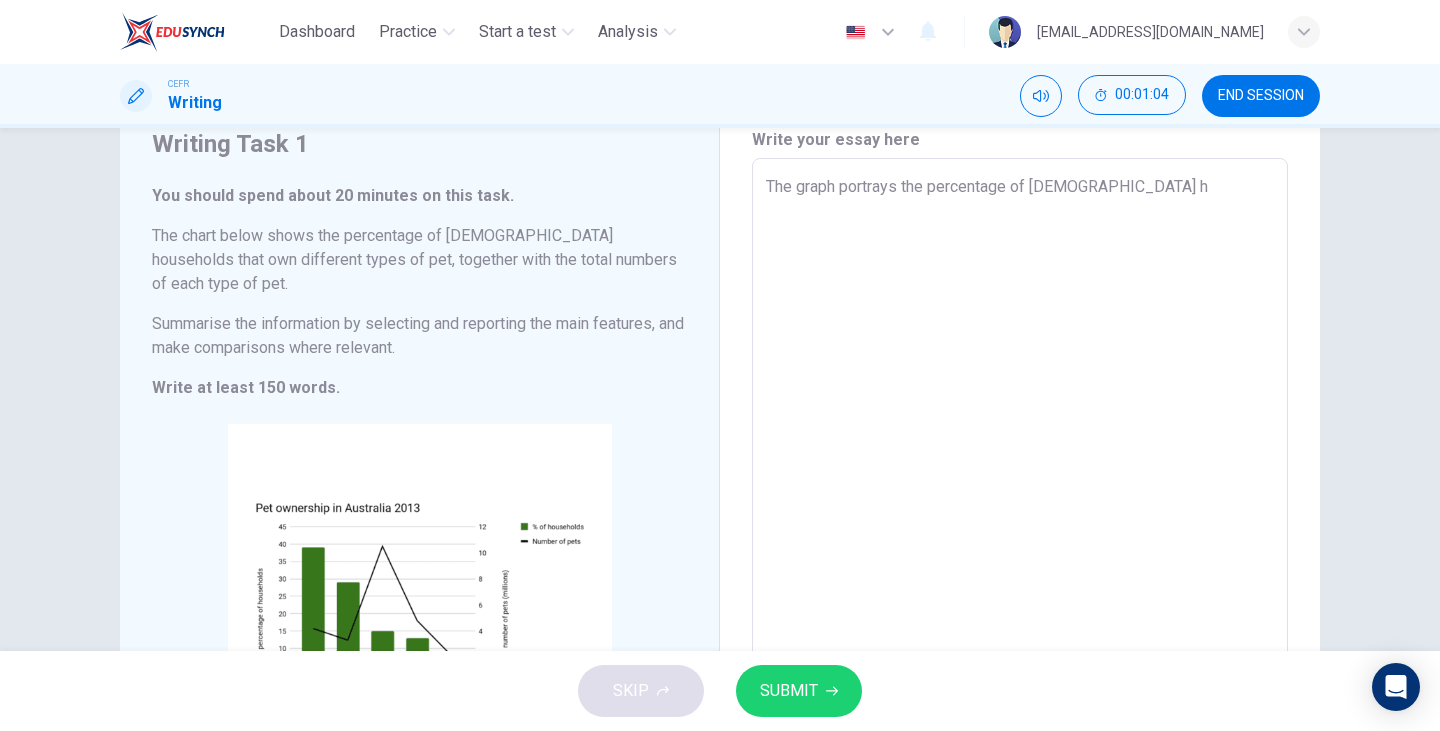 type on "x" 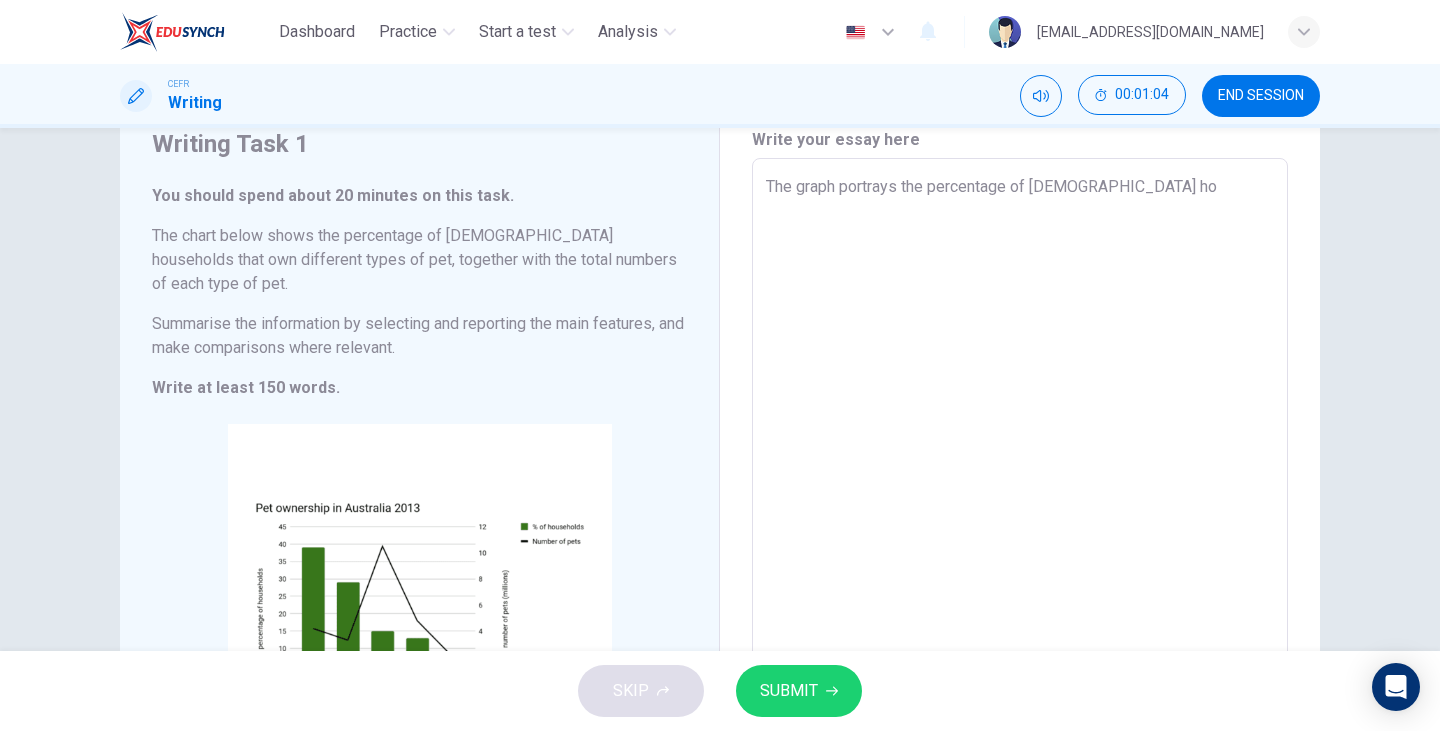 type on "x" 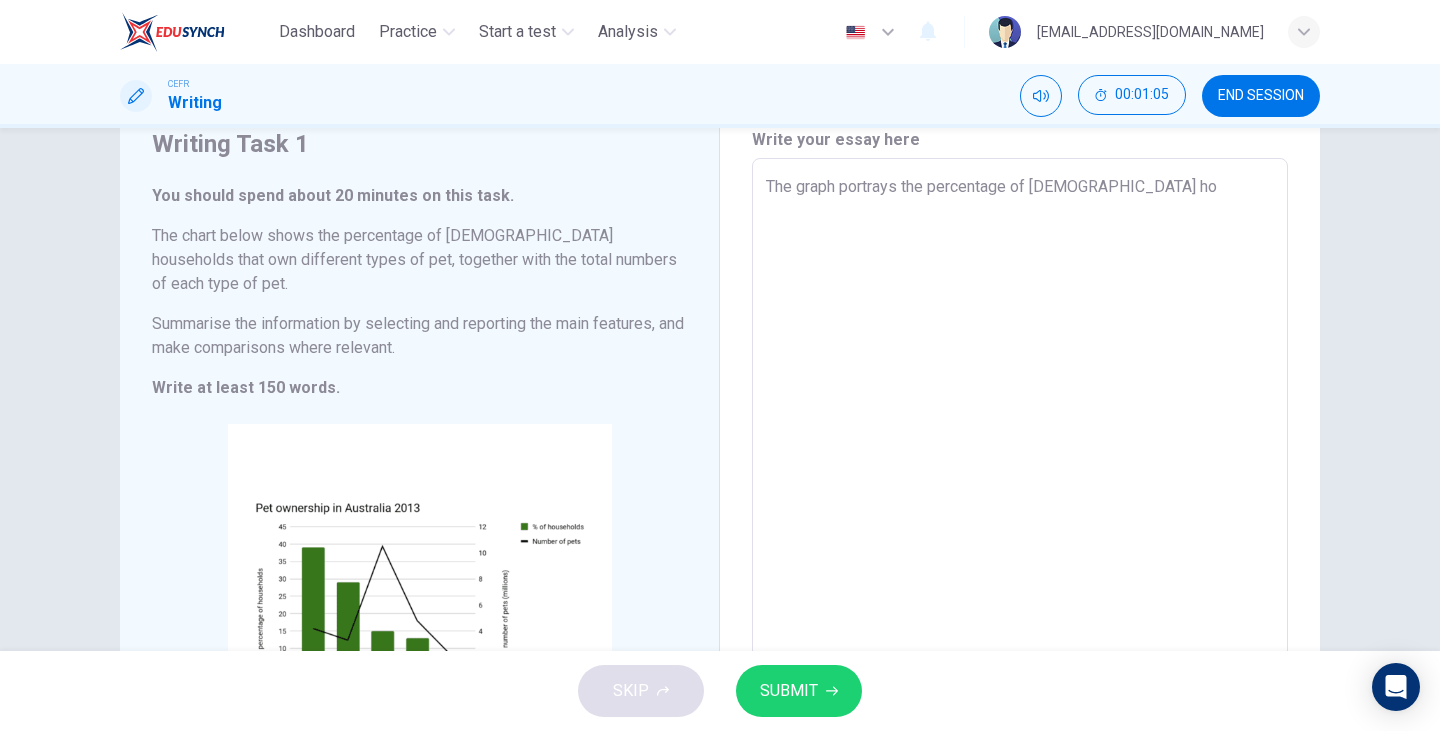 type on "The graph portrays the percentage of Australian hou" 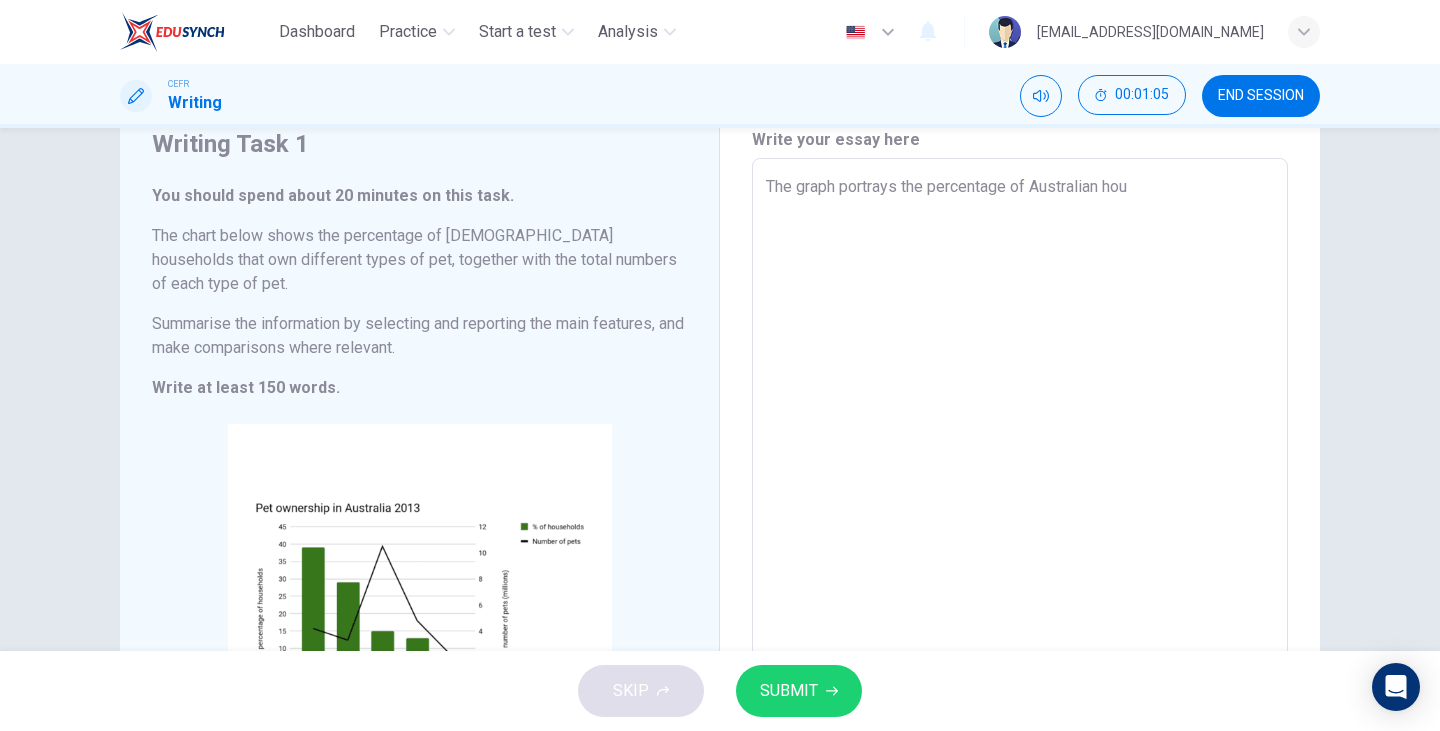 type on "The graph portrays the percentage of [DEMOGRAPHIC_DATA] hous" 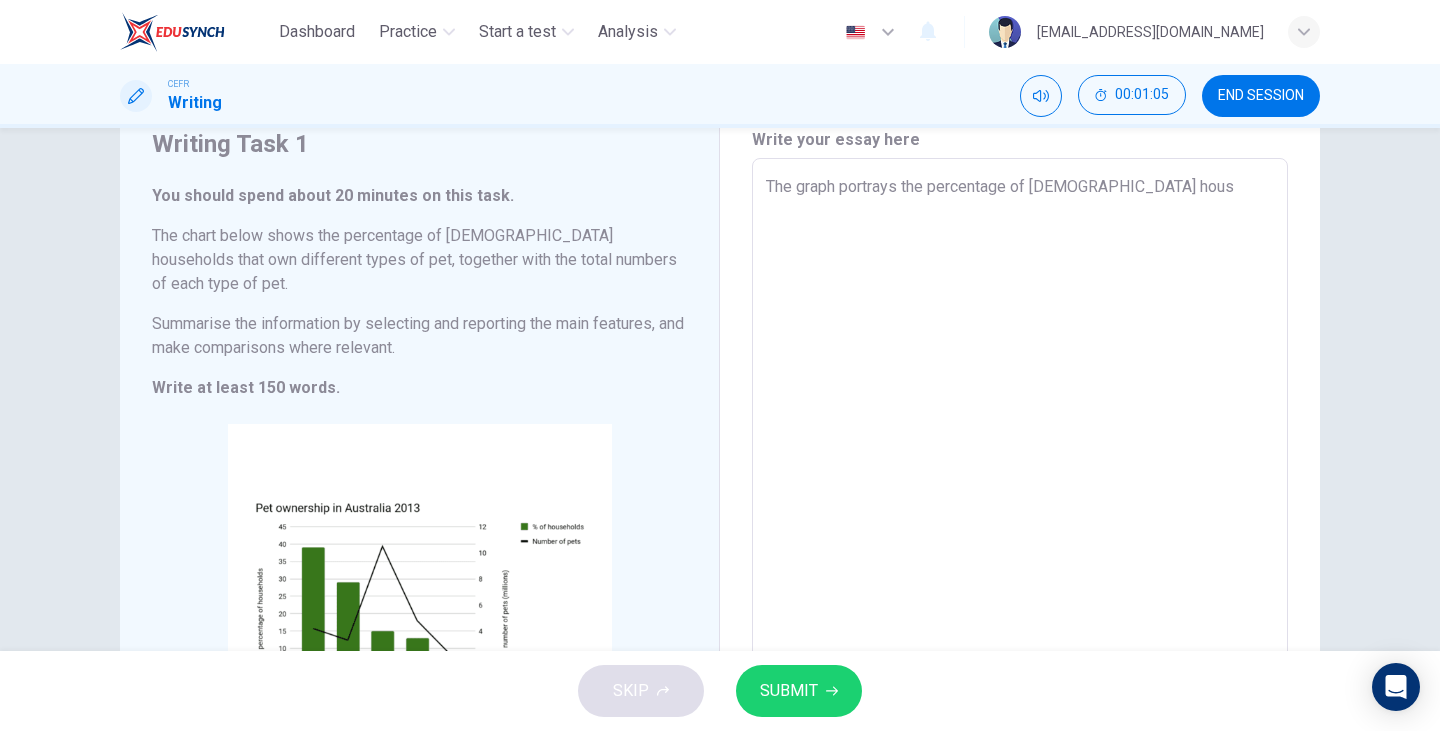 type on "x" 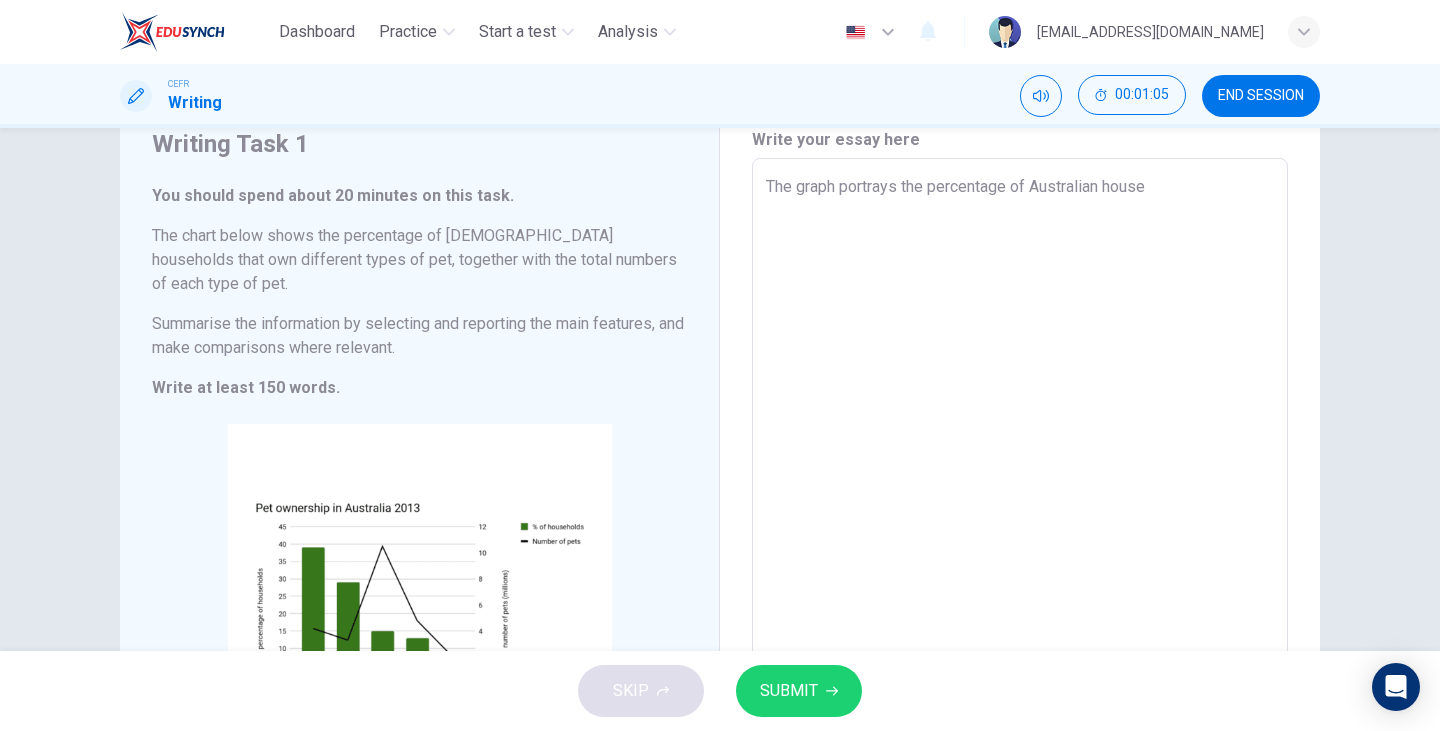 type on "x" 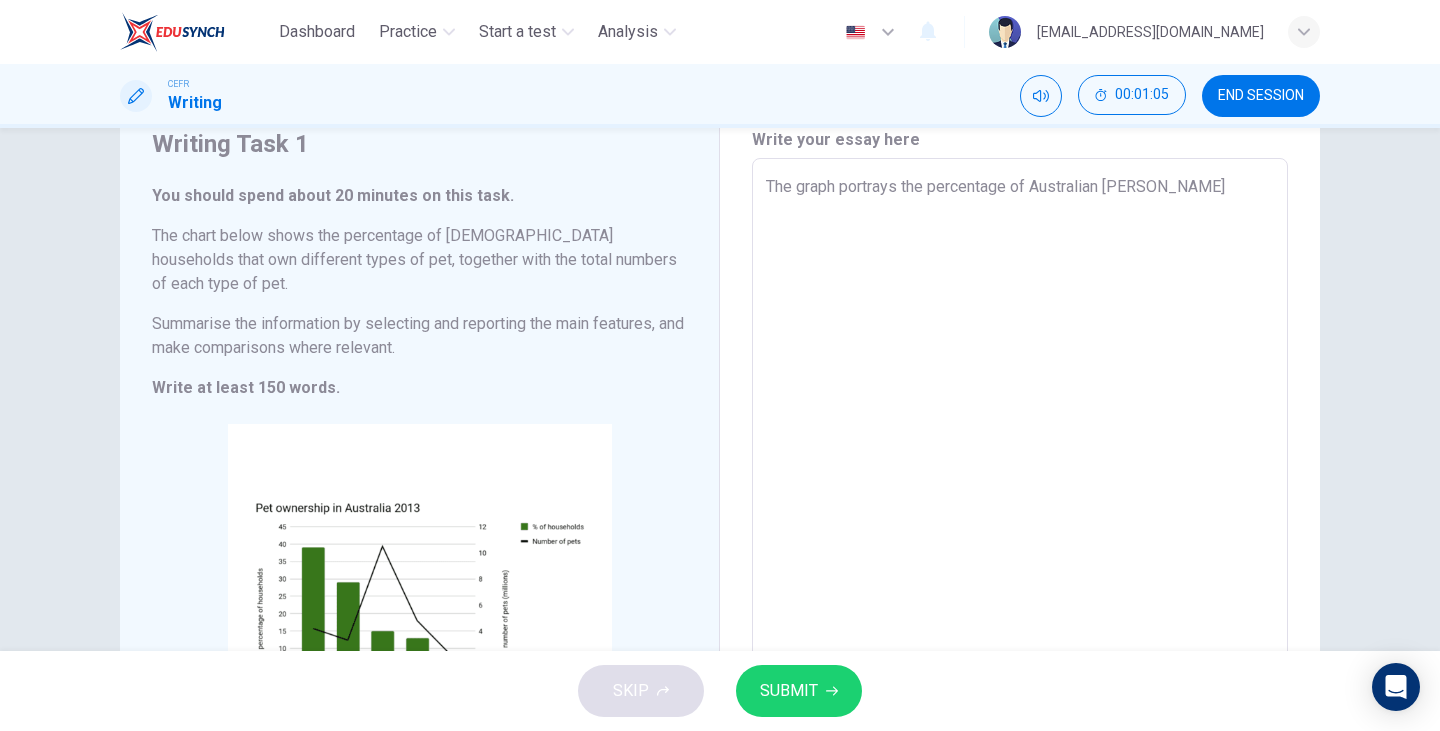 type on "x" 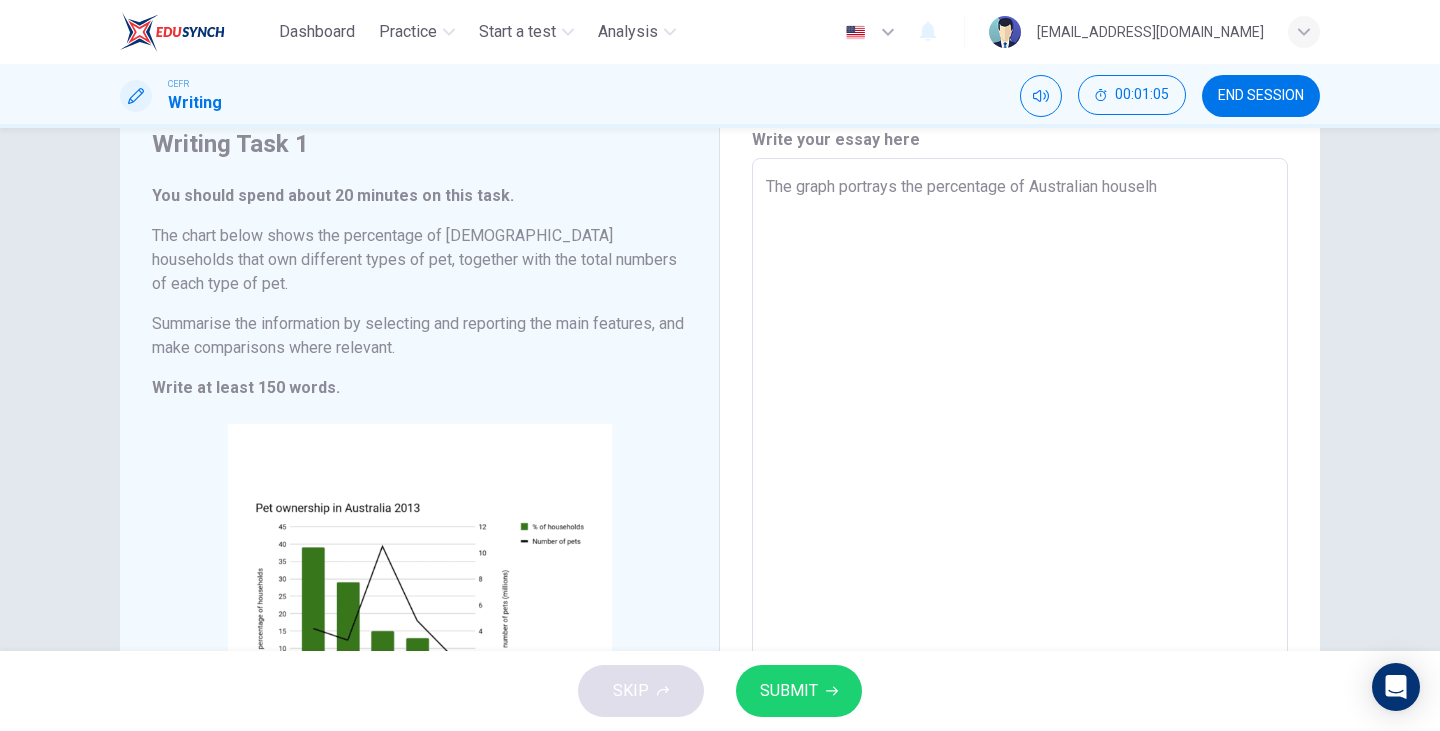 type on "x" 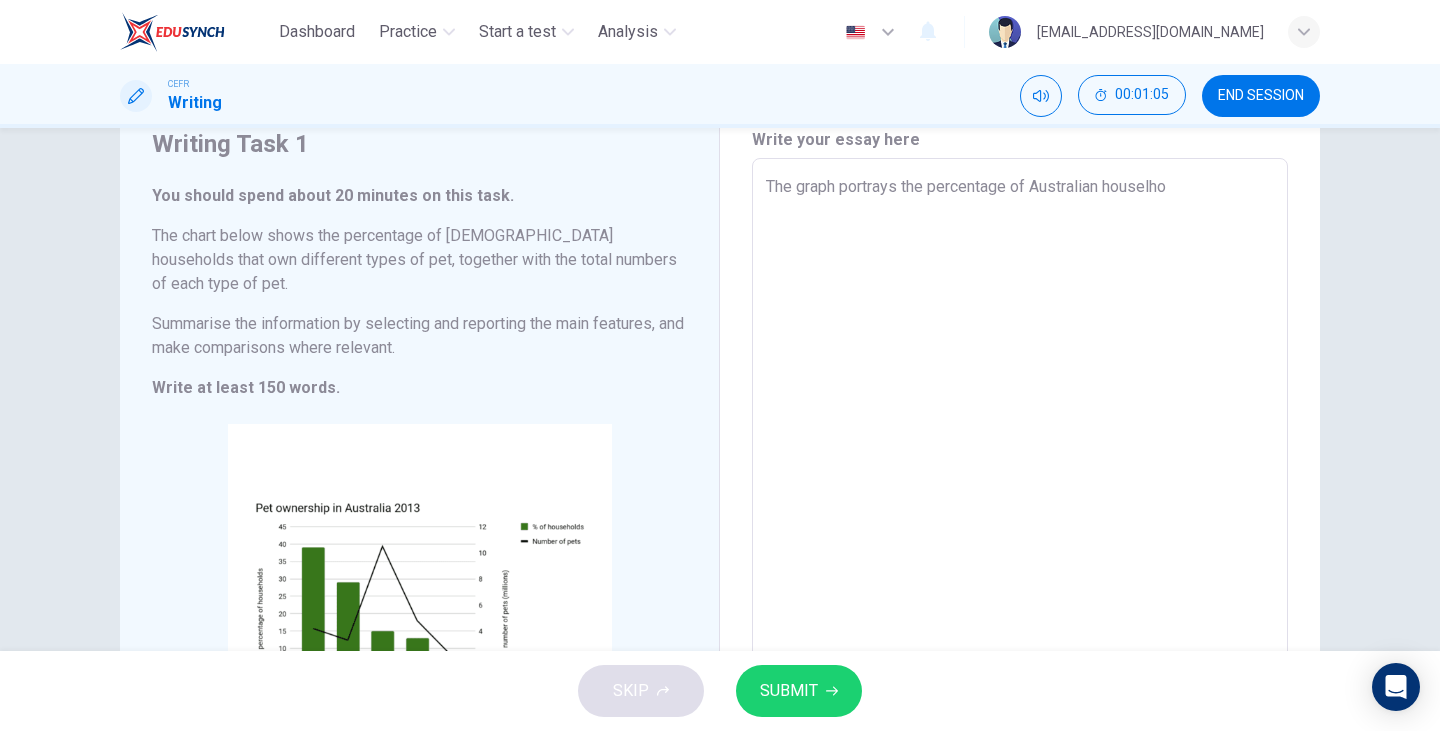 type on "x" 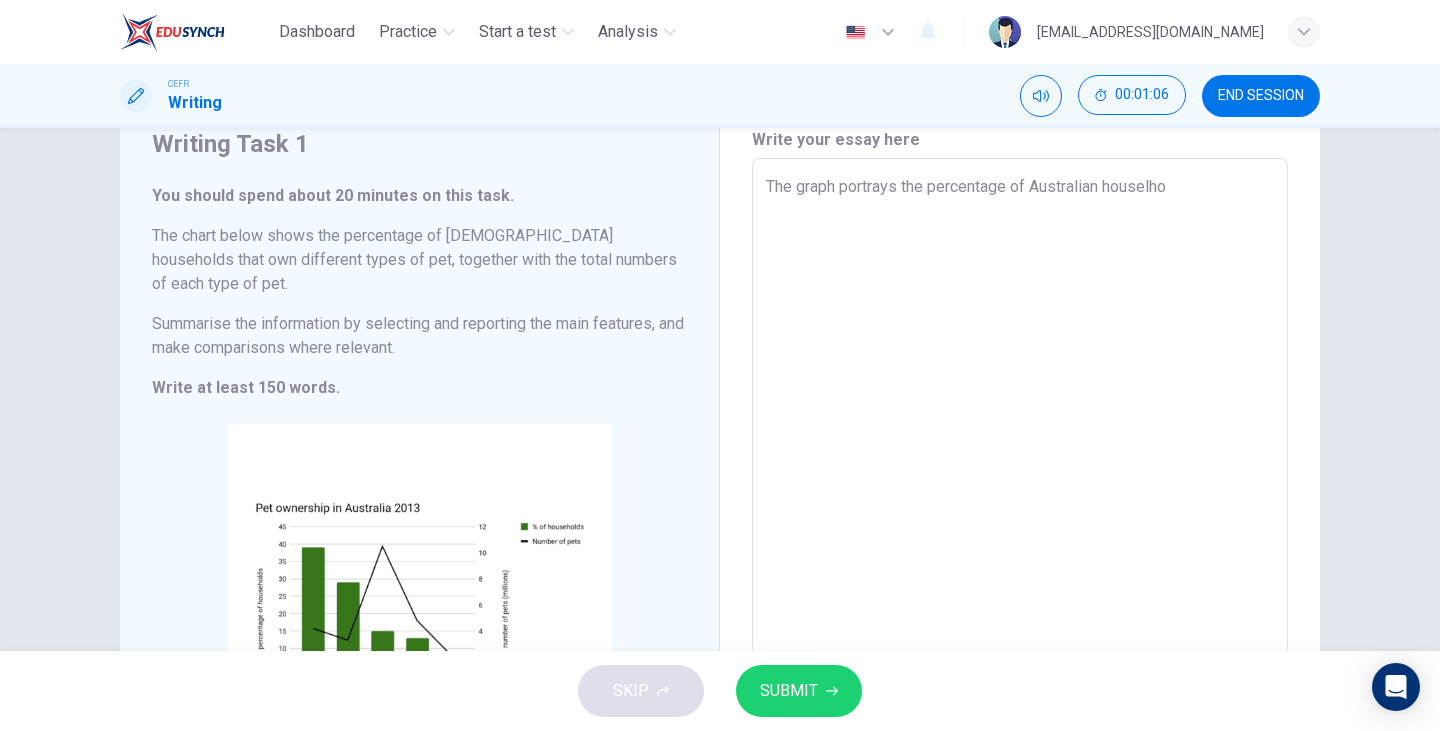 type on "The graph portrays the percentage of Australian houselhol" 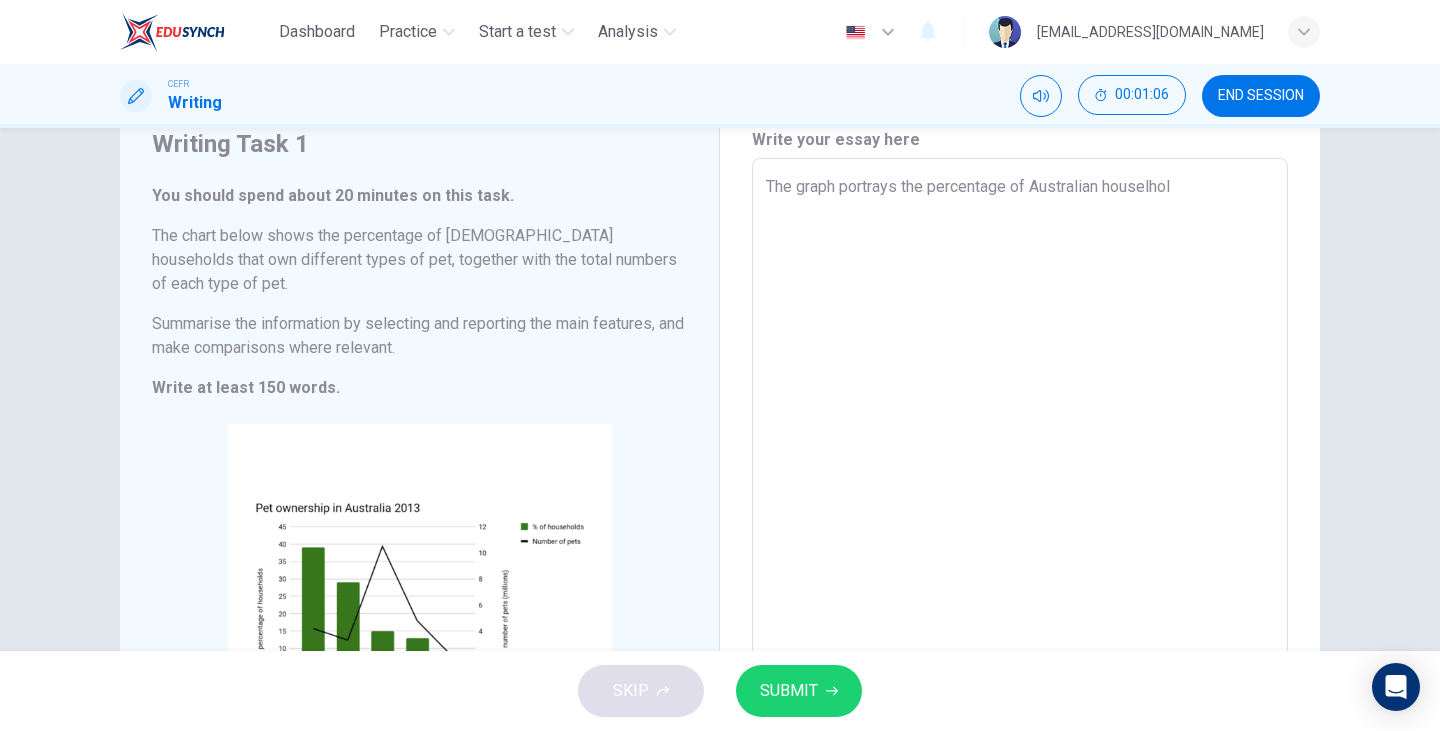 type on "The graph portrays the percentage of Australian houselhold" 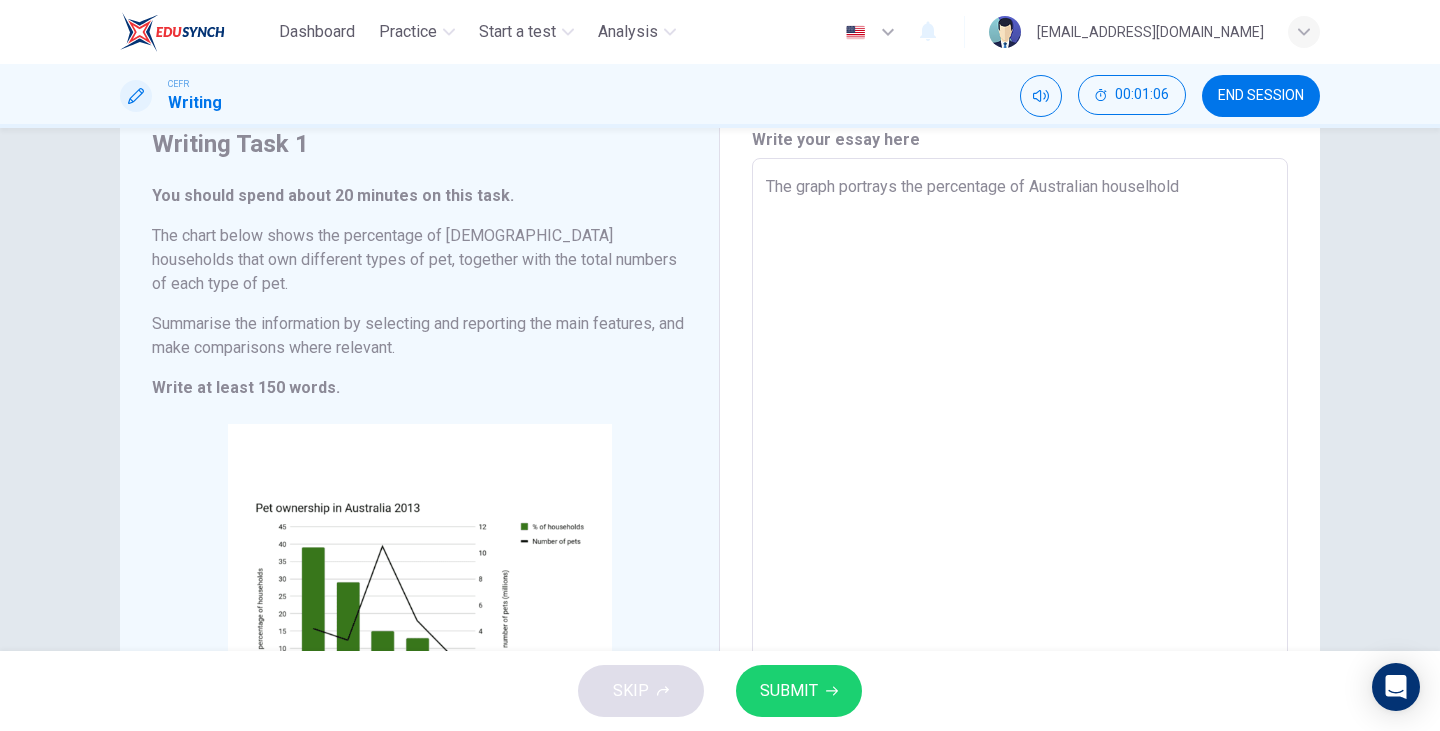 type on "x" 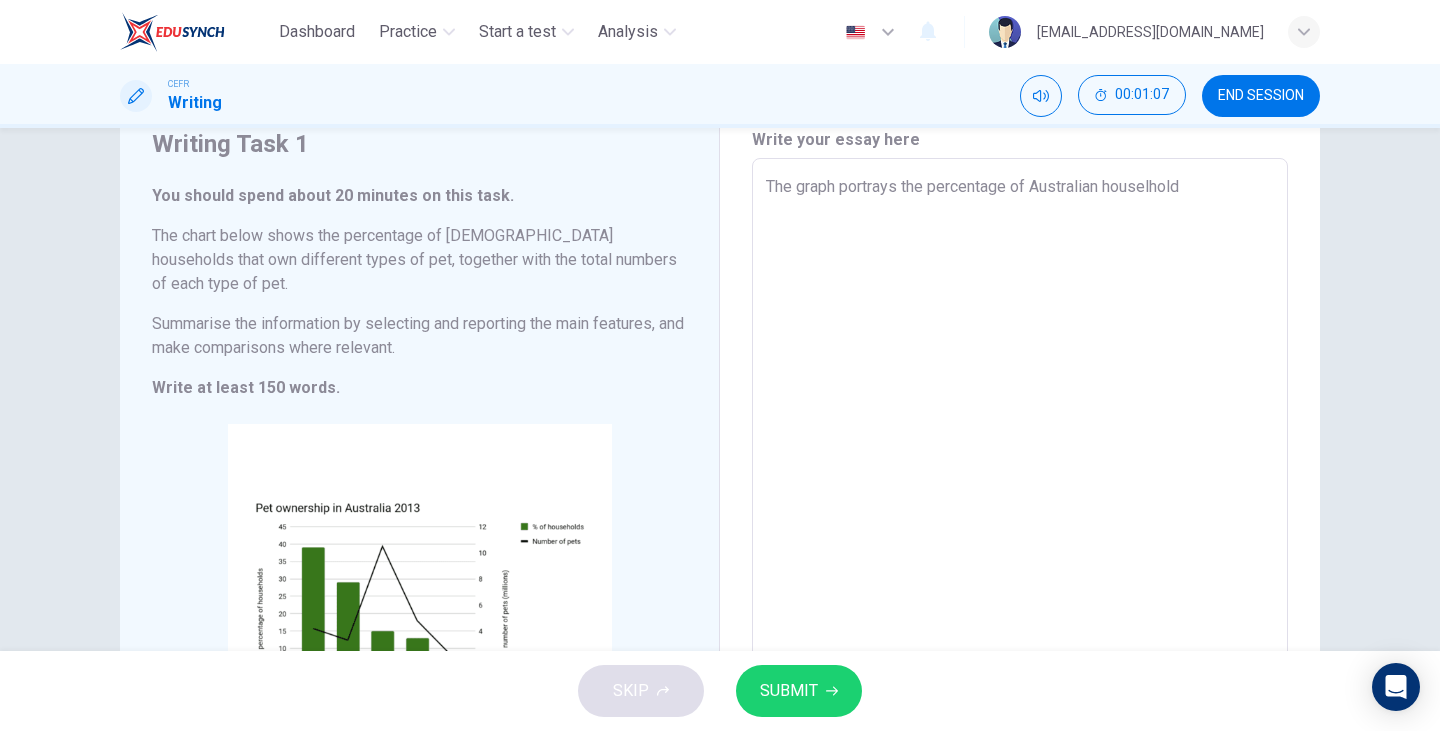 type on "The graph portrays the percentage of Australian houselhol" 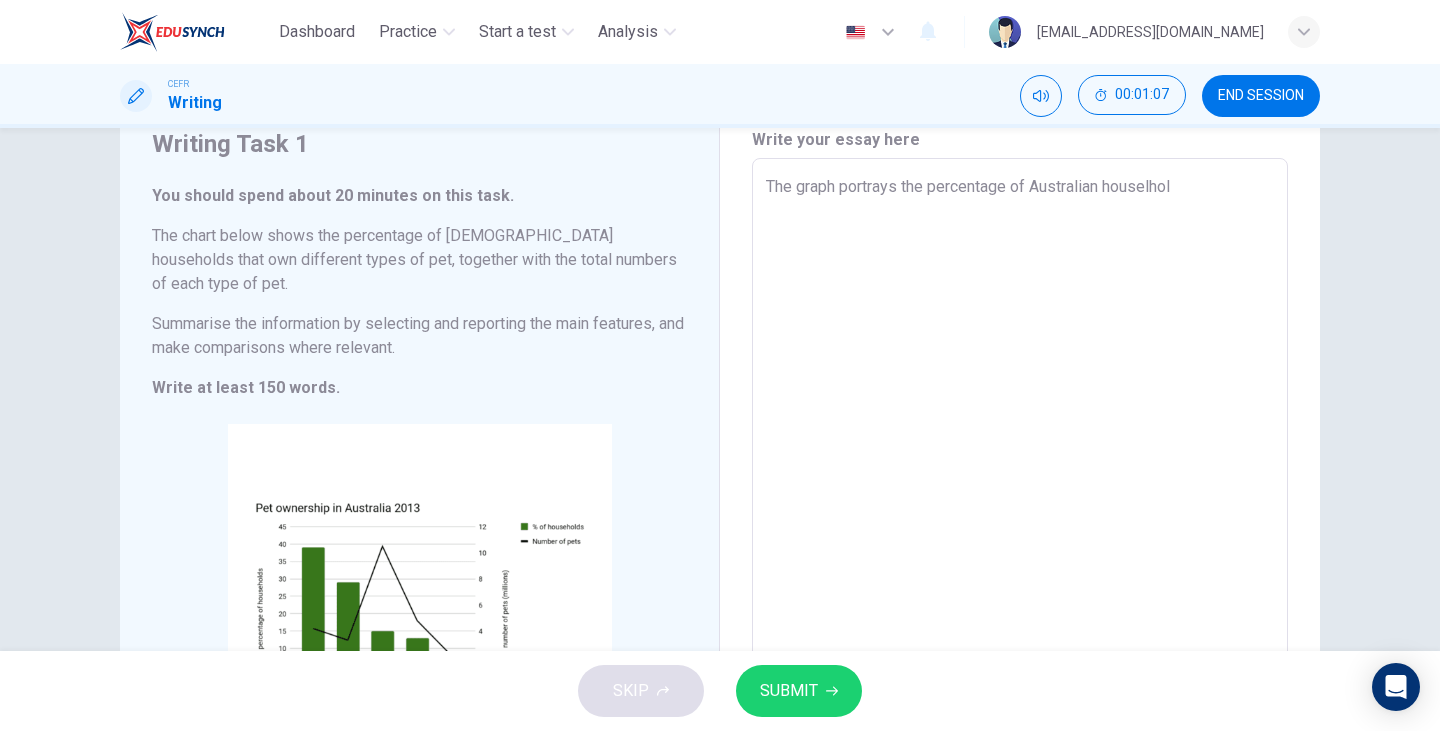 type on "The graph portrays the percentage of Australian houselho" 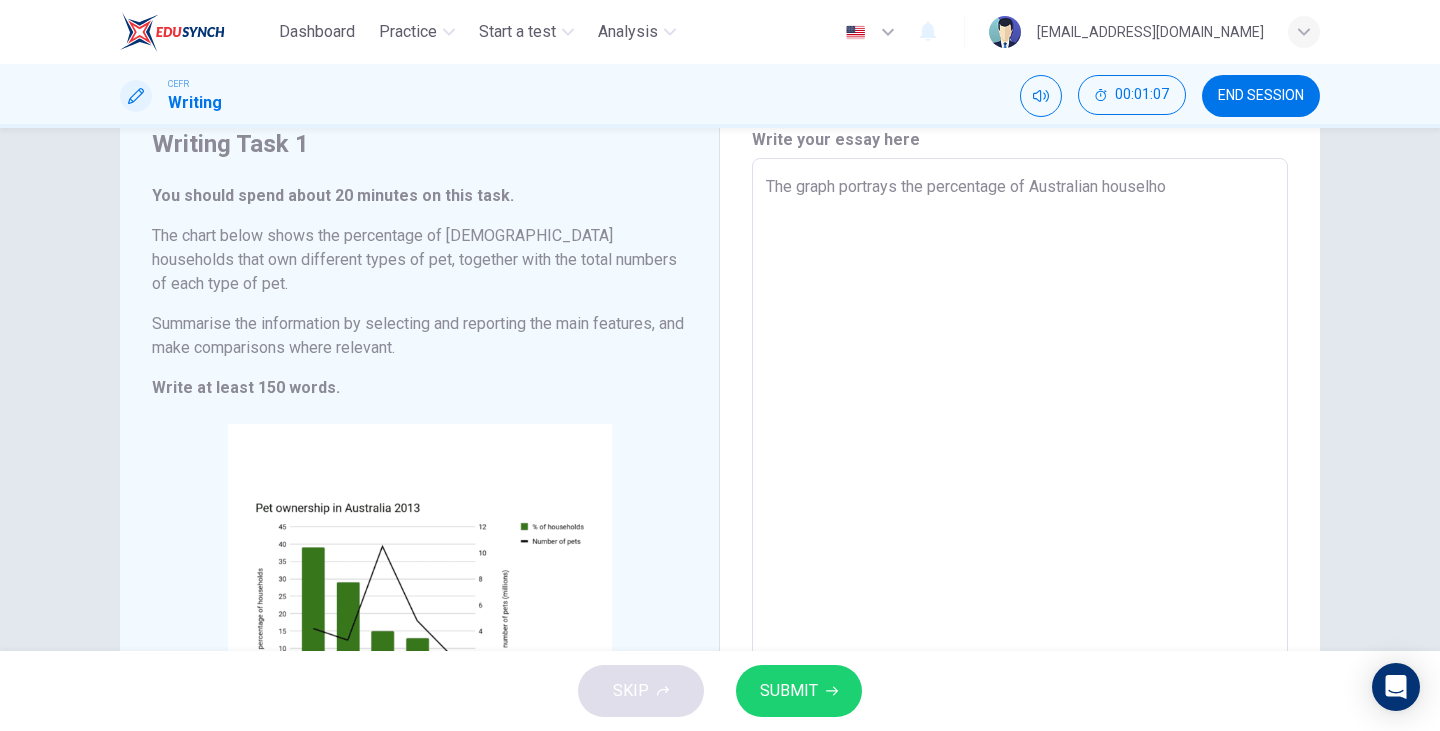 type on "x" 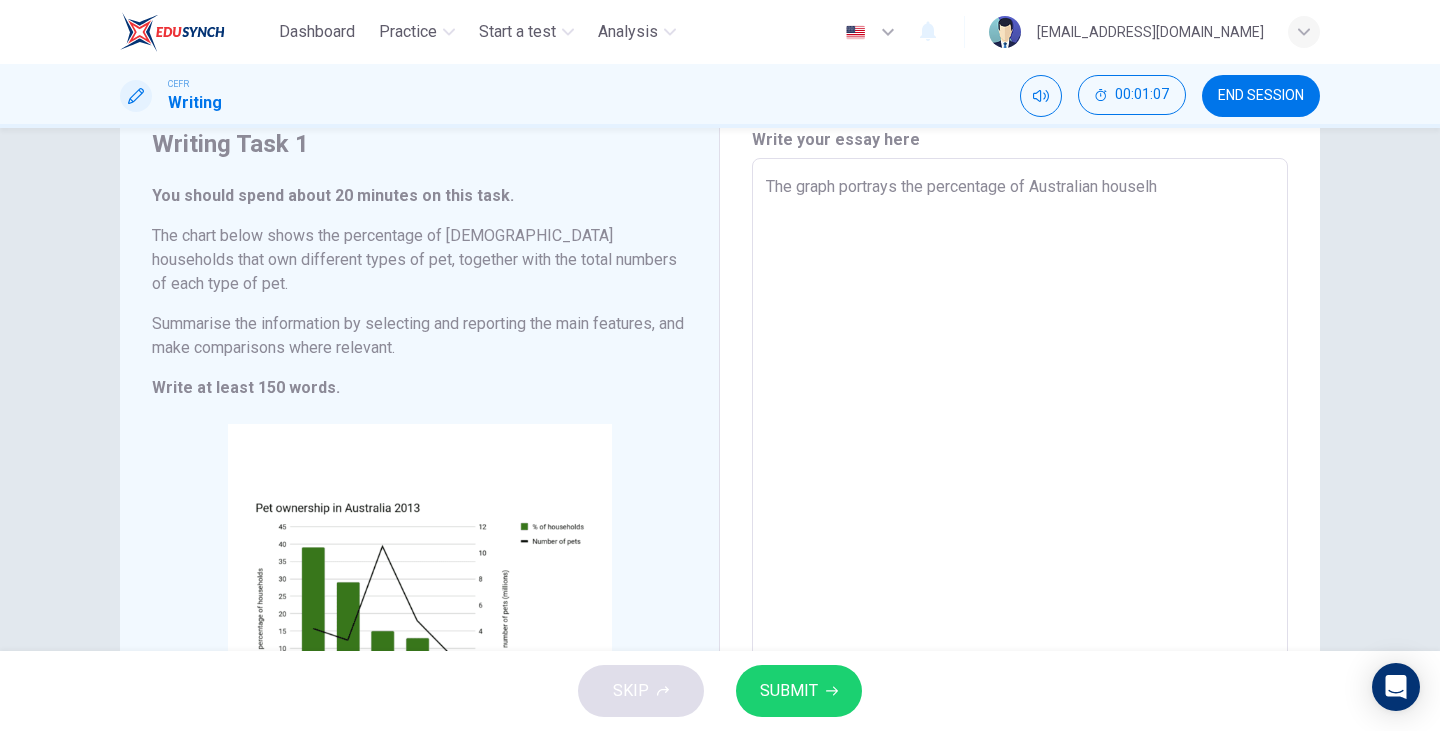 type on "x" 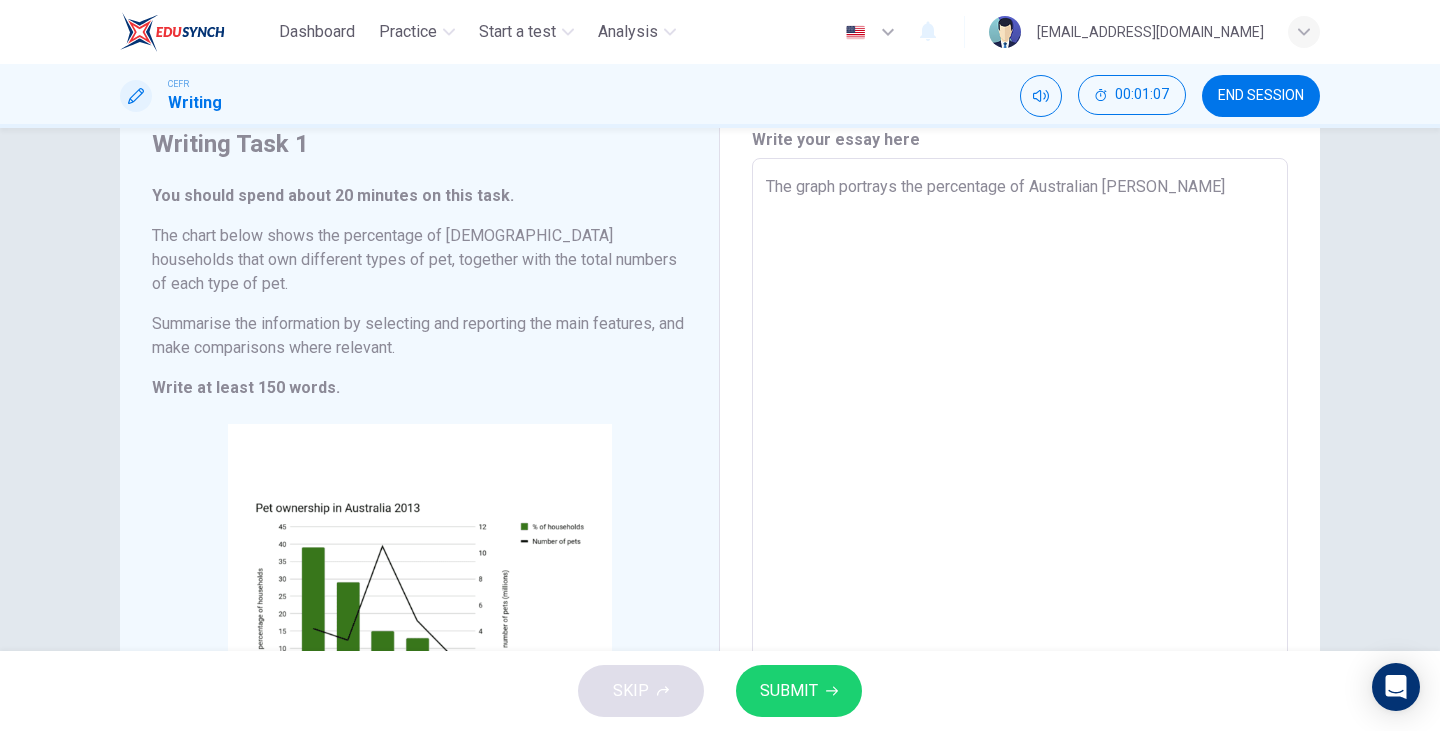 type on "x" 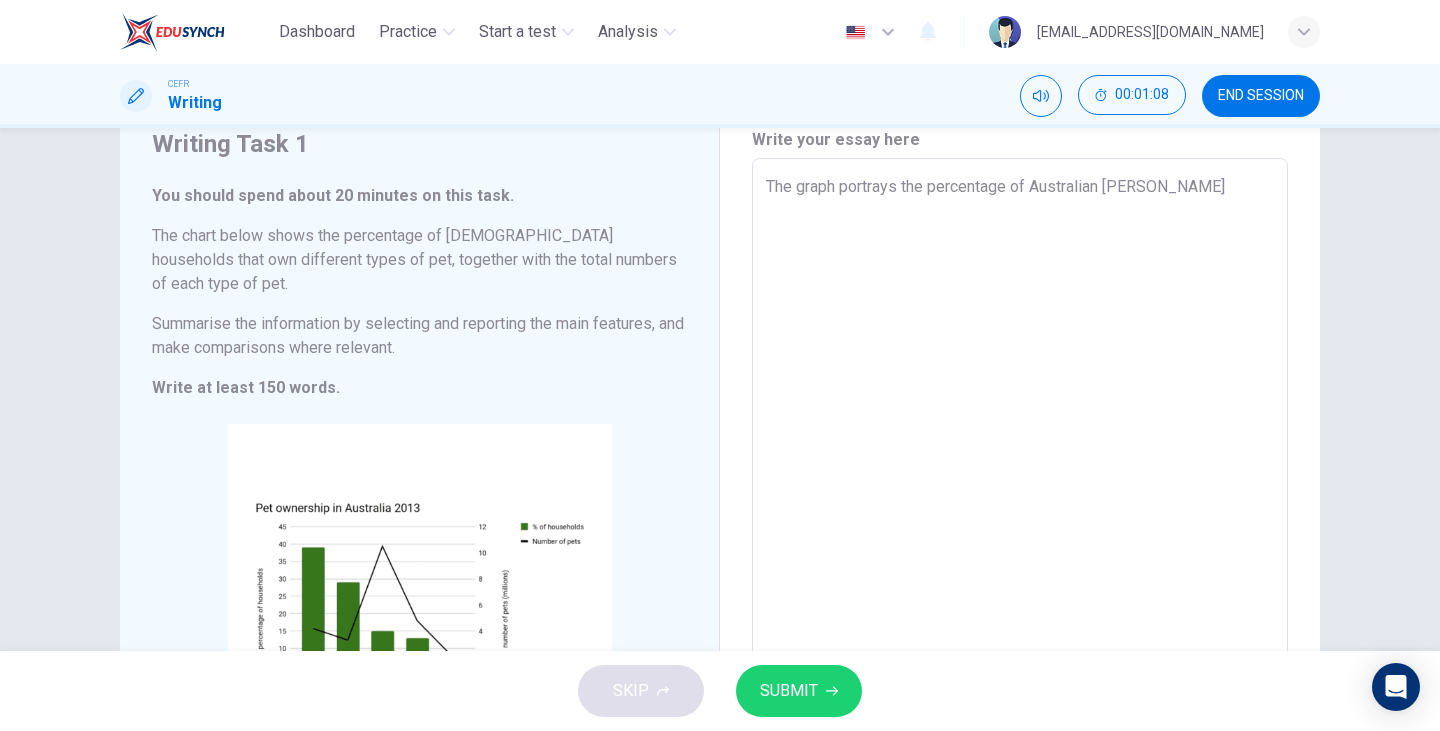 type on "The graph portrays the percentage of Australian house" 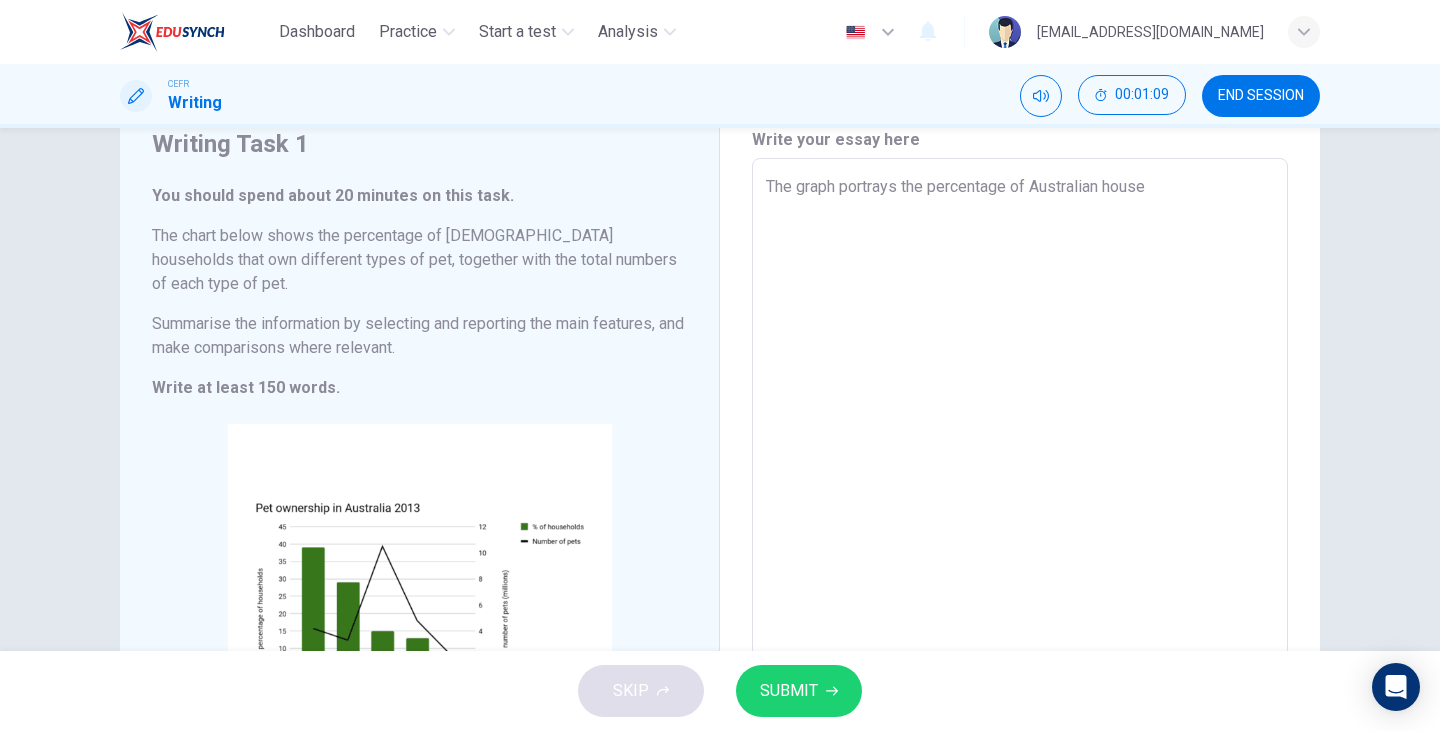 type on "The graph portrays the percentage of Australian househ" 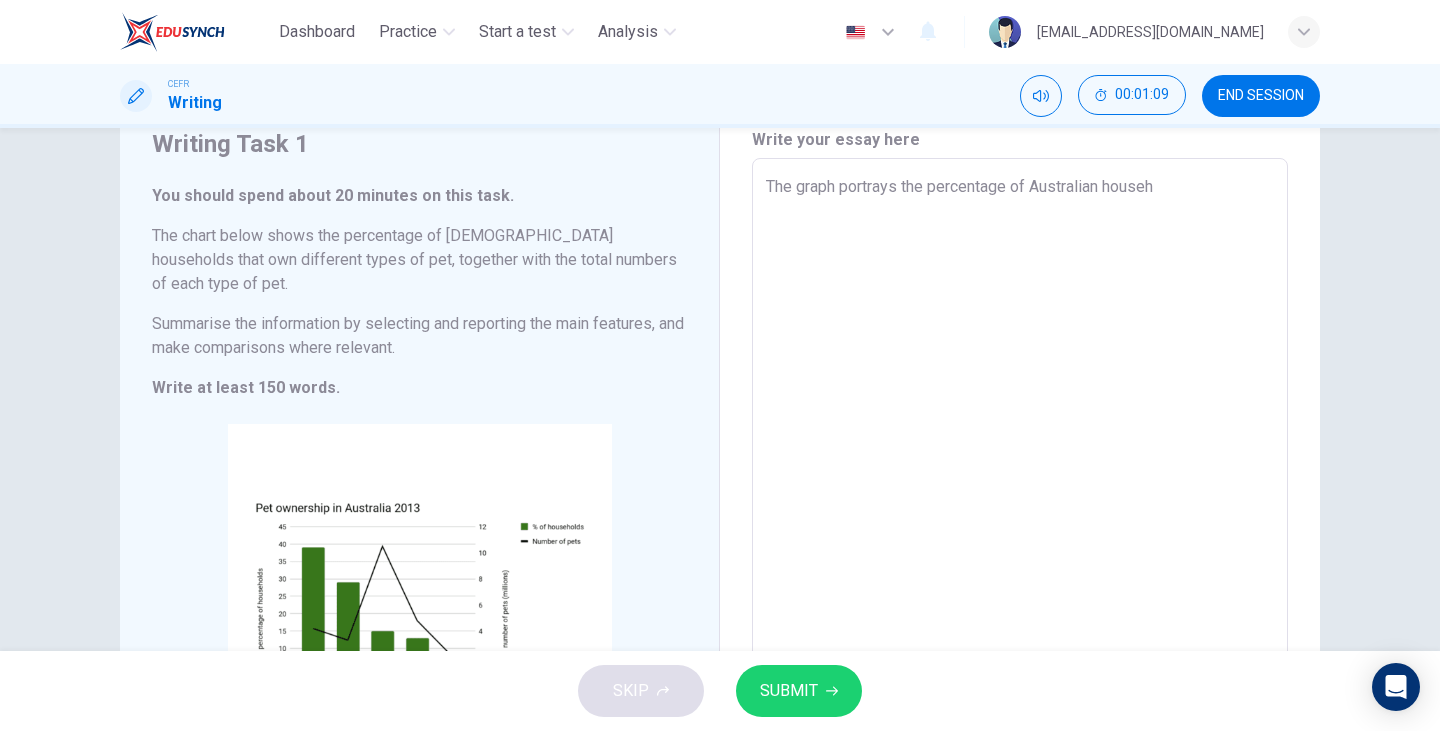 type on "The graph portrays the percentage of Australian househo" 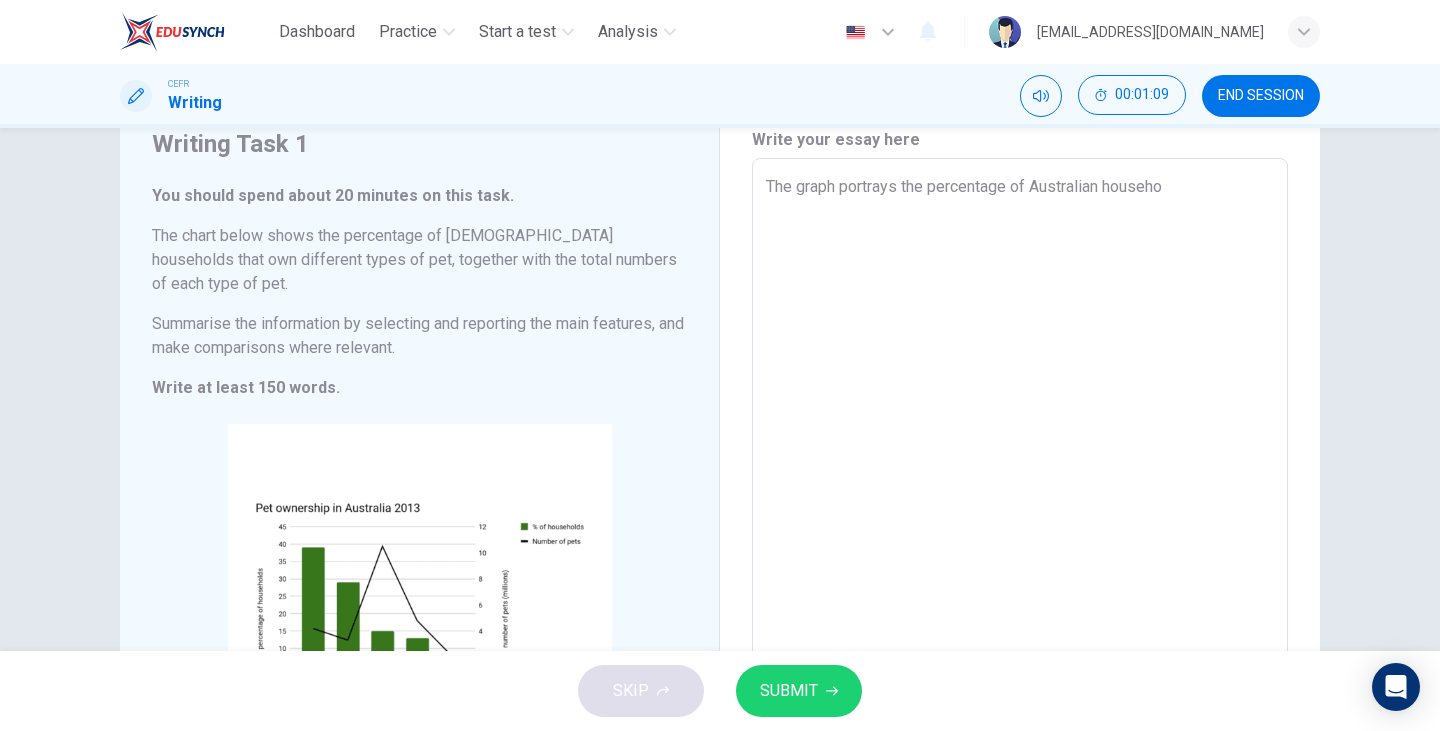type on "x" 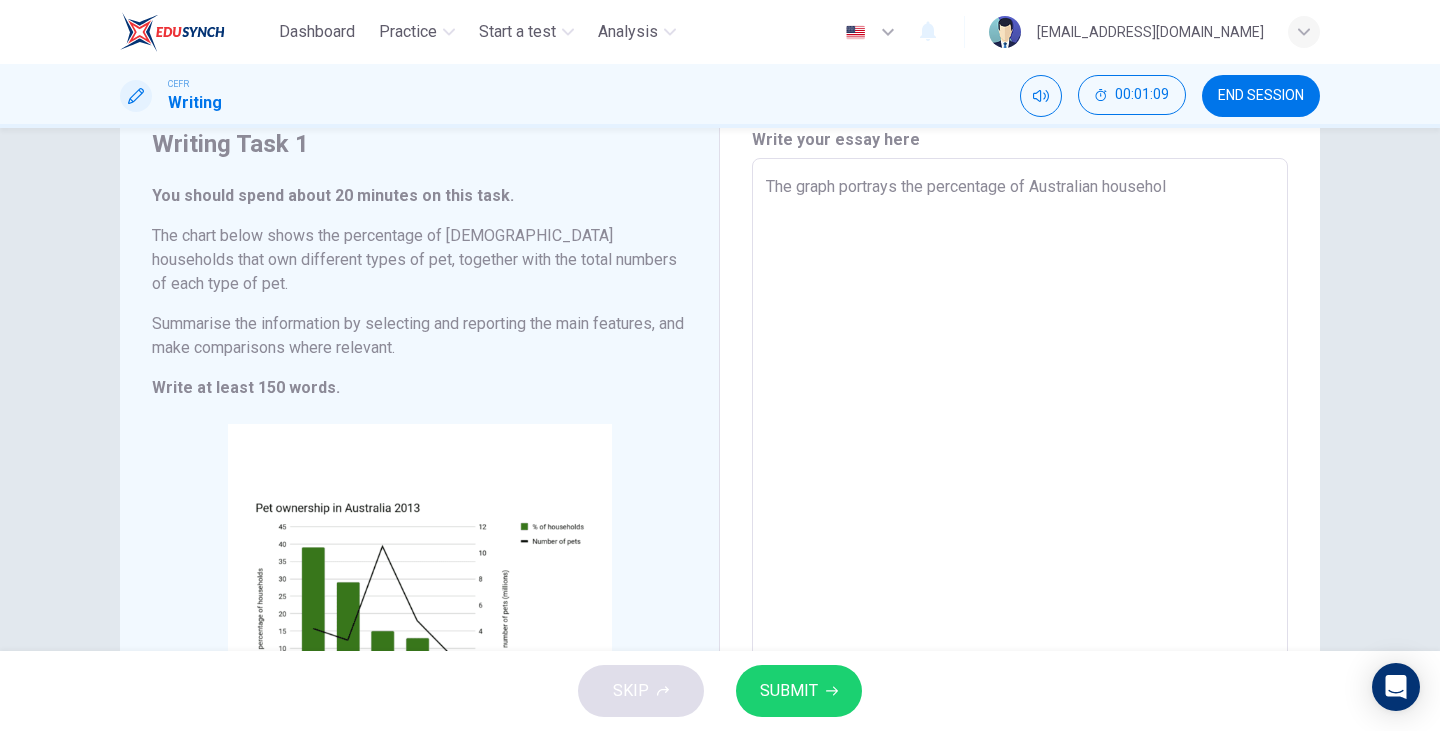 type on "x" 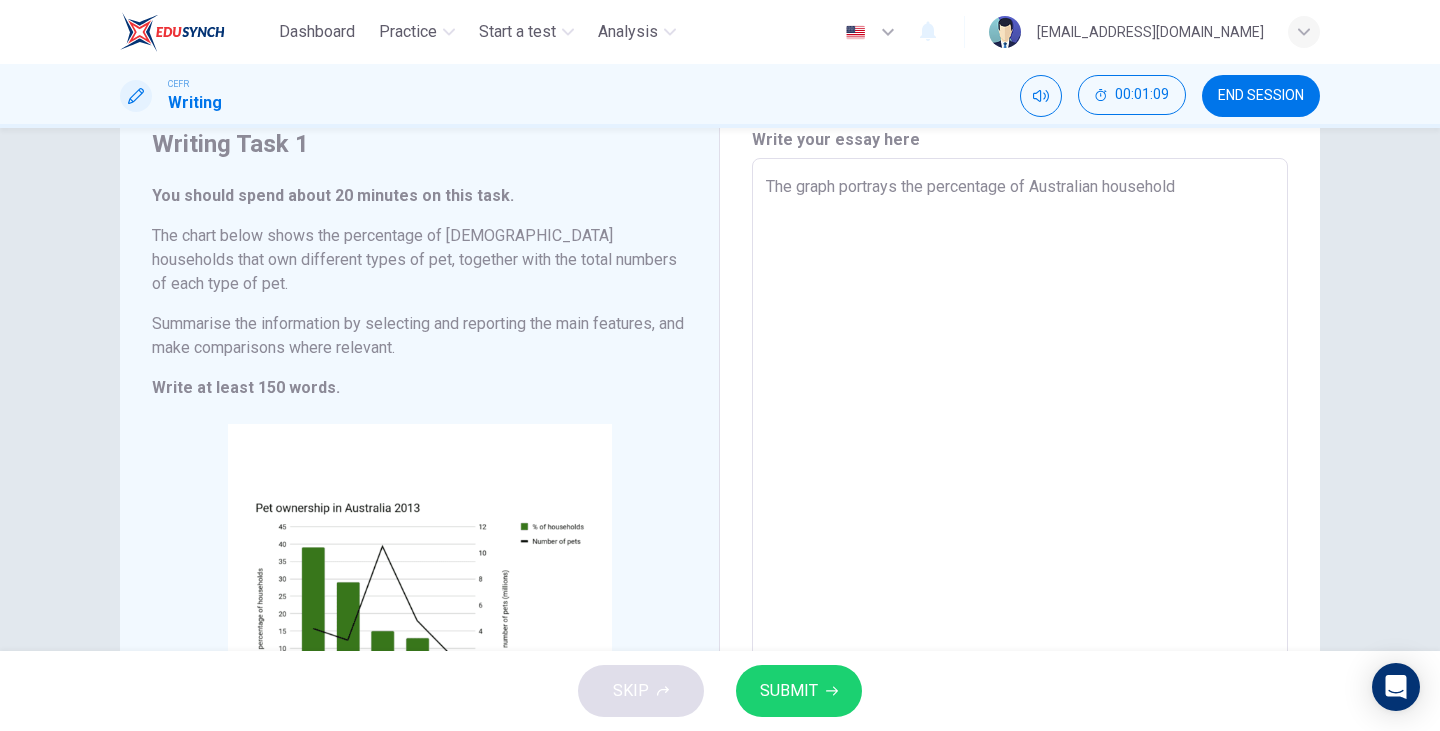 type on "x" 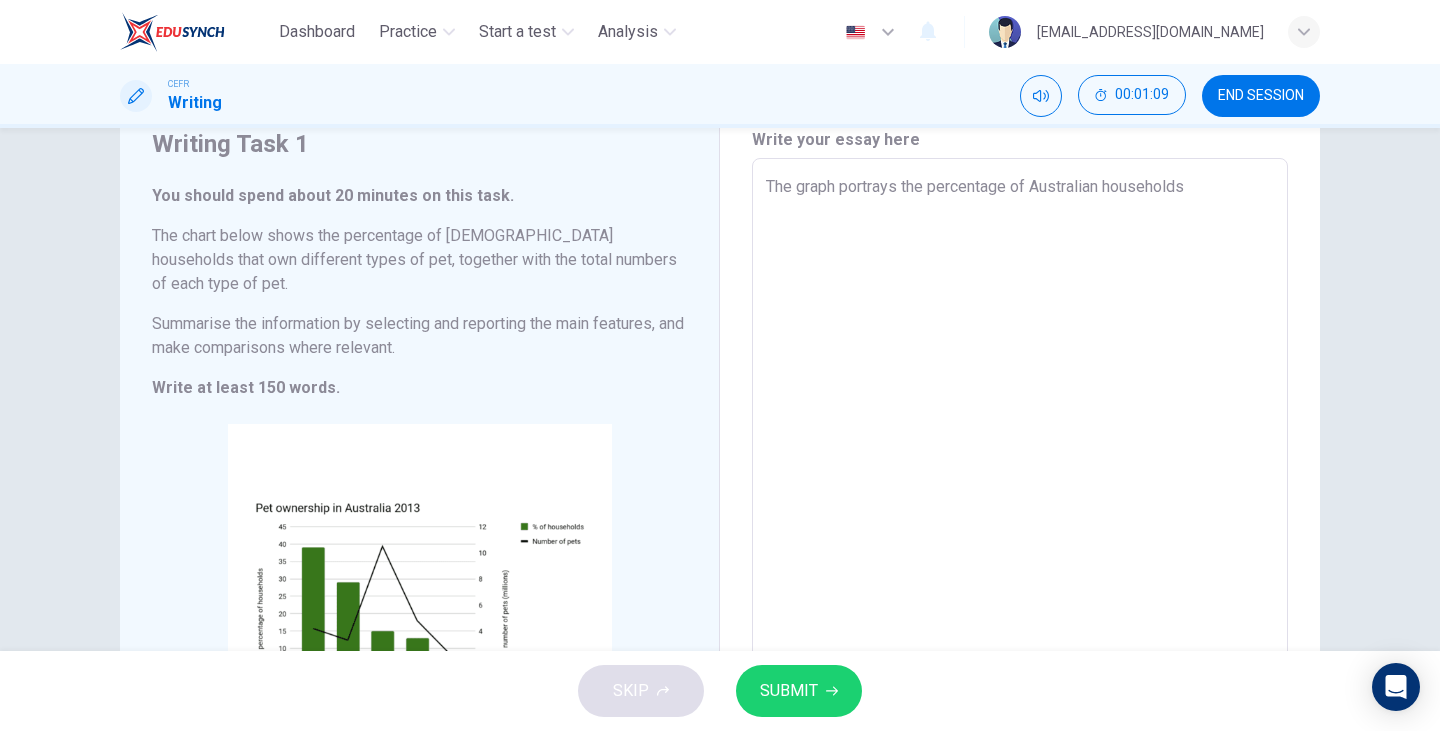 type on "x" 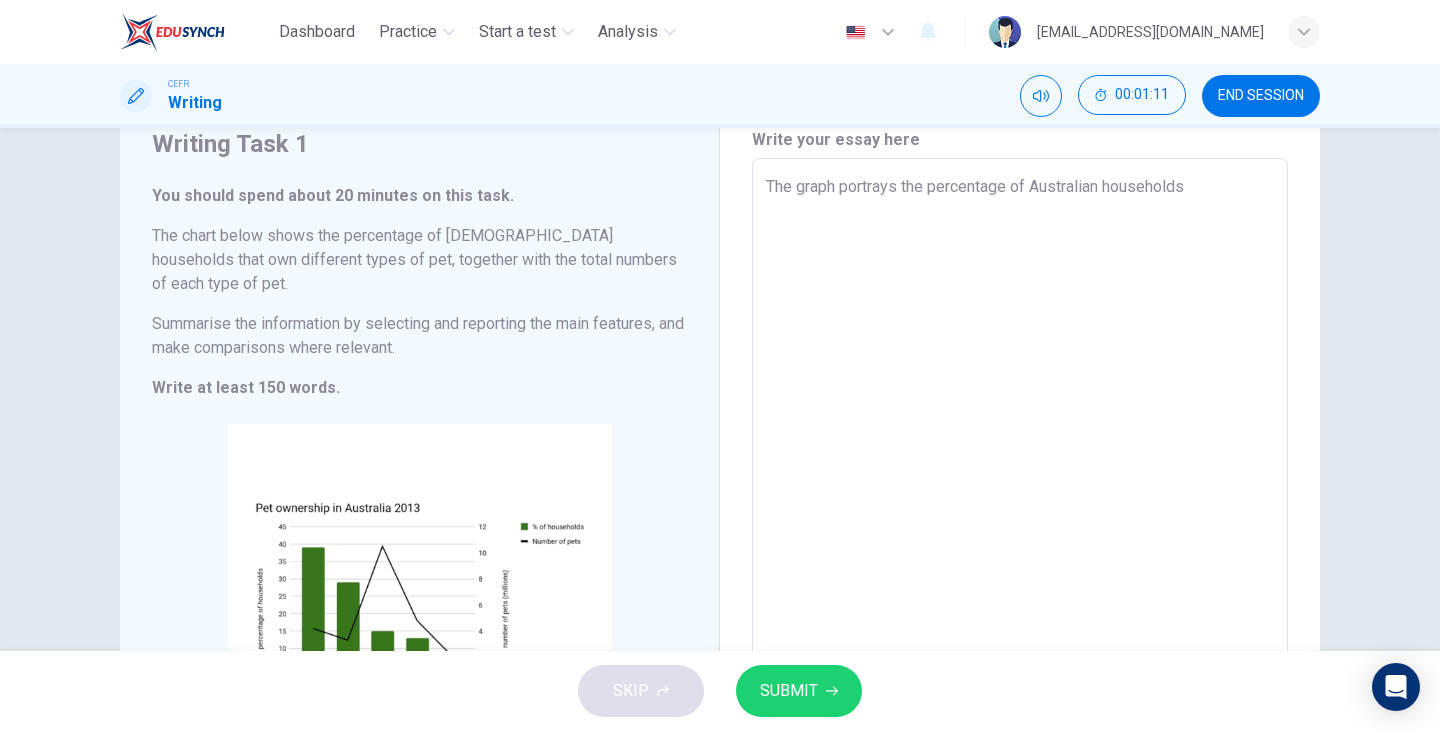 type on "The graph portrays the percentage of Australian households" 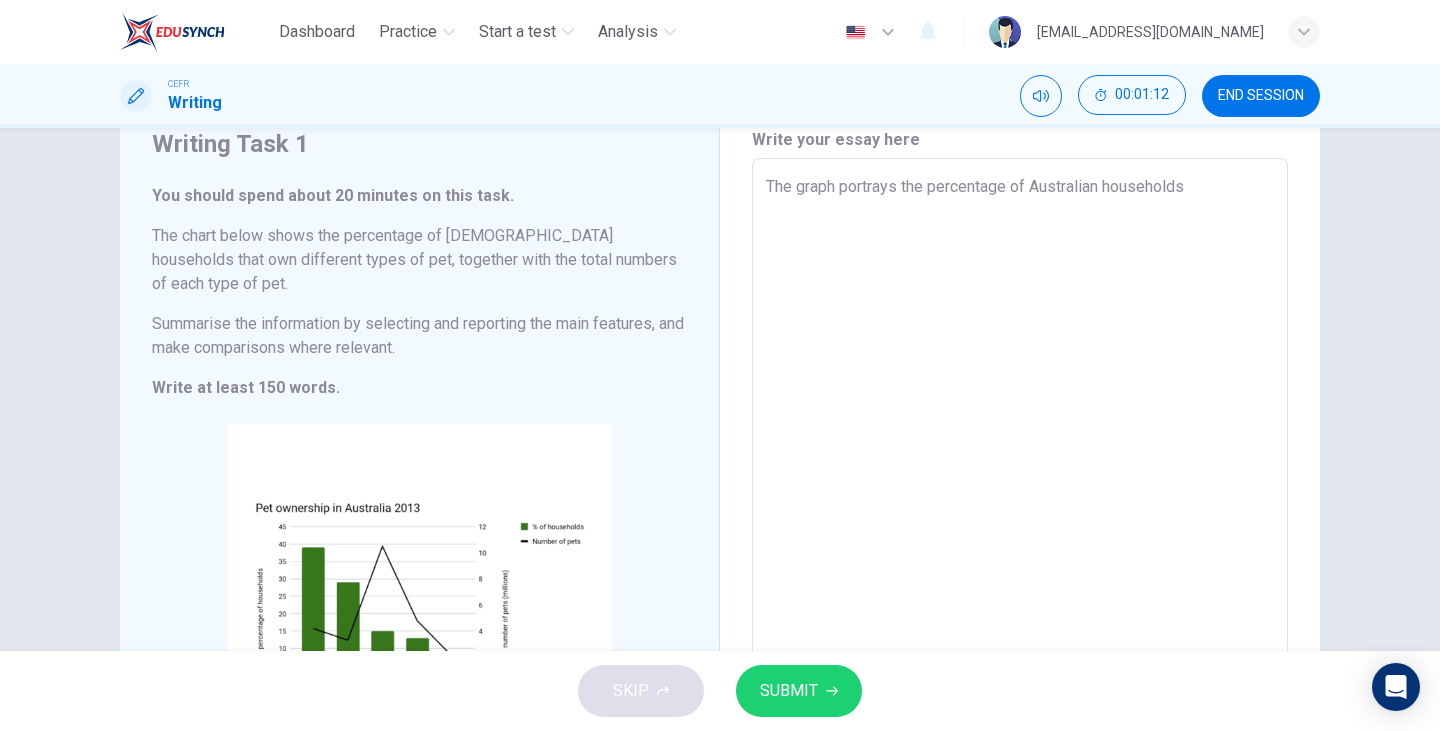 type on "The graph portrays the percentage of [DEMOGRAPHIC_DATA] households t" 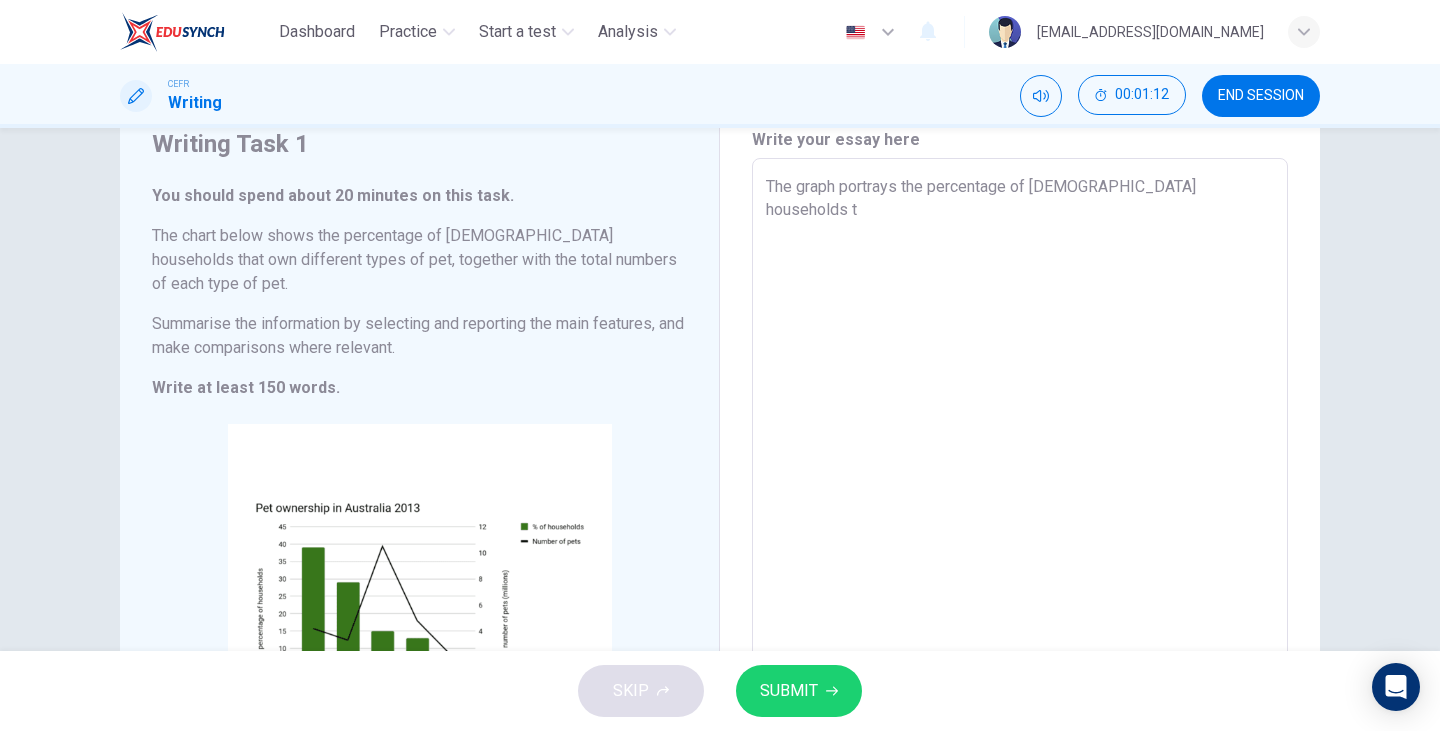 type on "x" 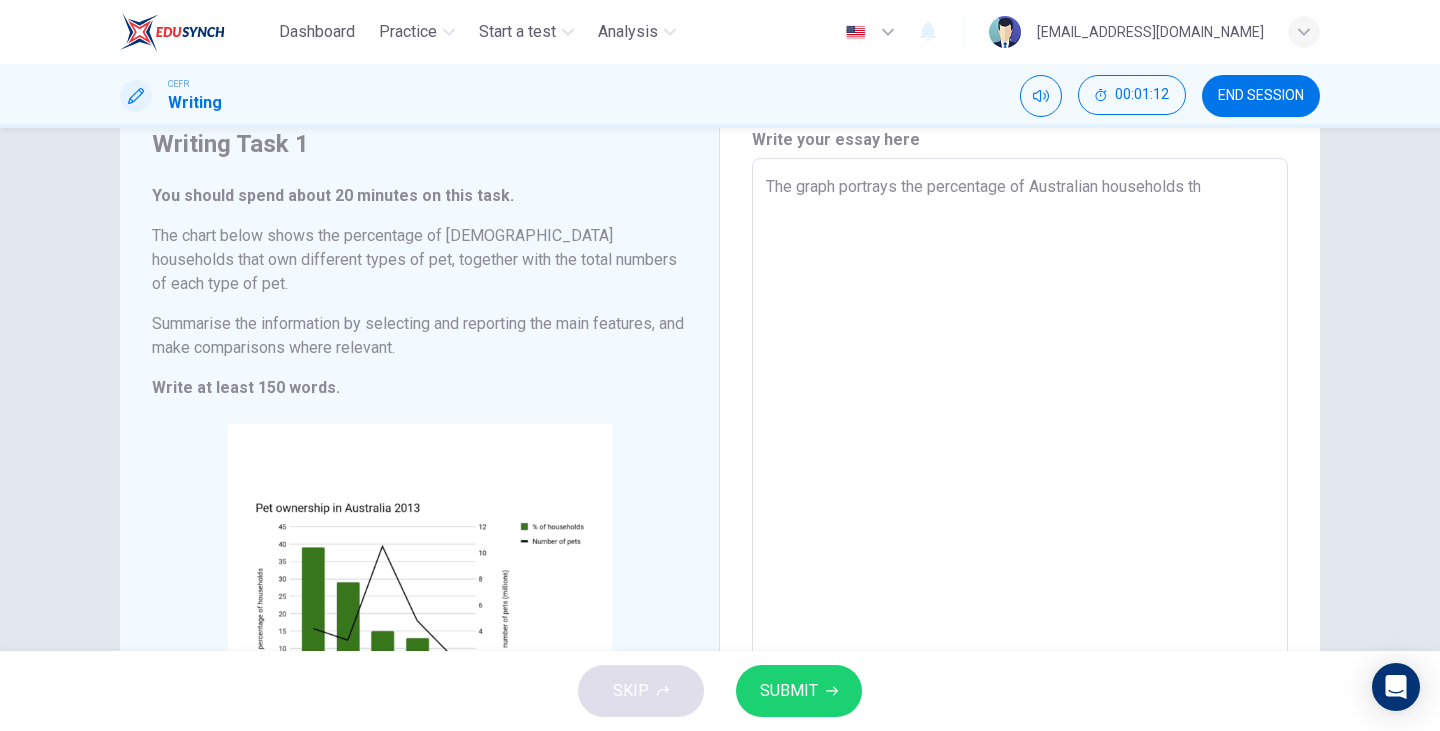type on "x" 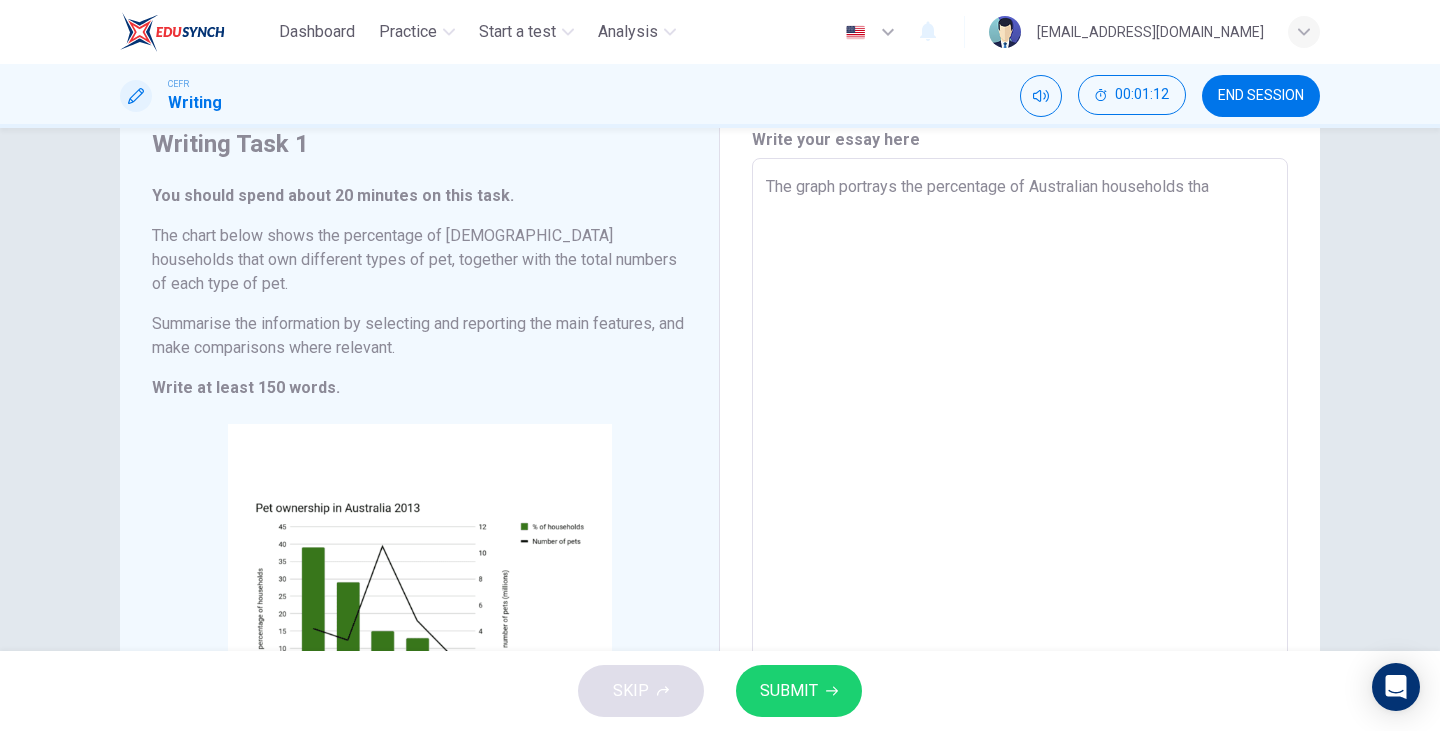 type on "x" 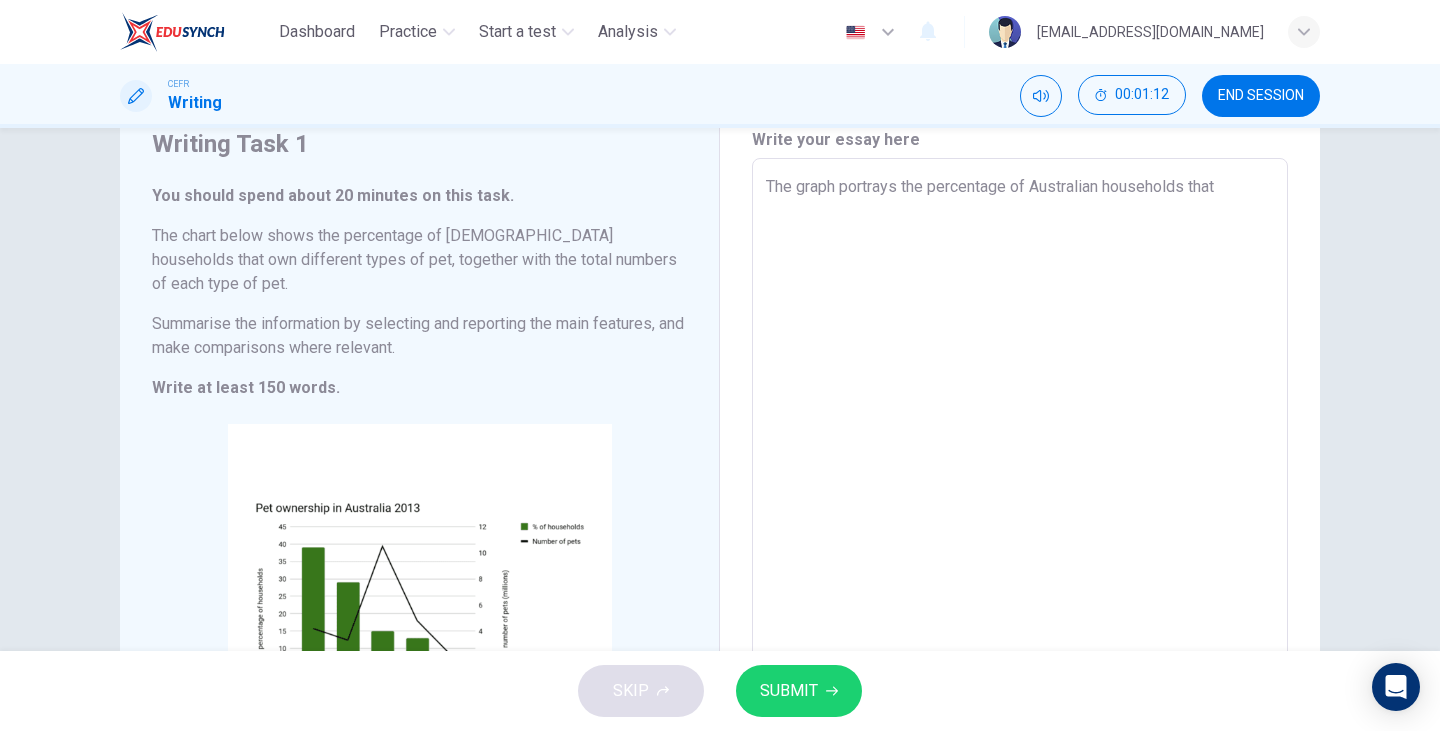 type on "x" 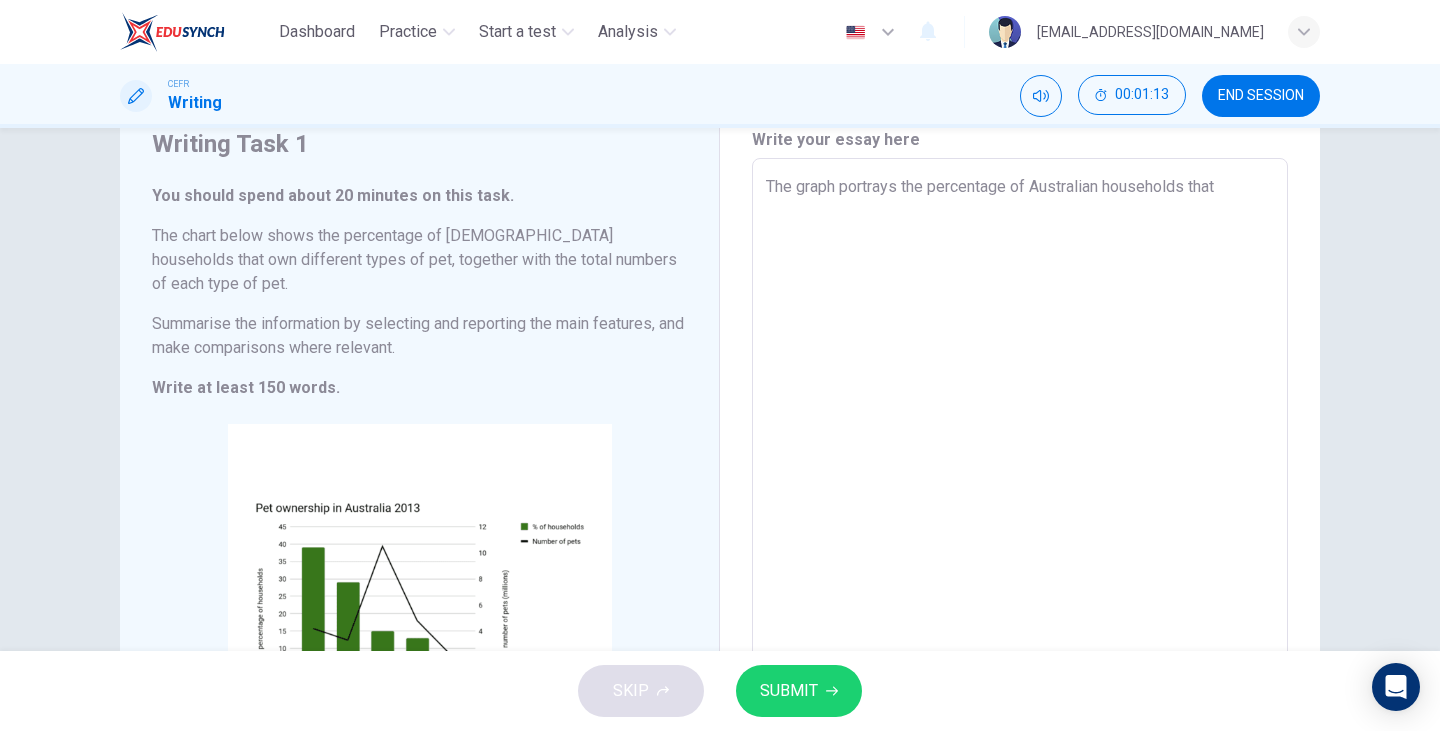 type on "The graph portrays the percentage of Australian households that" 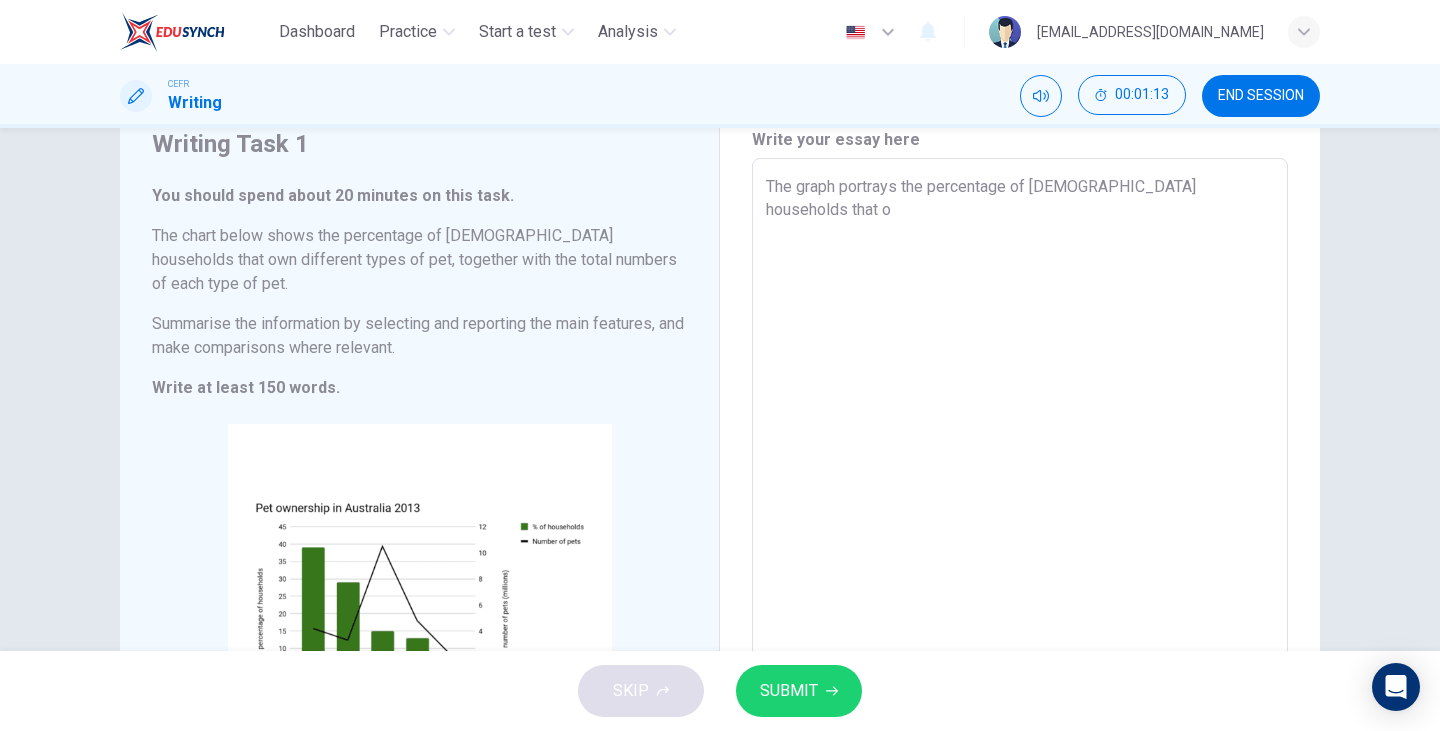 type on "x" 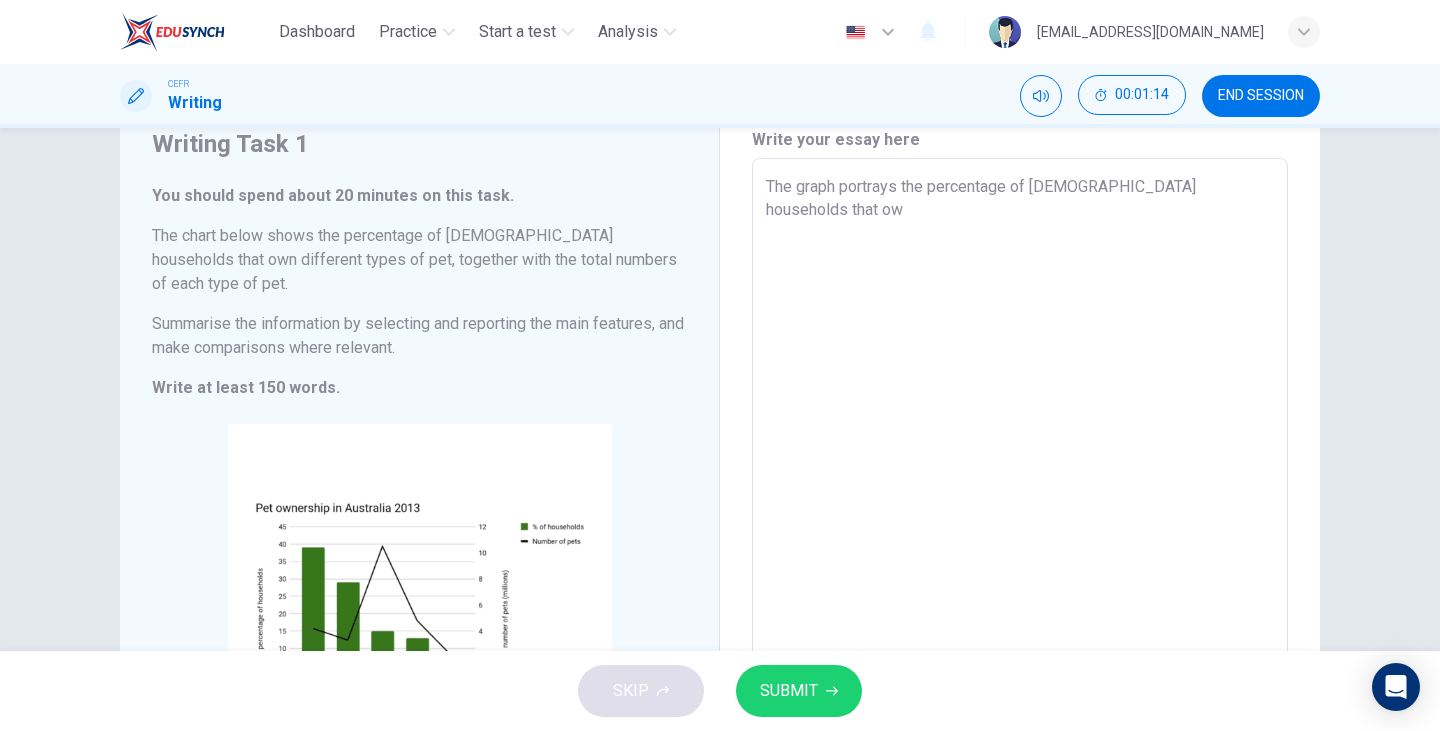 type on "The graph portrays the percentage of [DEMOGRAPHIC_DATA] households that own" 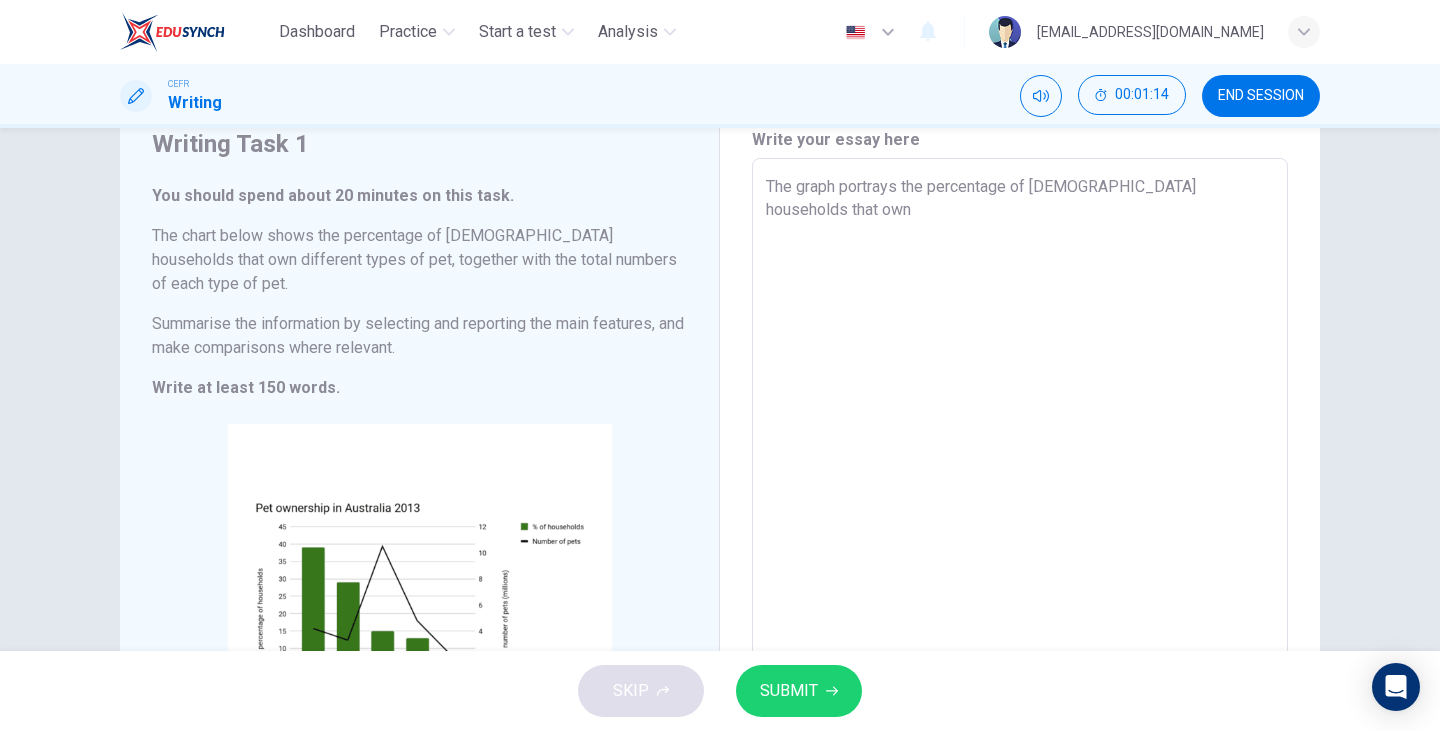 type on "x" 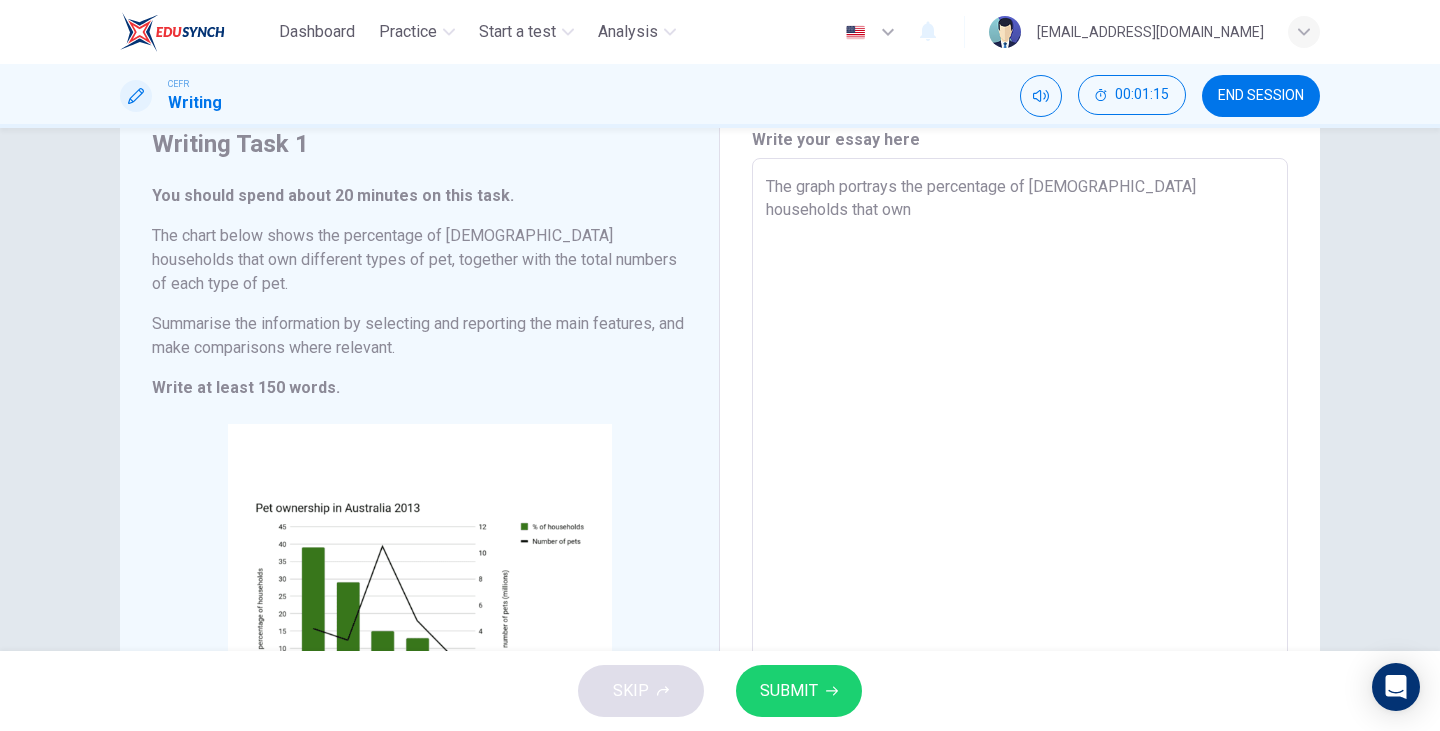 type on "The graph portrays the percentage of [DEMOGRAPHIC_DATA] households that own" 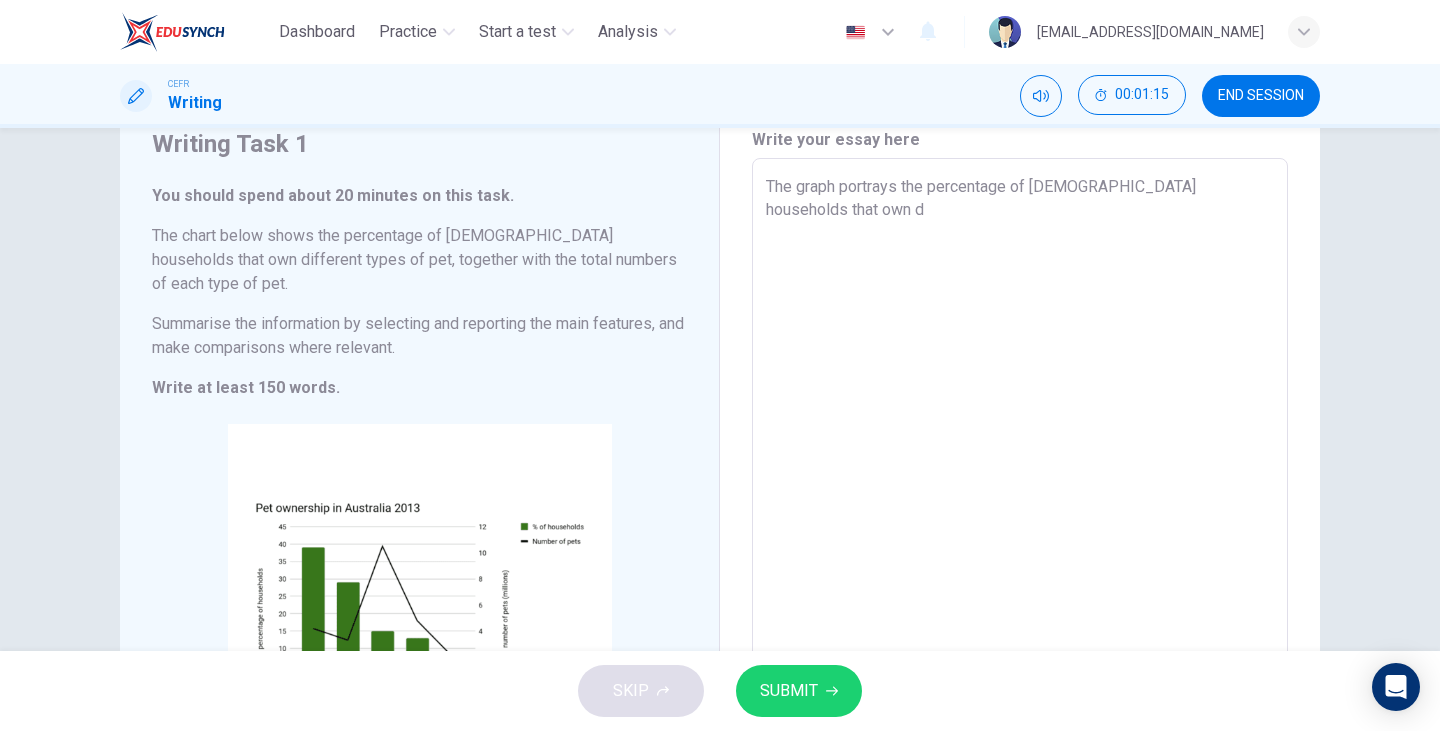 type on "x" 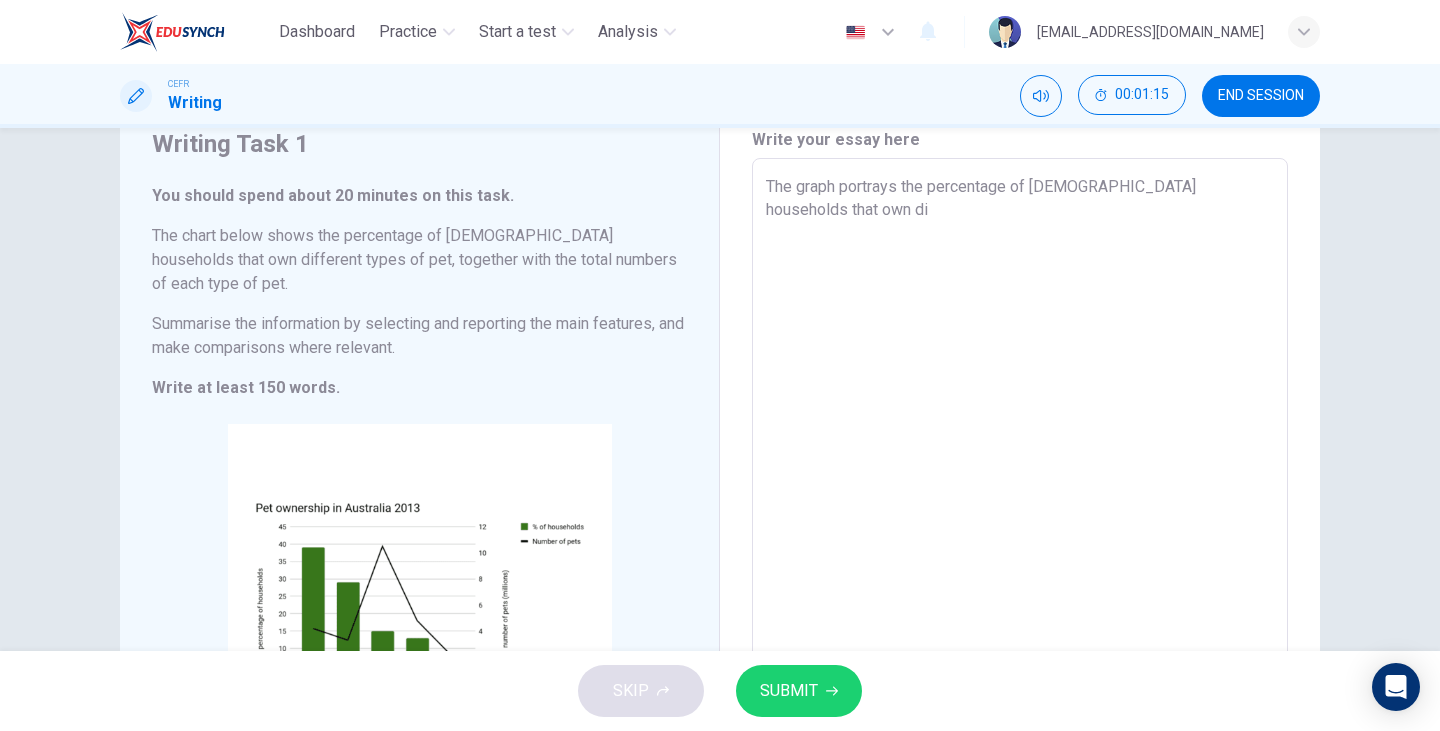 type on "x" 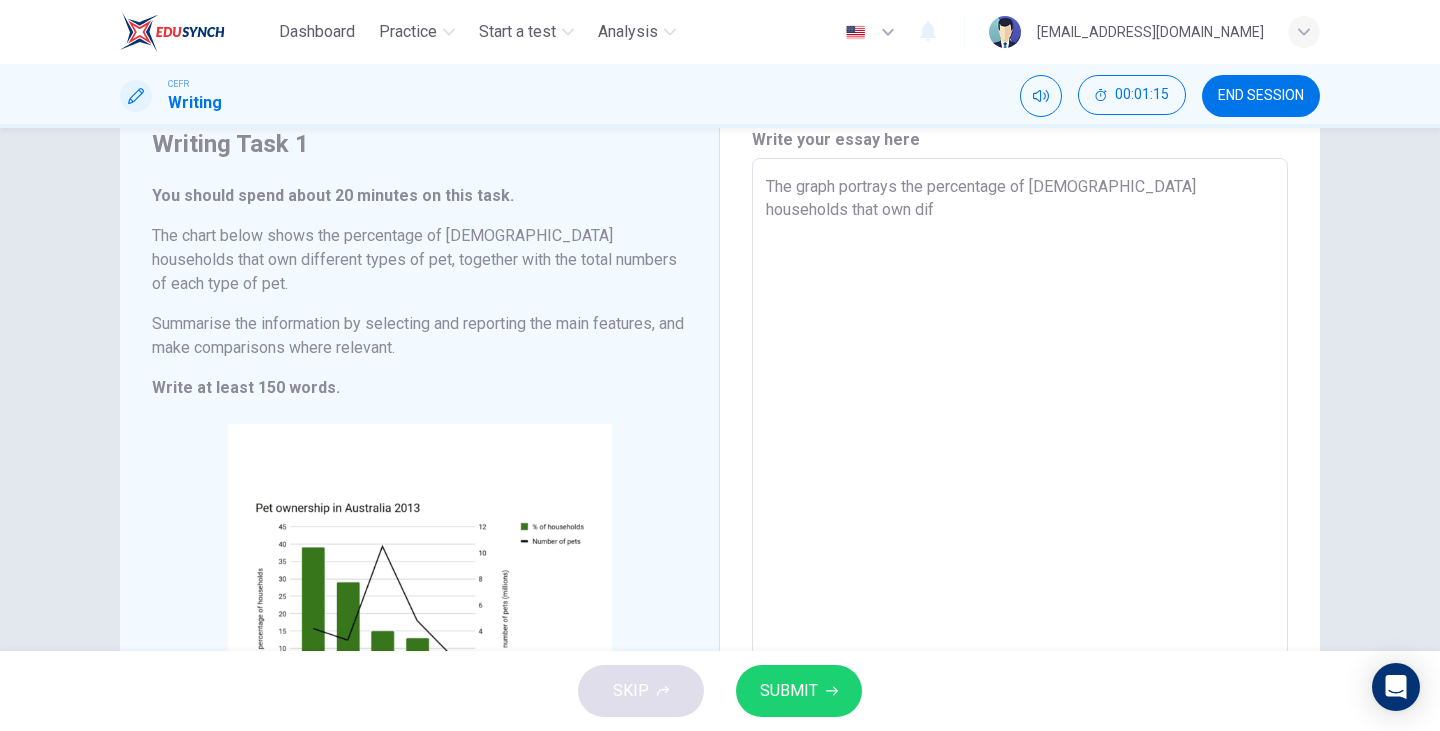 type on "x" 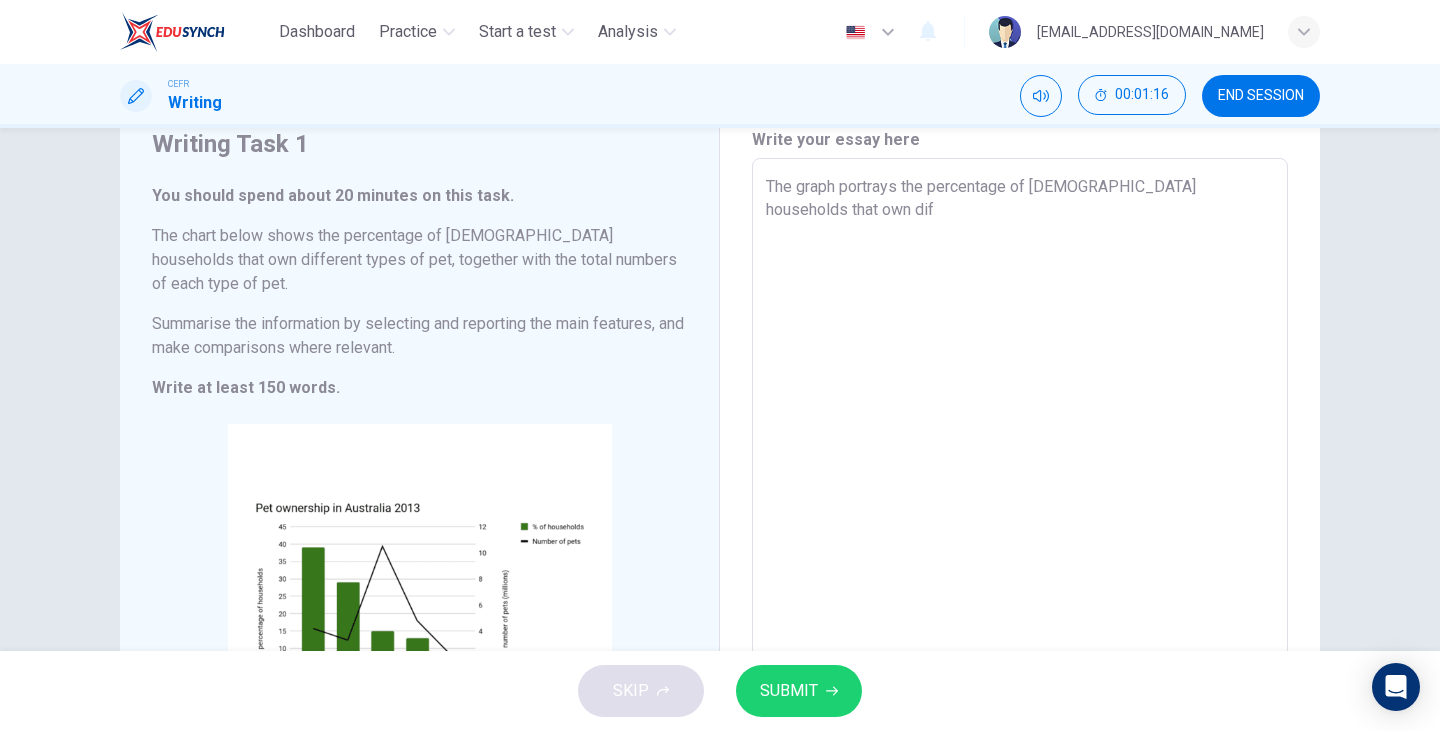 type on "The graph portrays the percentage of [DEMOGRAPHIC_DATA] households that own diff" 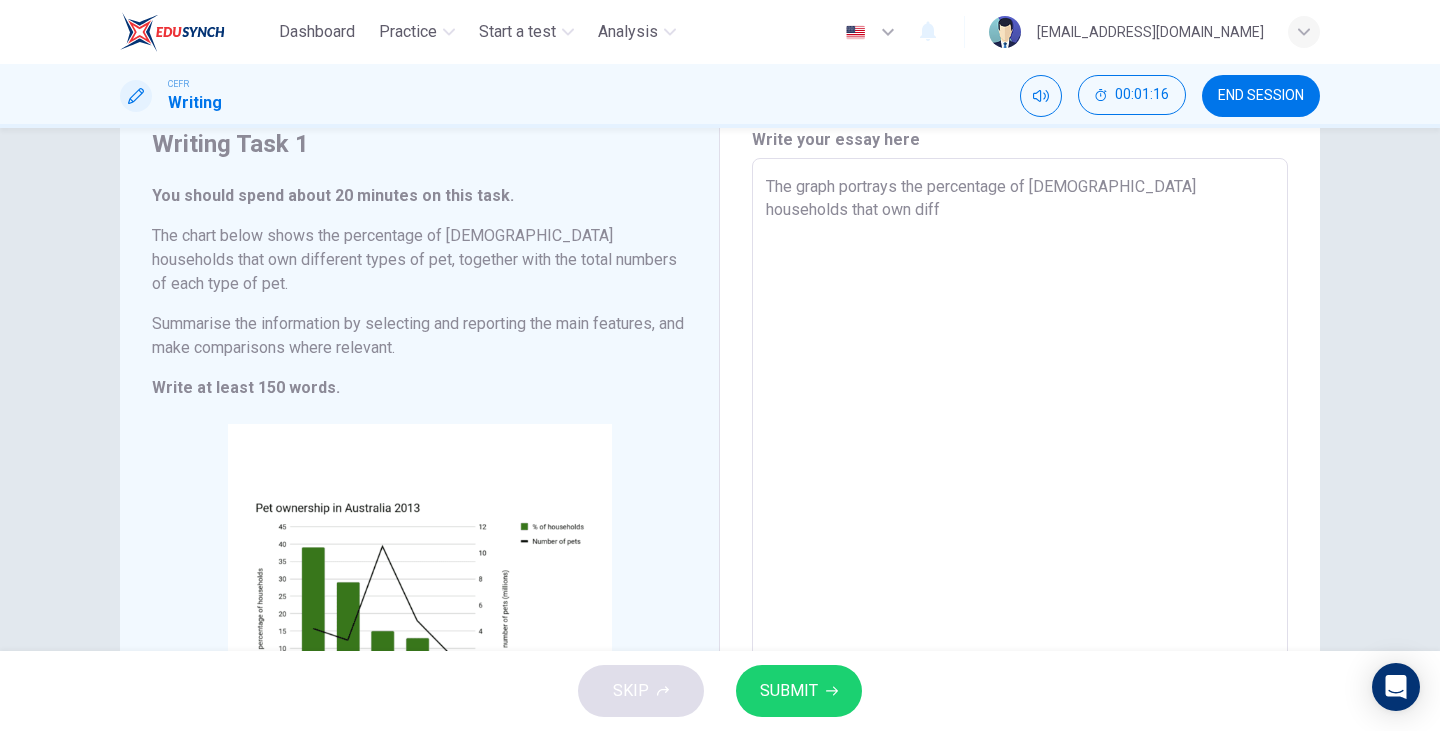 type on "The graph portrays the percentage of [DEMOGRAPHIC_DATA] households that own diffe" 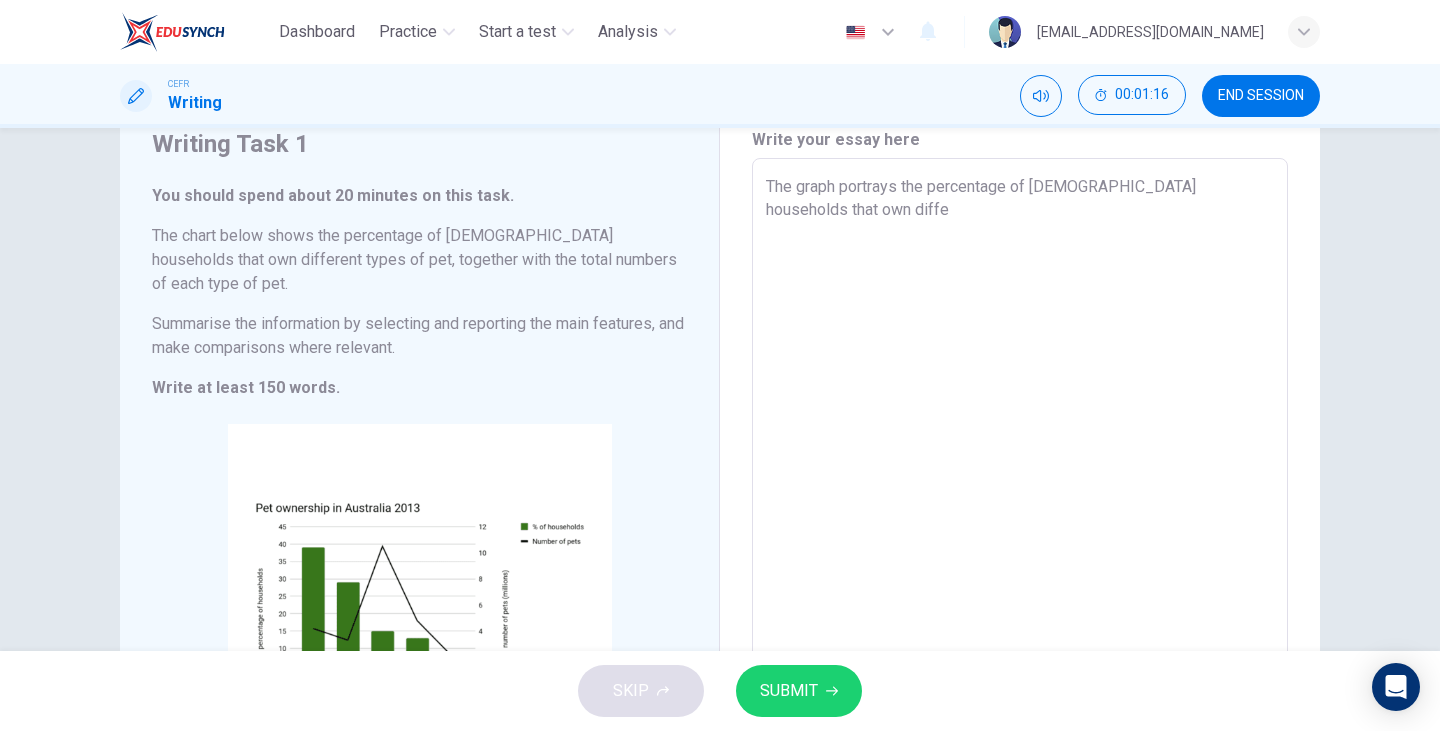 type on "x" 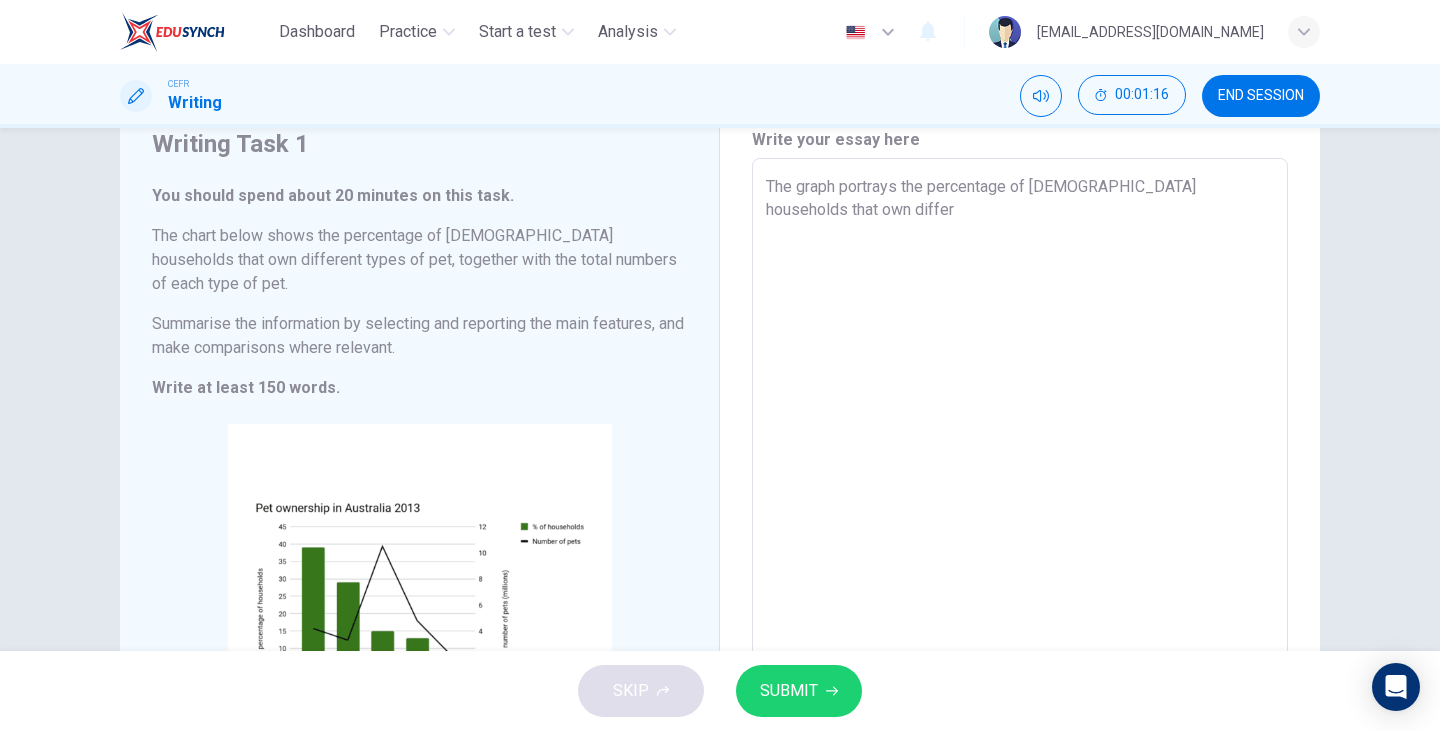 type on "x" 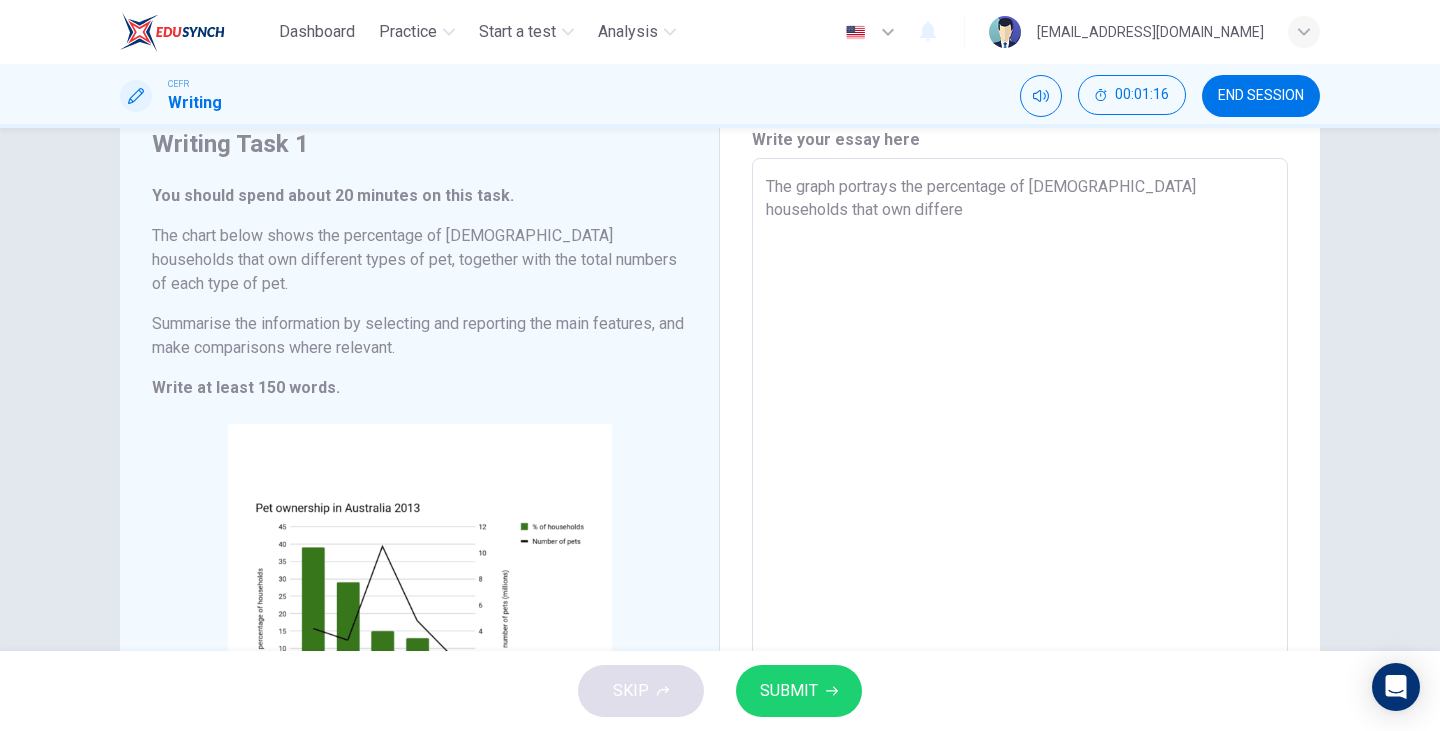 type on "x" 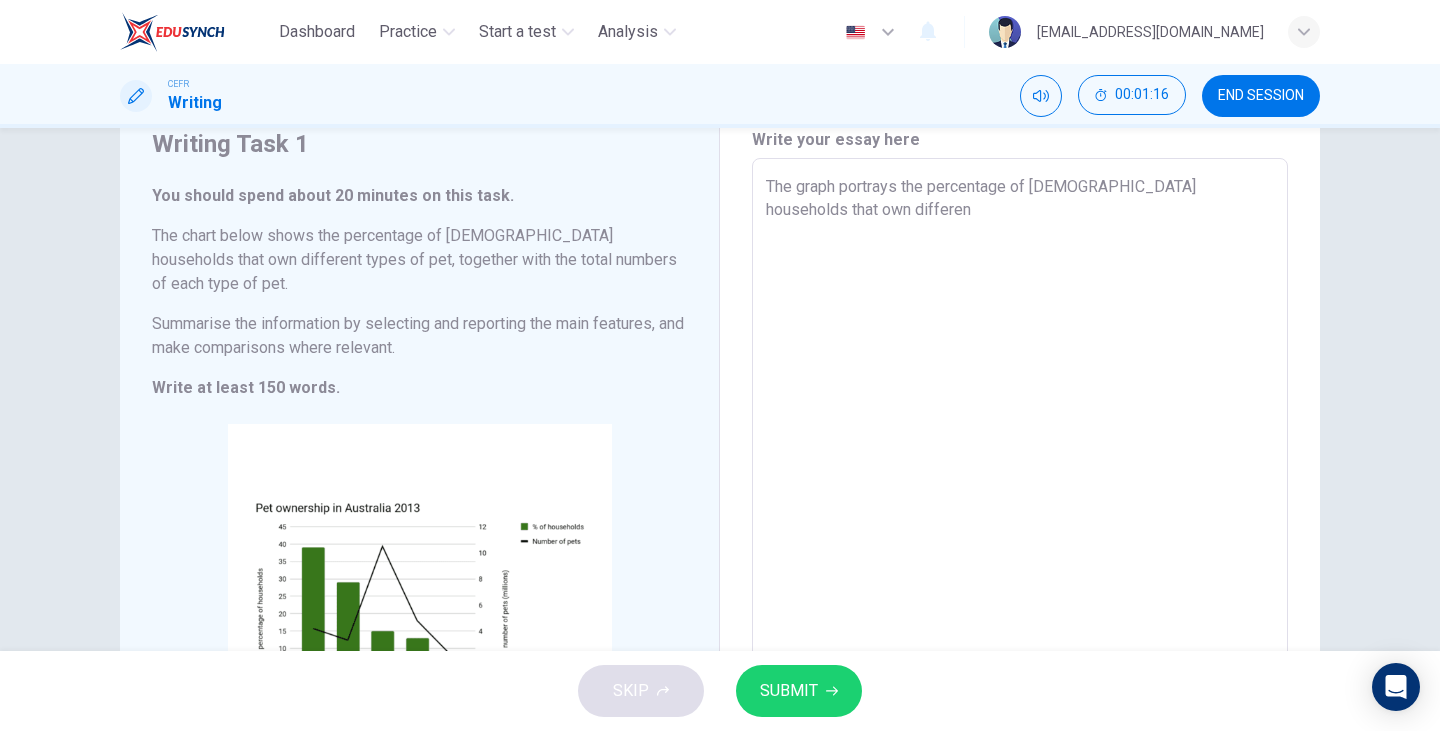 type on "x" 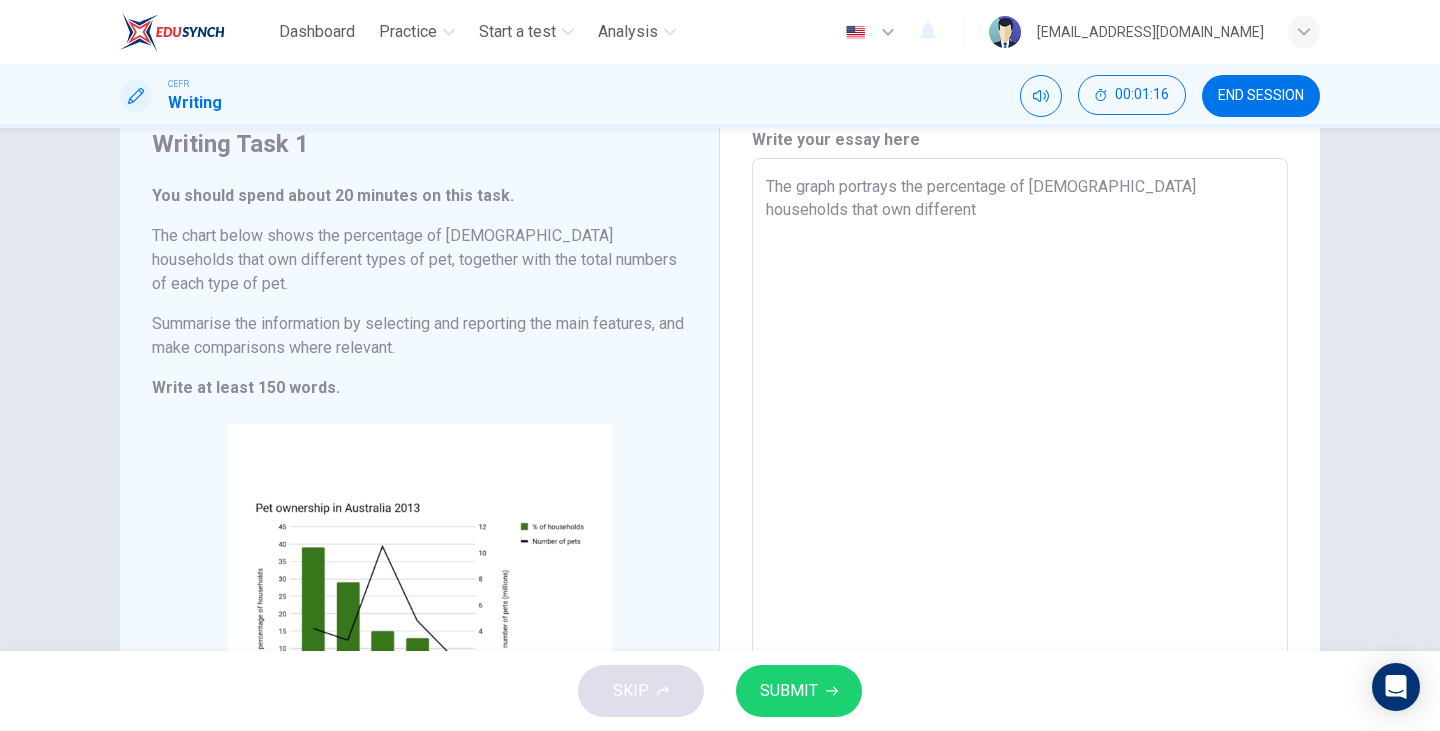 type on "x" 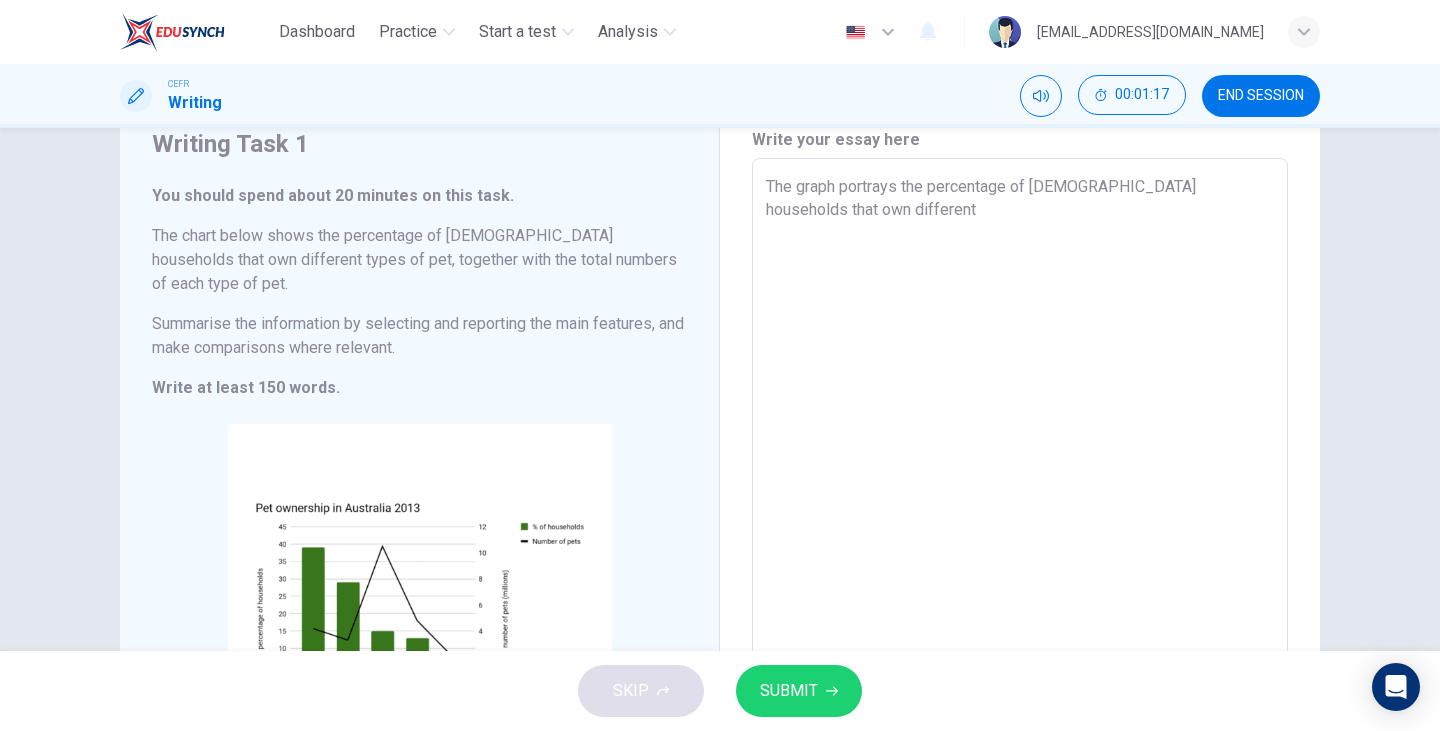 type on "The graph portrays the percentage of [DEMOGRAPHIC_DATA] households that own different" 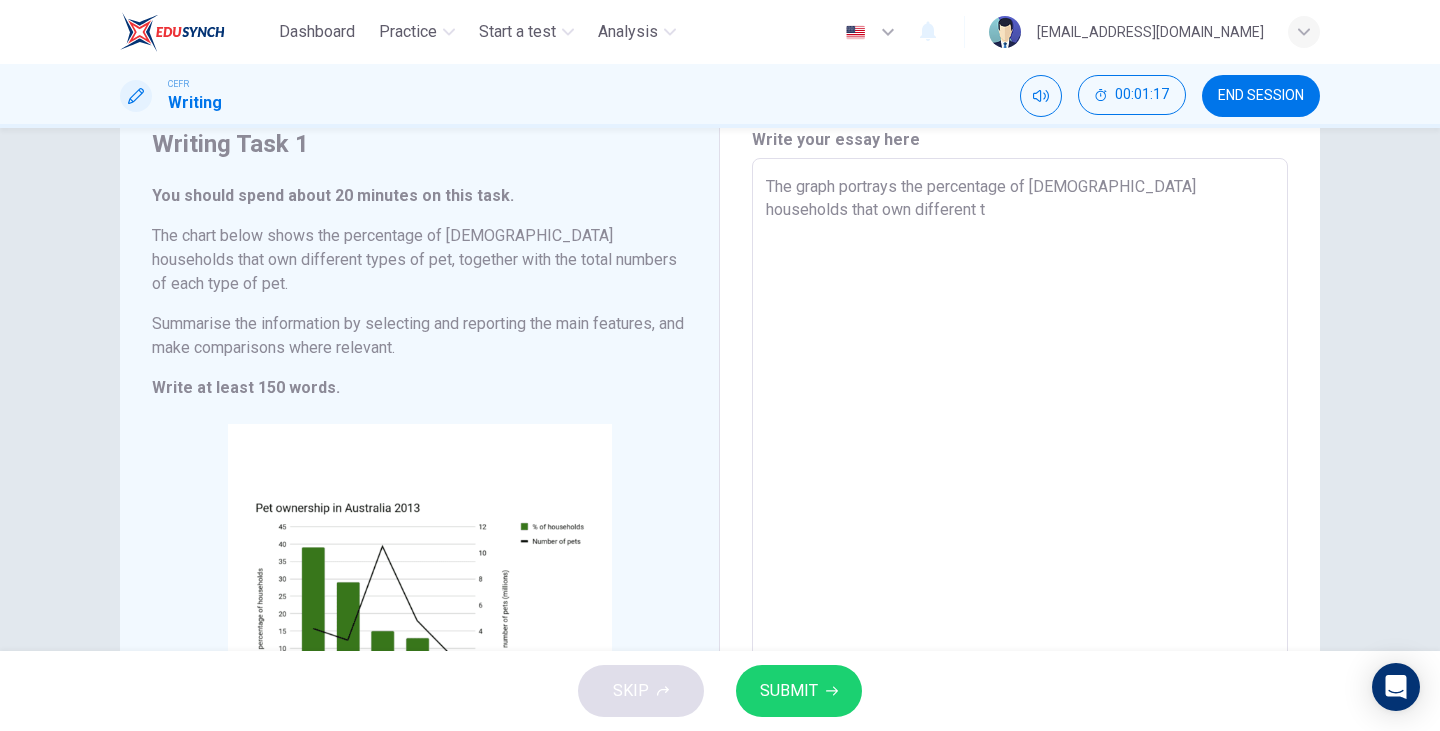 type on "x" 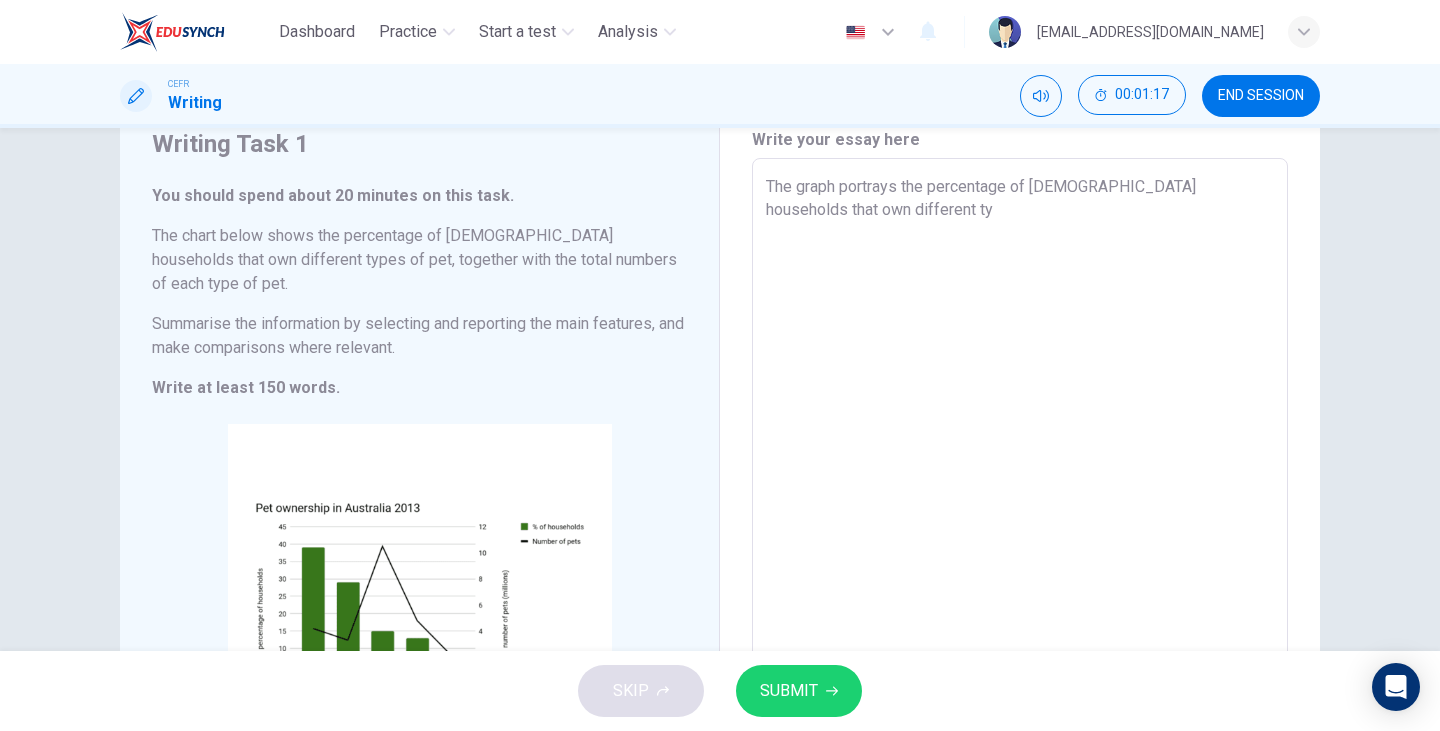 type on "x" 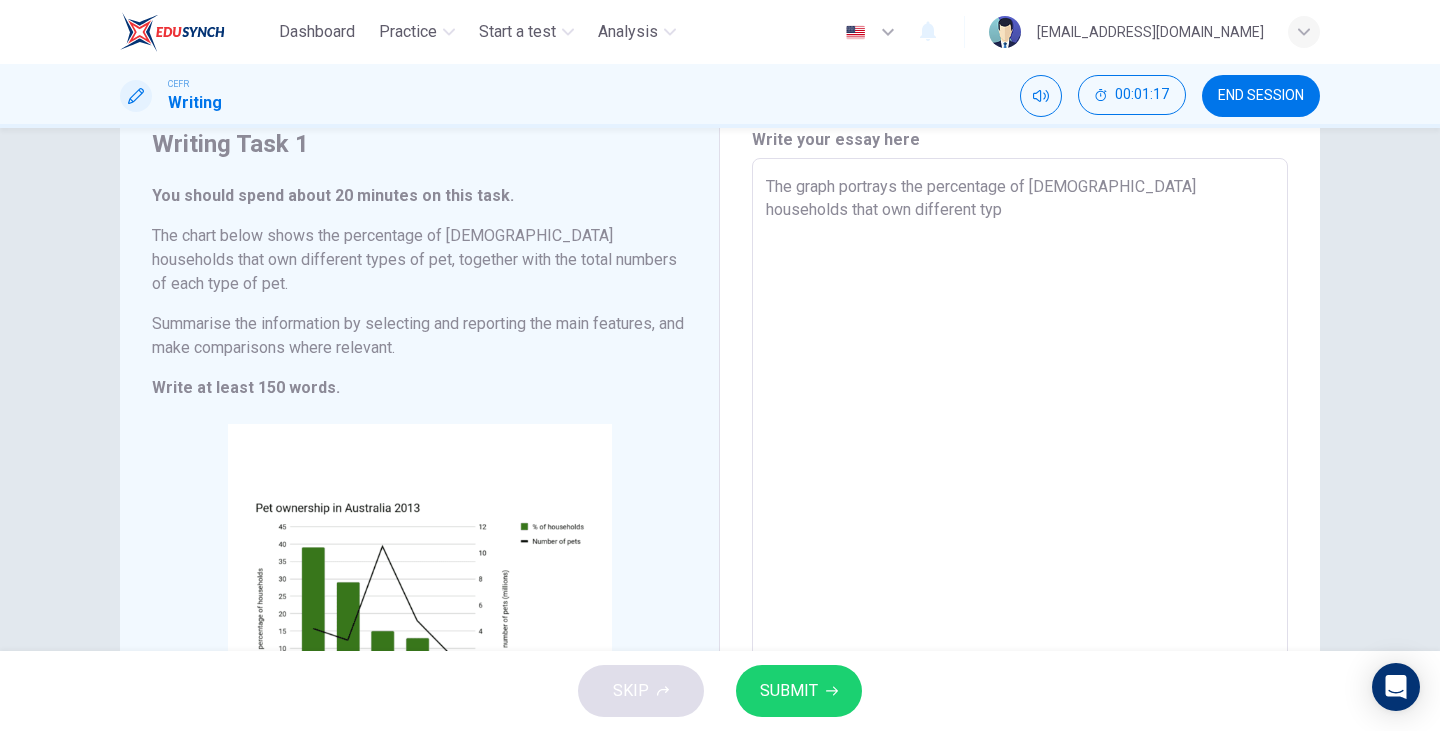 type on "x" 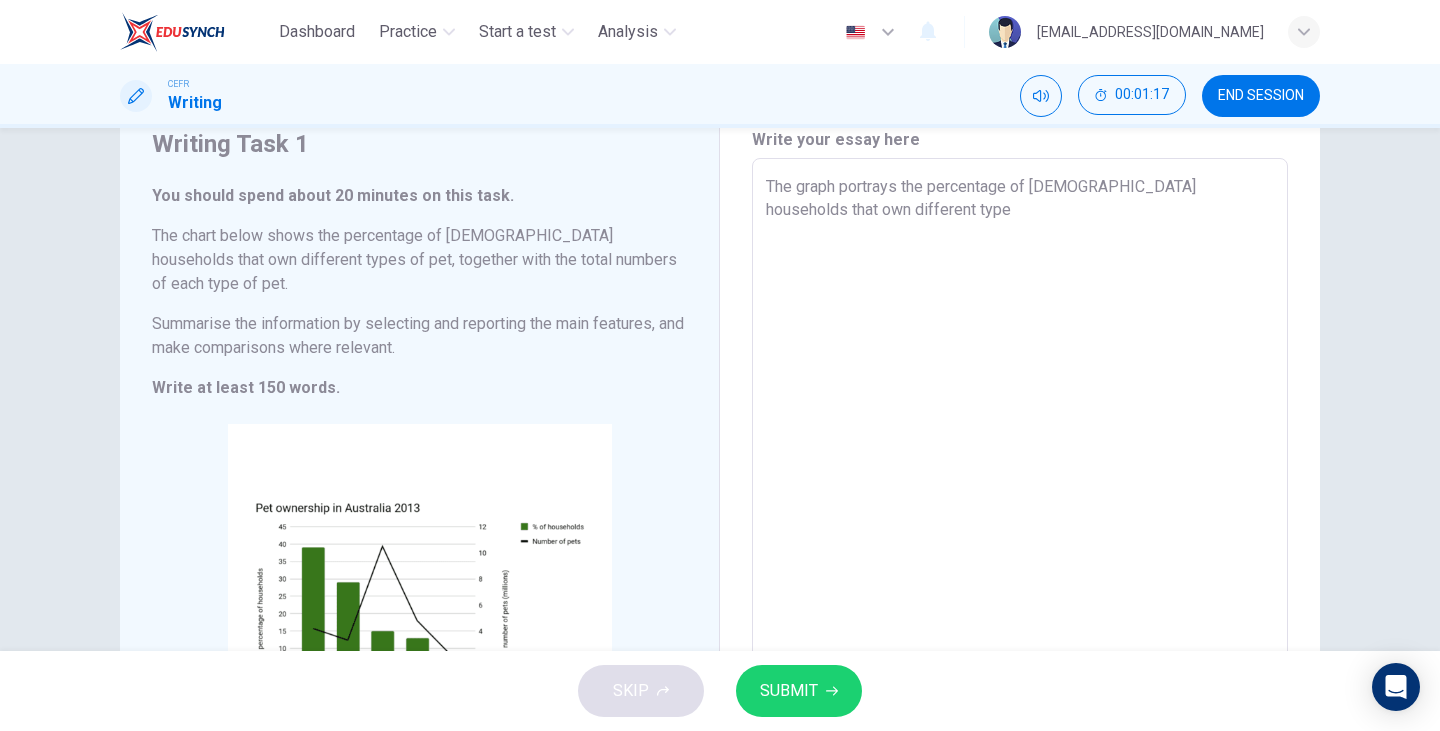 type on "x" 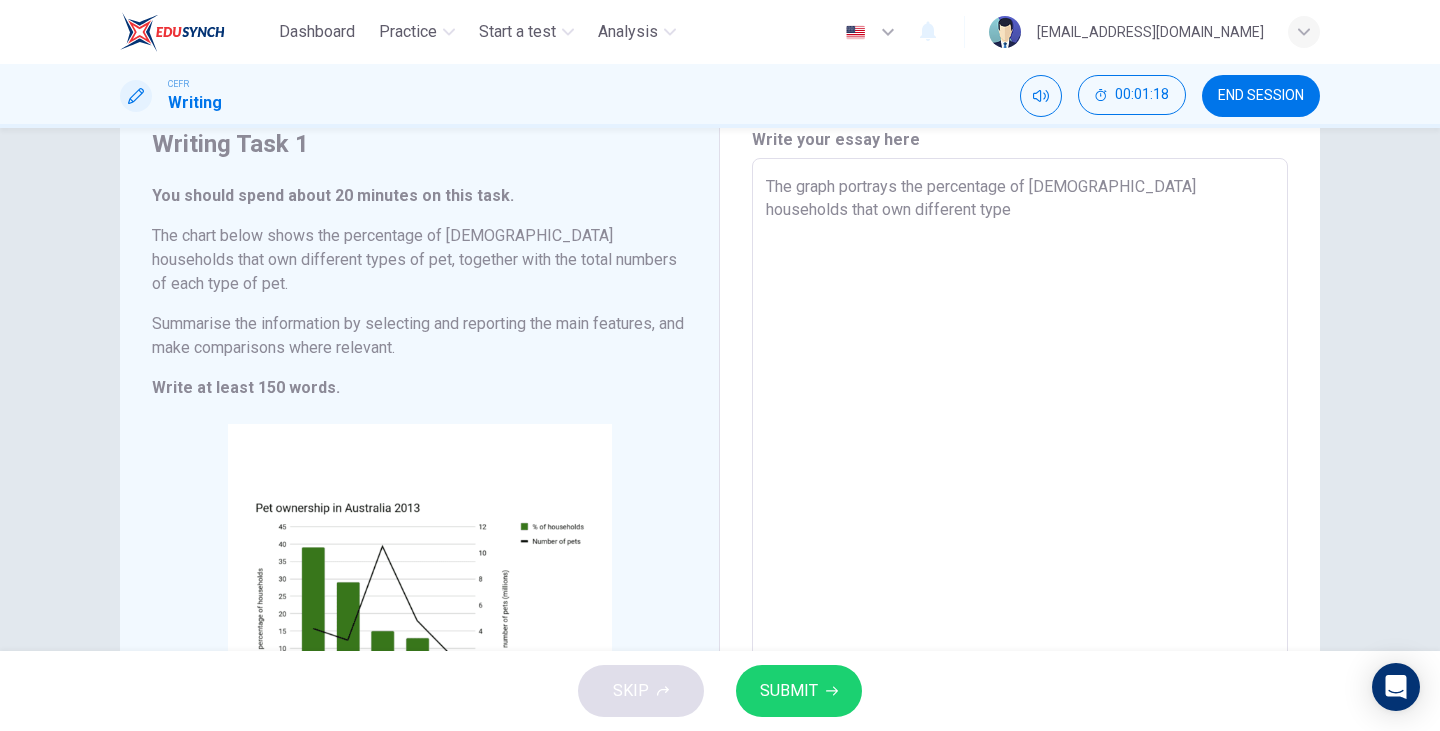 type on "The graph portrays the percentage of [DEMOGRAPHIC_DATA] households that own different types" 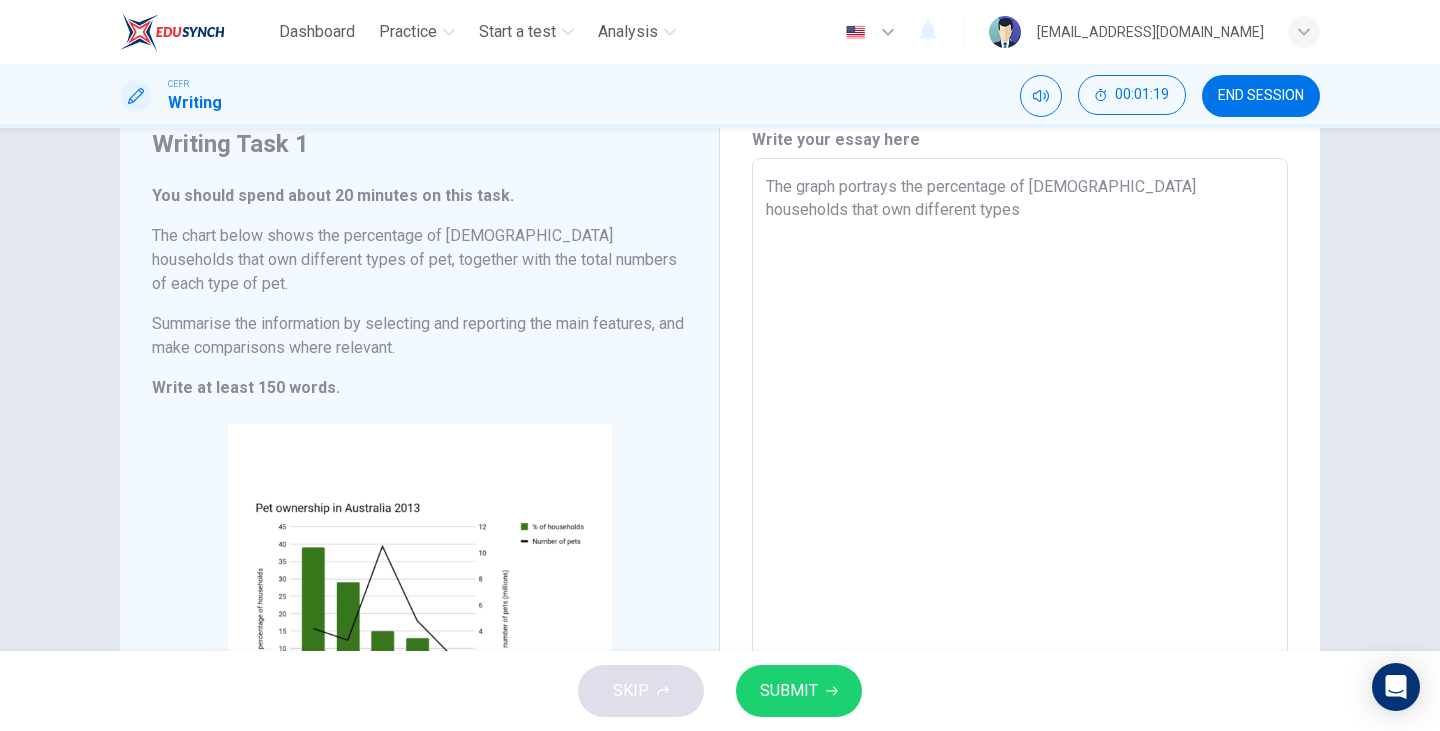 type on "The graph portrays the percentage of [DEMOGRAPHIC_DATA] households that own different types" 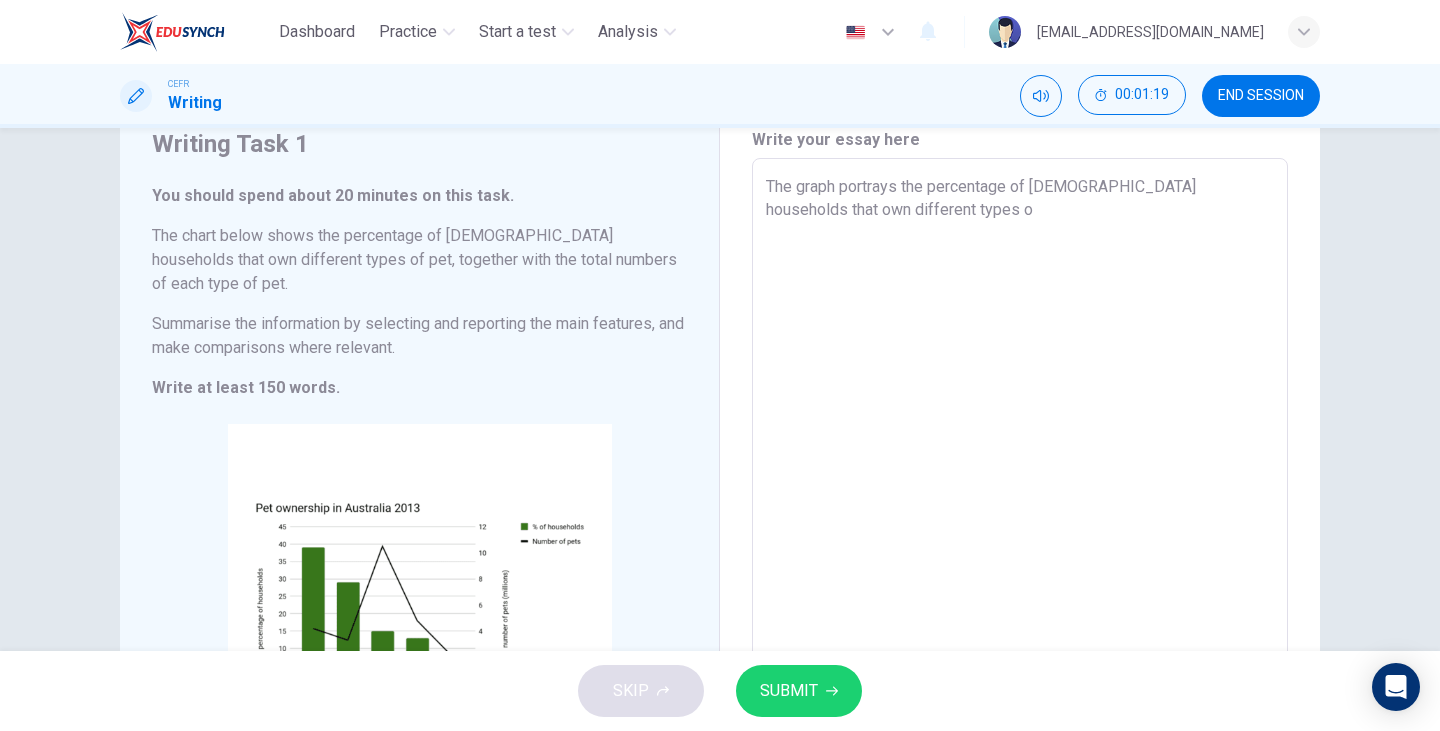 type on "x" 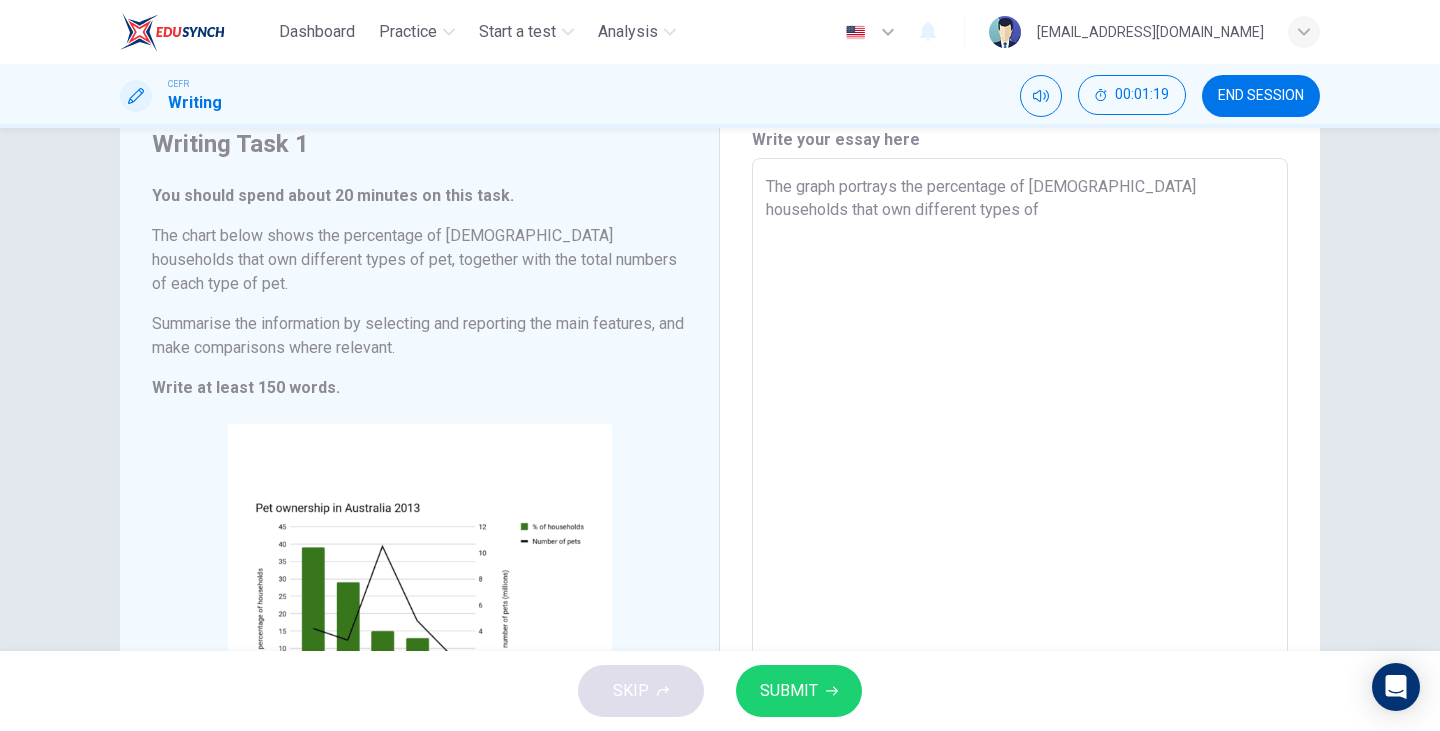 type on "x" 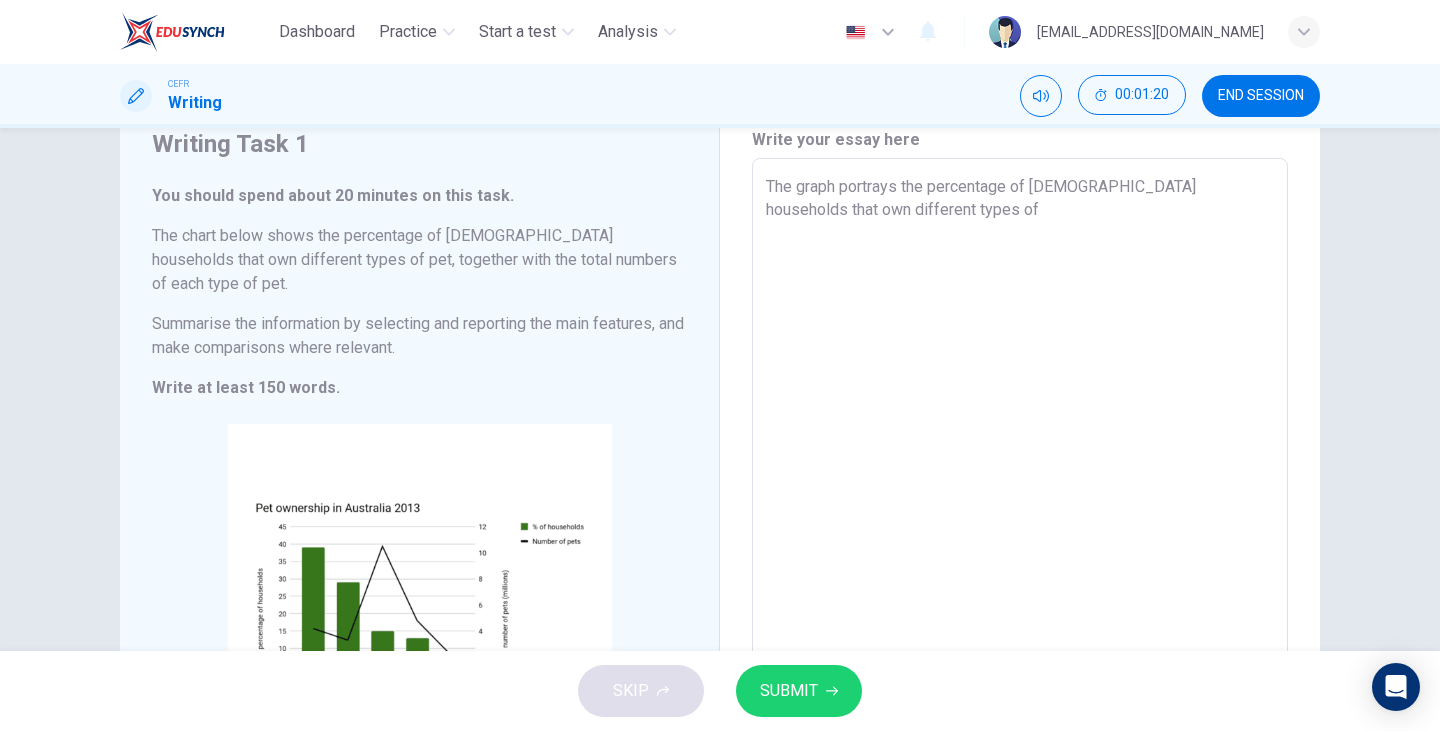 type on "The graph portrays the percentage of [DEMOGRAPHIC_DATA] households that own different types of p" 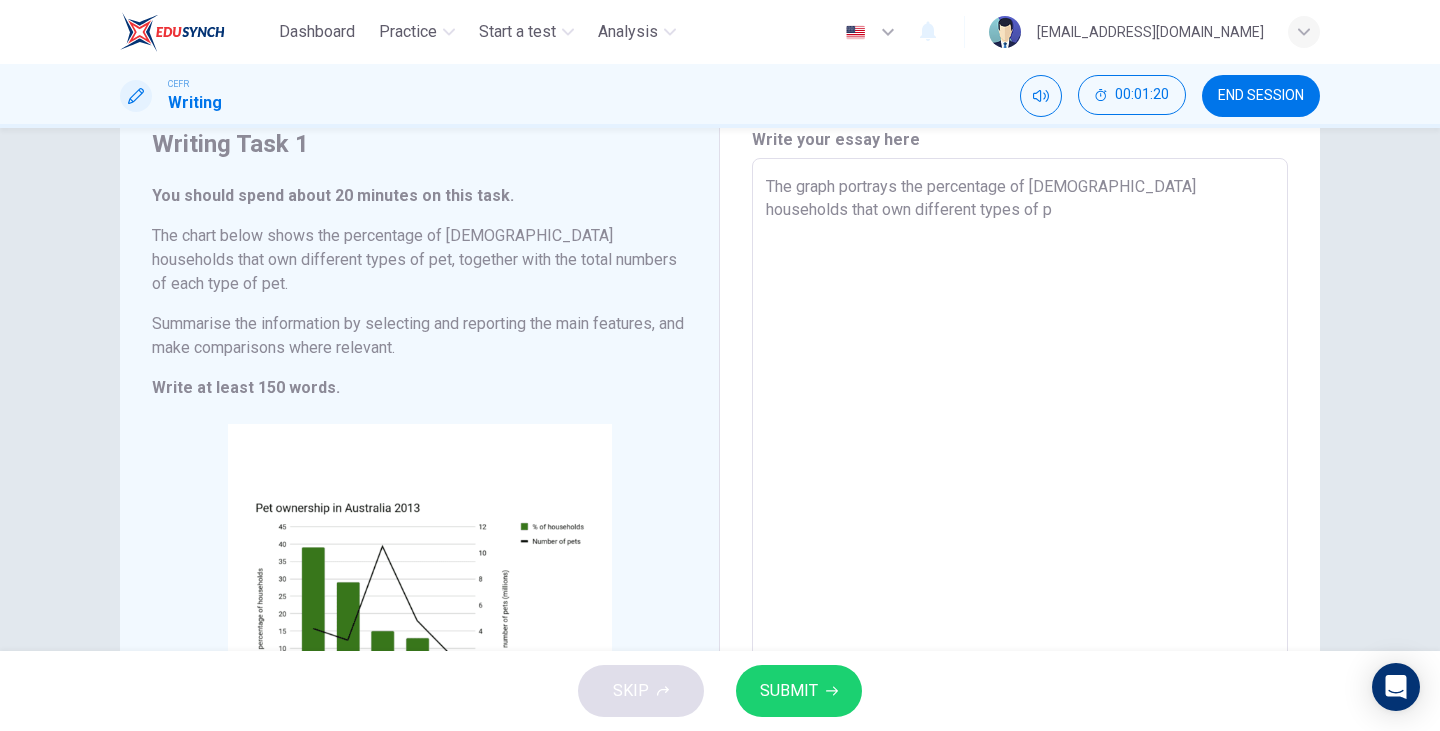 type on "x" 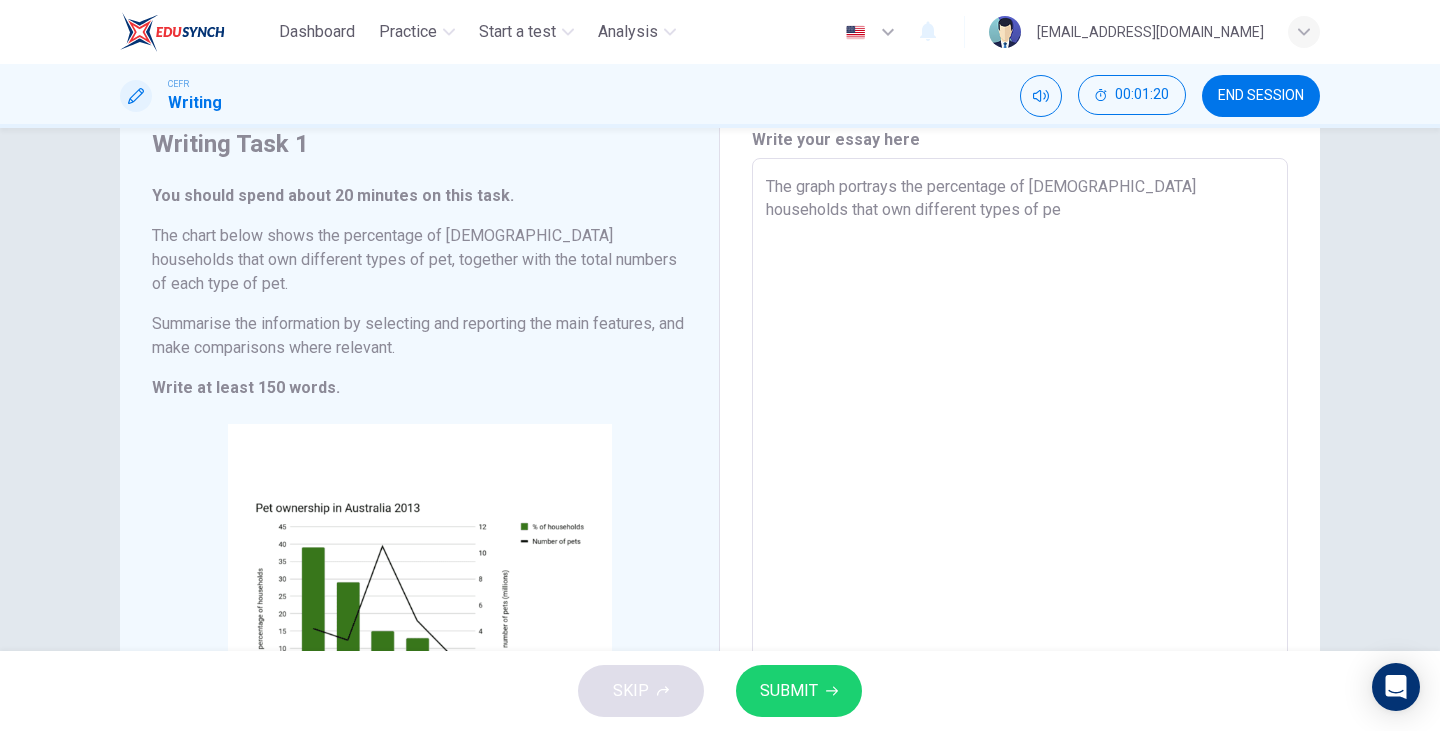 type on "x" 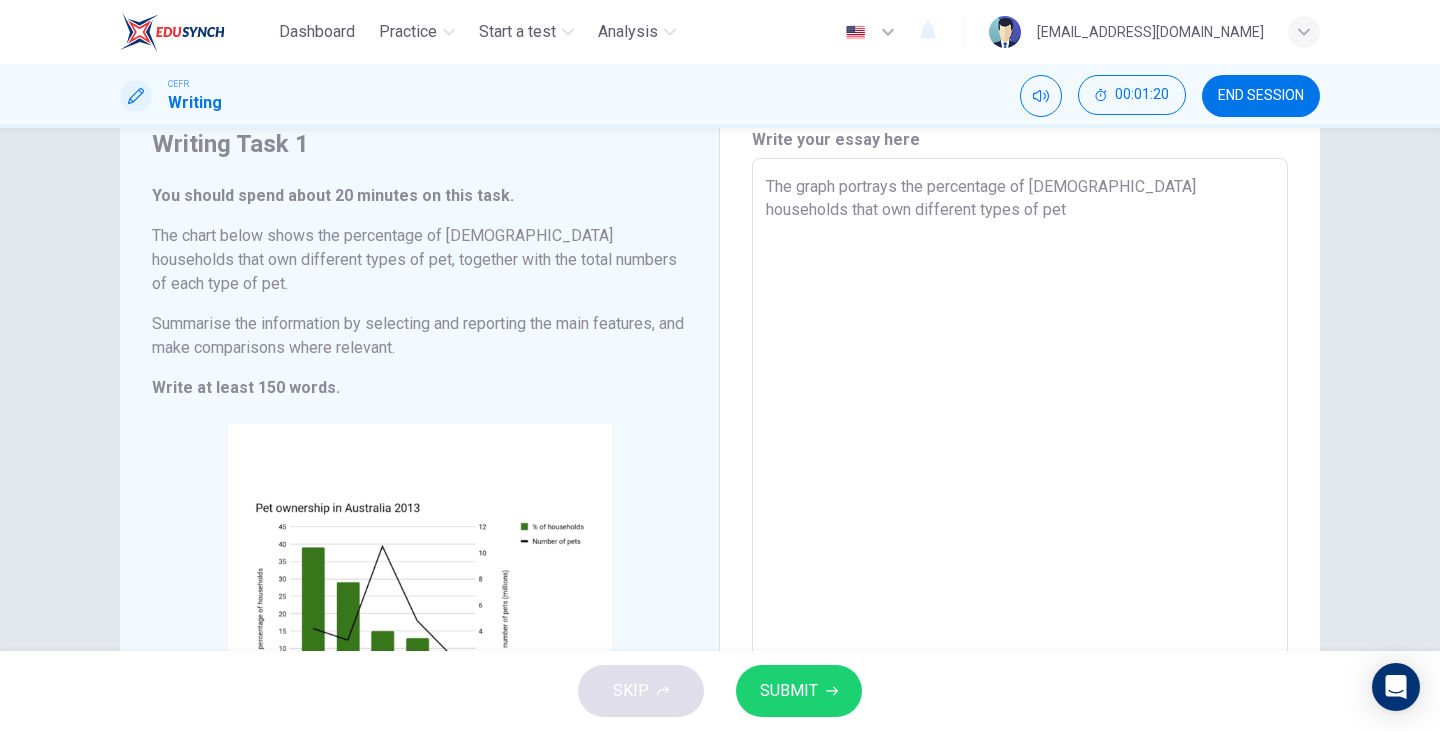 type on "x" 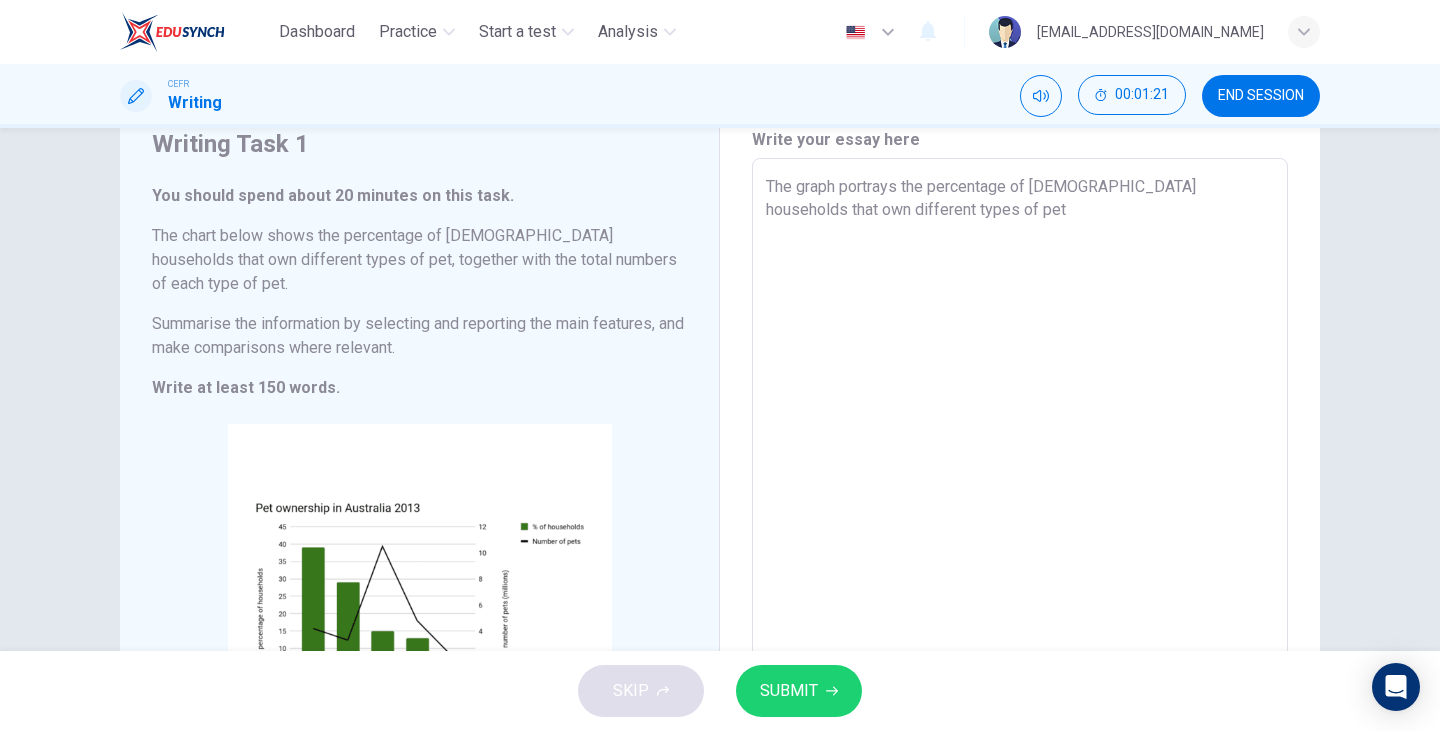 type 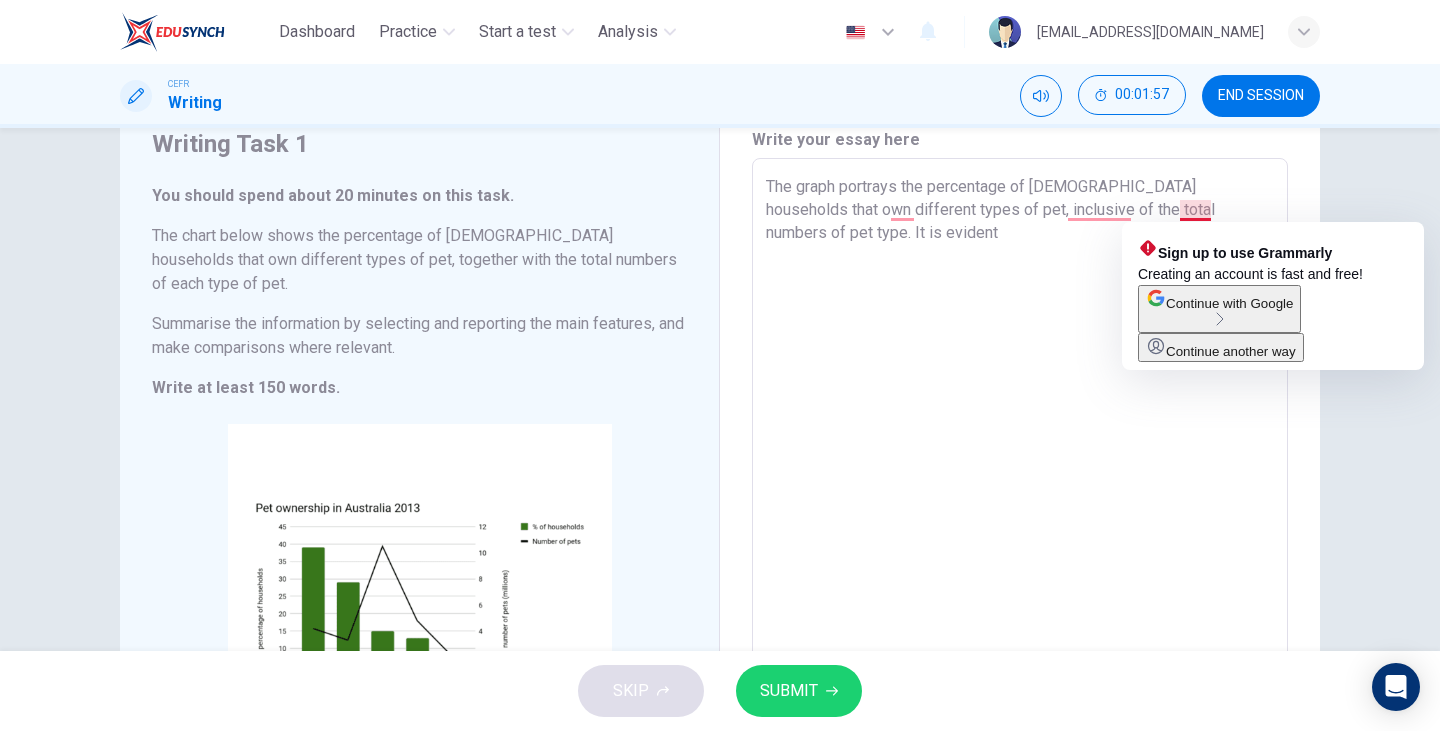 click on "The graph portrays the percentage of [DEMOGRAPHIC_DATA] households that own different types of pet, inclusive of the total numbers of pet type. It is evident" at bounding box center [1020, 466] 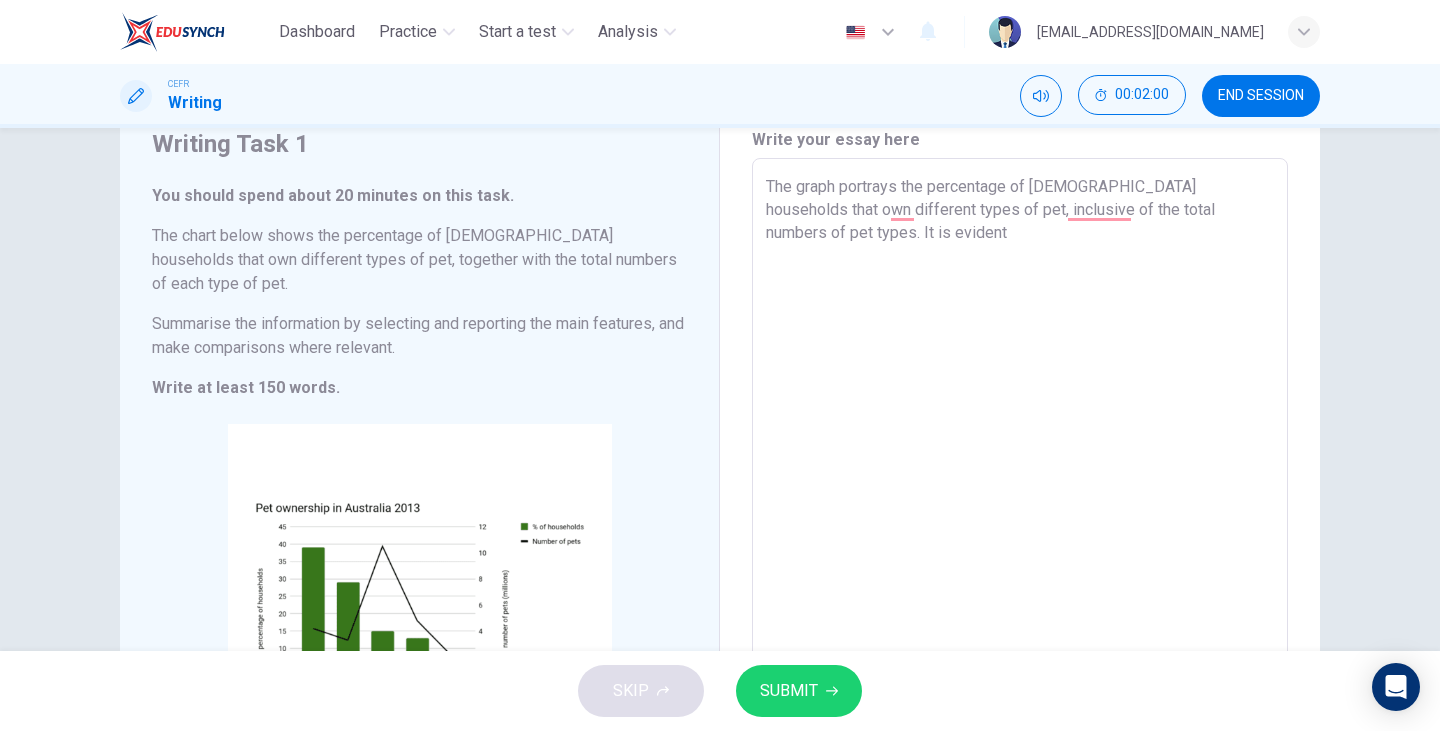 click on "The graph portrays the percentage of [DEMOGRAPHIC_DATA] households that own different types of pet, inclusive of the total numbers of pet types. It is evident" at bounding box center (1020, 466) 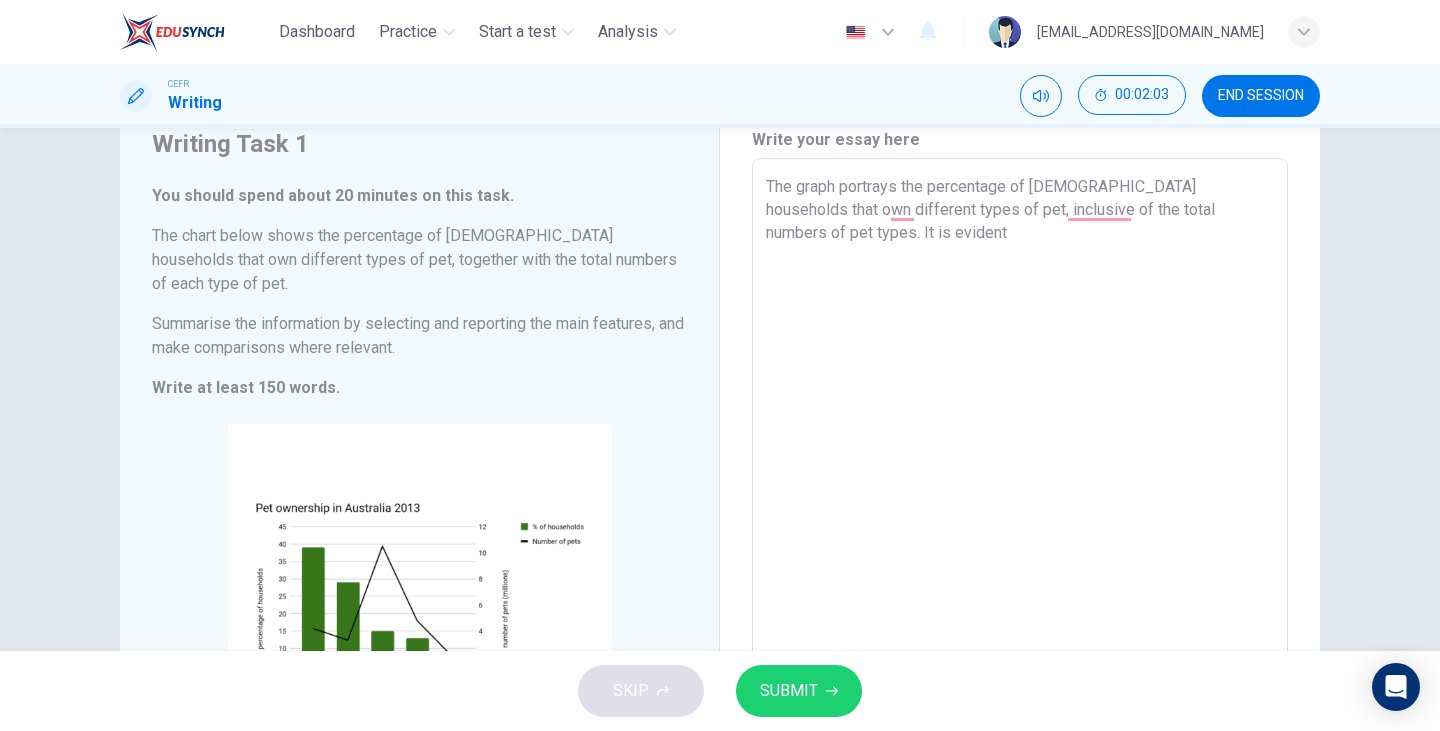 click on "The graph portrays the percentage of [DEMOGRAPHIC_DATA] households that own different types of pet, inclusive of the total numbers of pet types. It is evident" at bounding box center (1020, 466) 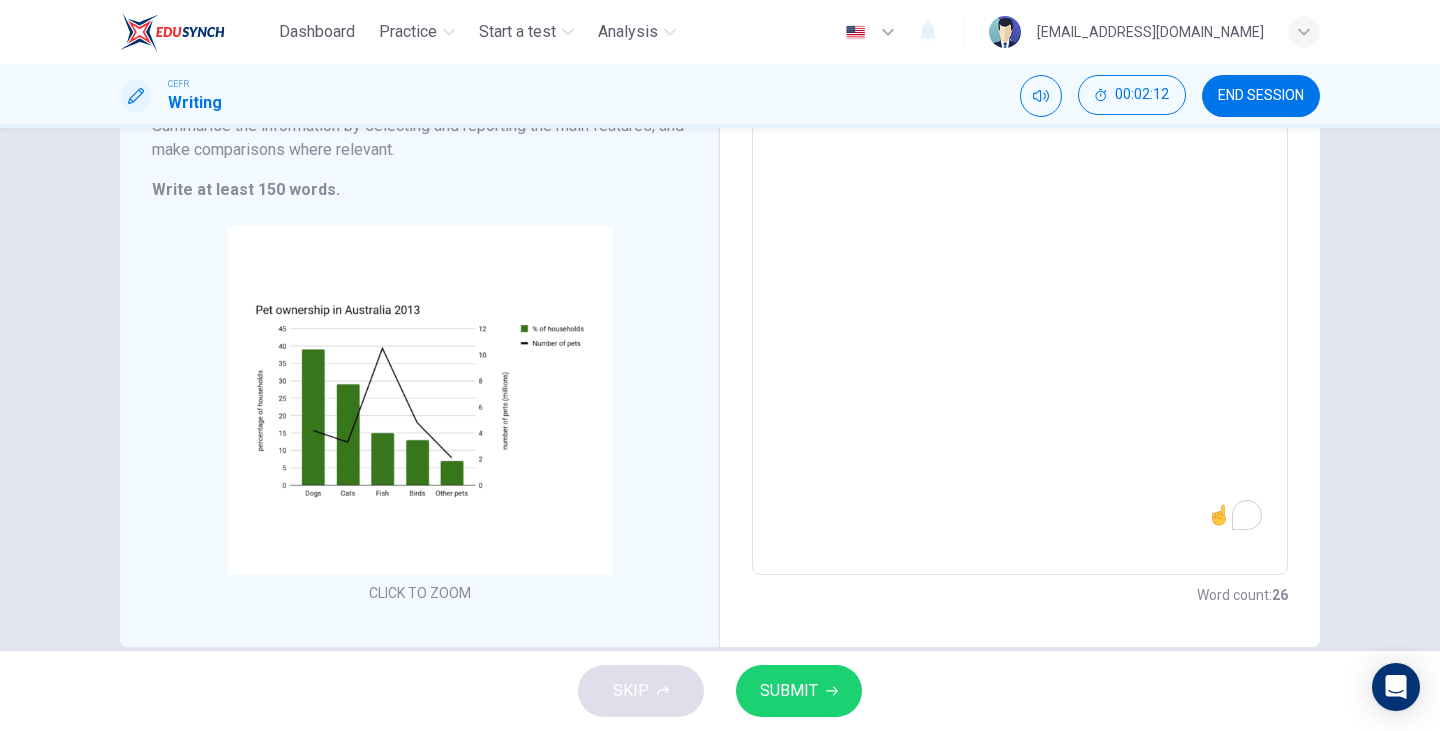 scroll, scrollTop: 280, scrollLeft: 0, axis: vertical 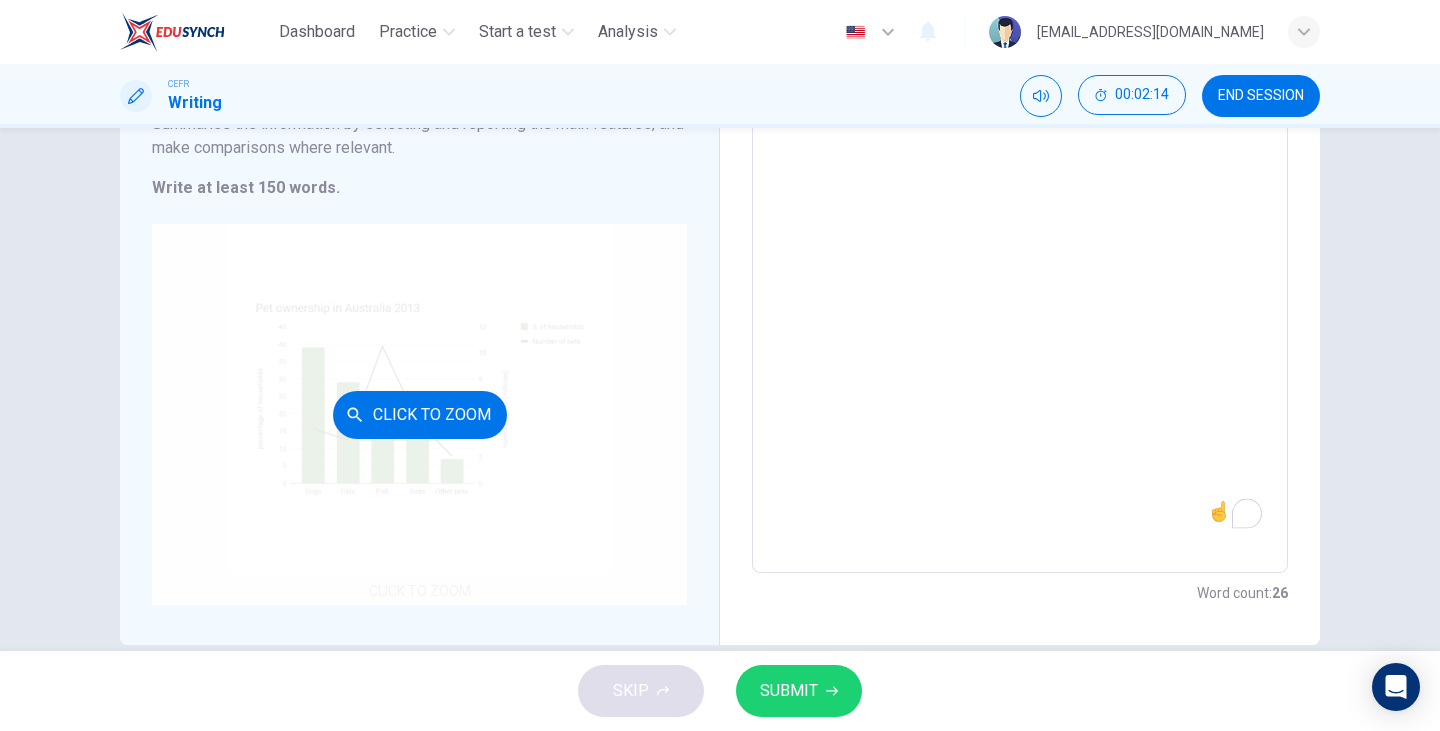 click on "Click to Zoom" at bounding box center (420, 415) 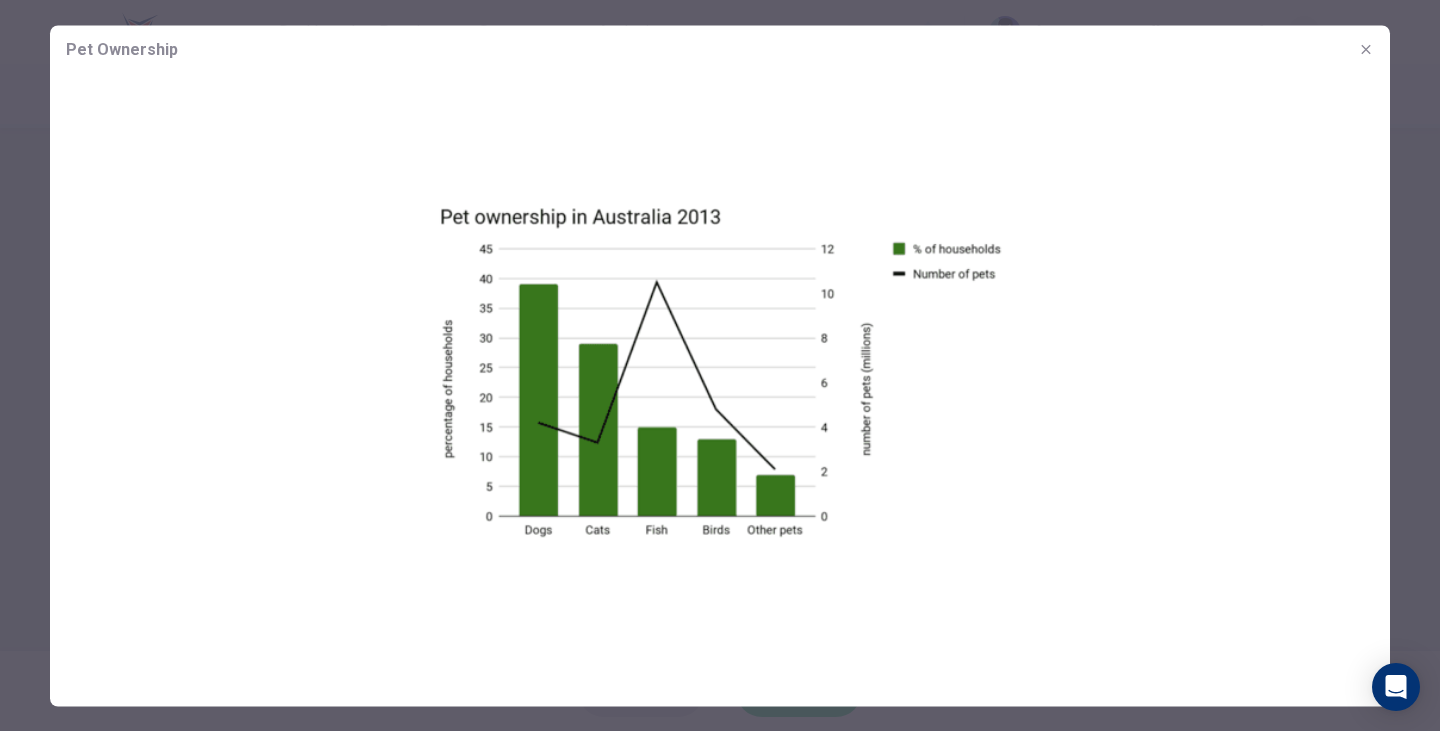 click 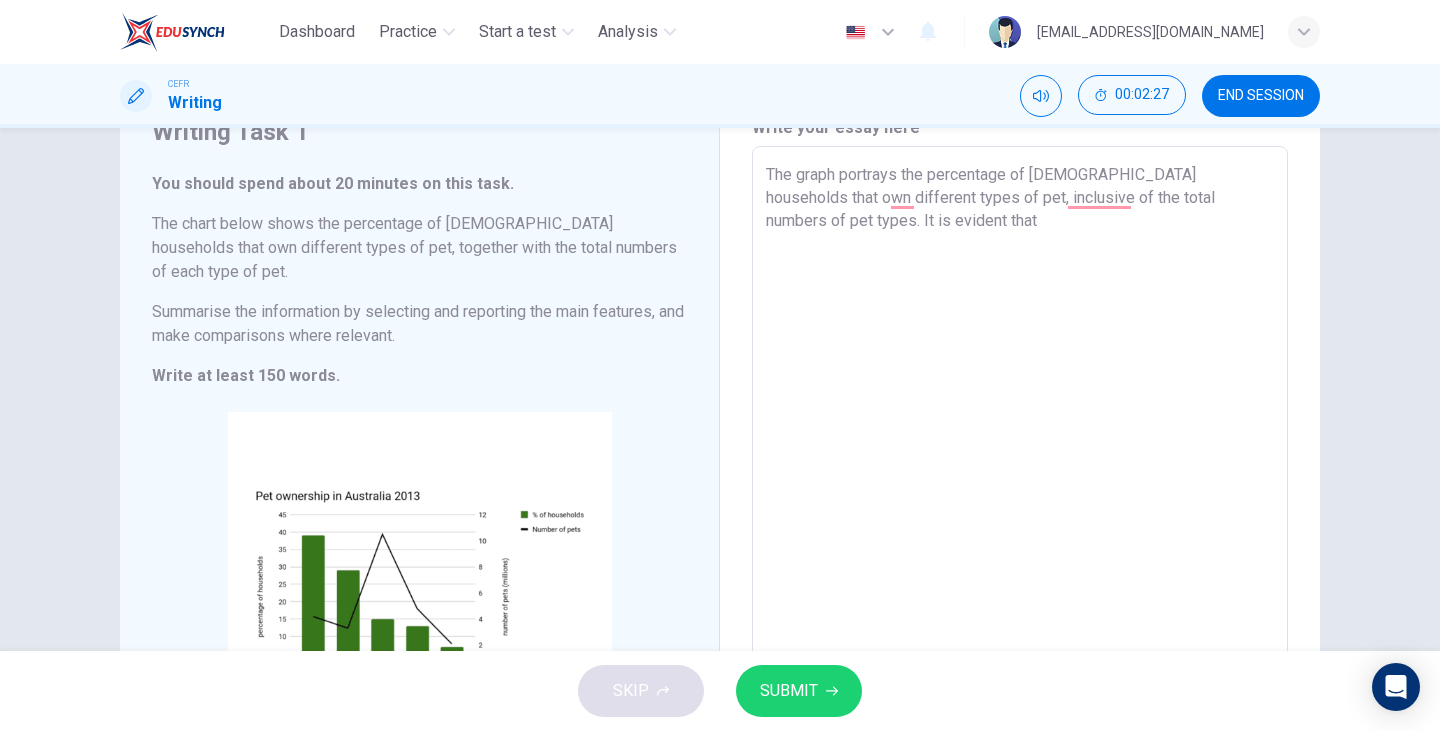 scroll, scrollTop: 80, scrollLeft: 0, axis: vertical 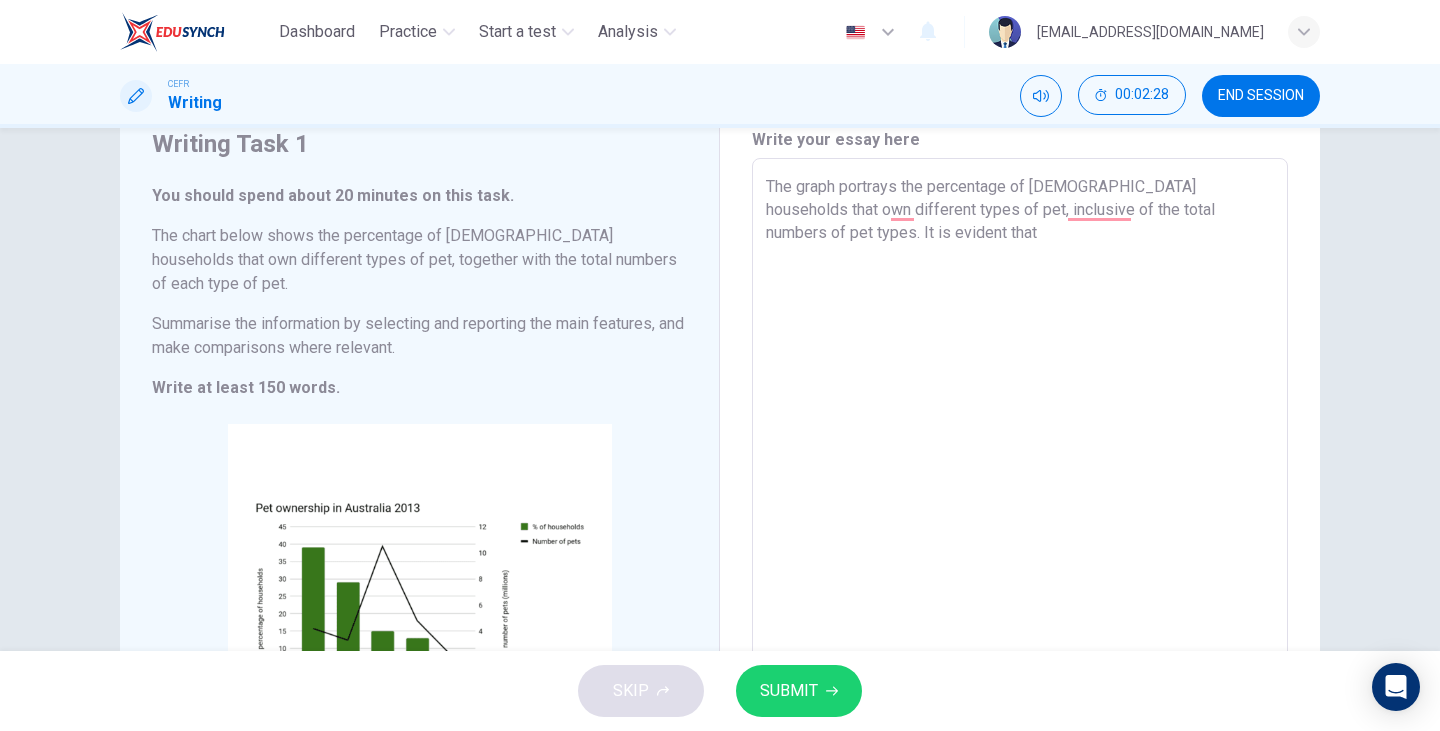 click on "The graph portrays the percentage of [DEMOGRAPHIC_DATA] households that own different types of pet, inclusive of the total numbers of pet types. It is evident that" at bounding box center [1020, 466] 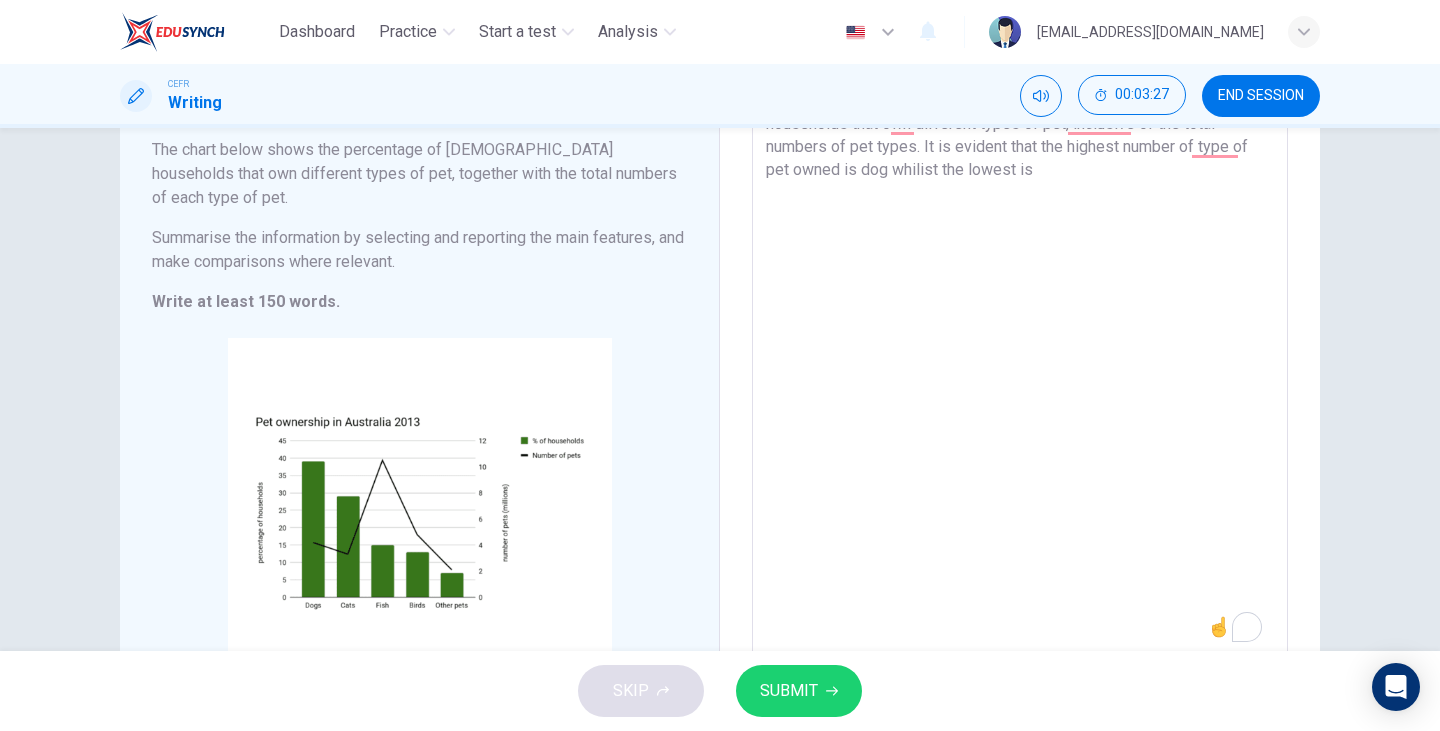 scroll, scrollTop: 169, scrollLeft: 0, axis: vertical 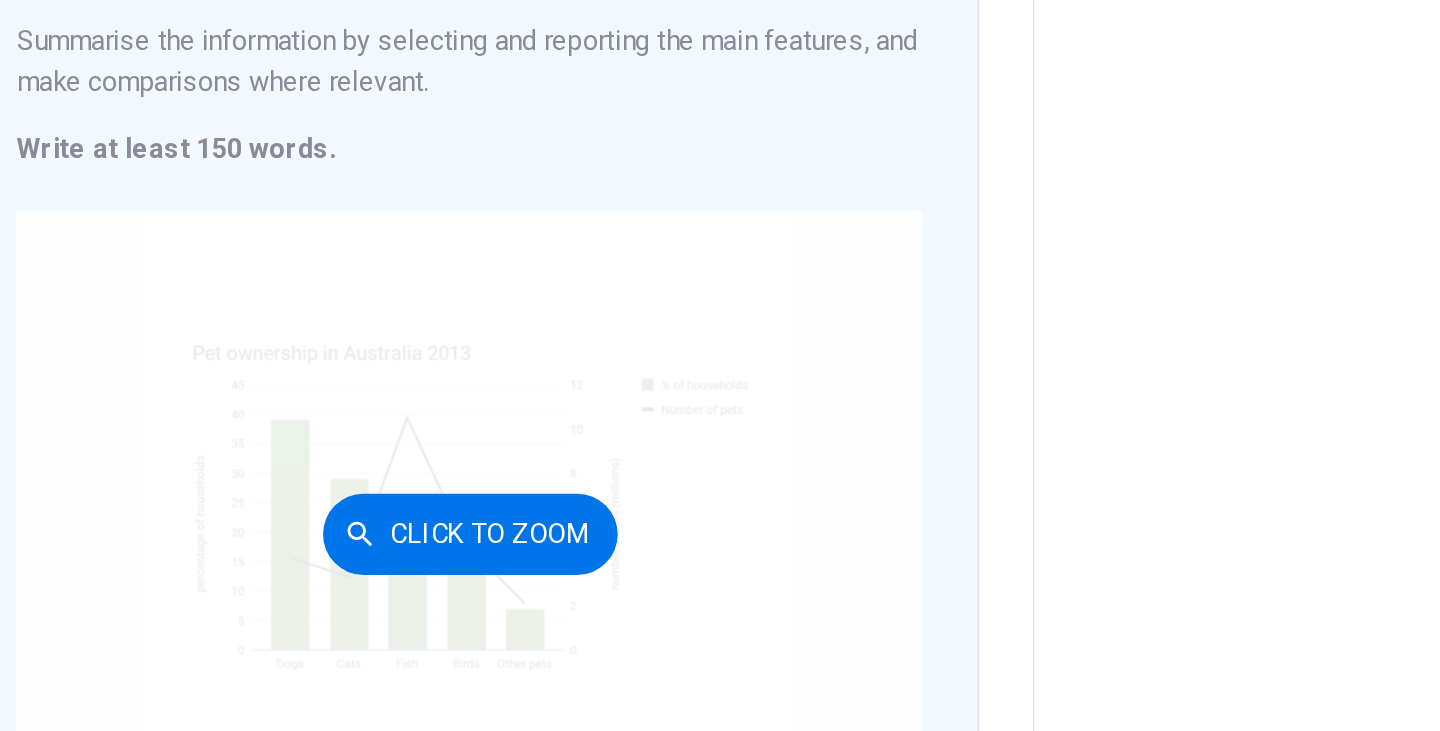 click on "Click to Zoom" at bounding box center (419, 525) 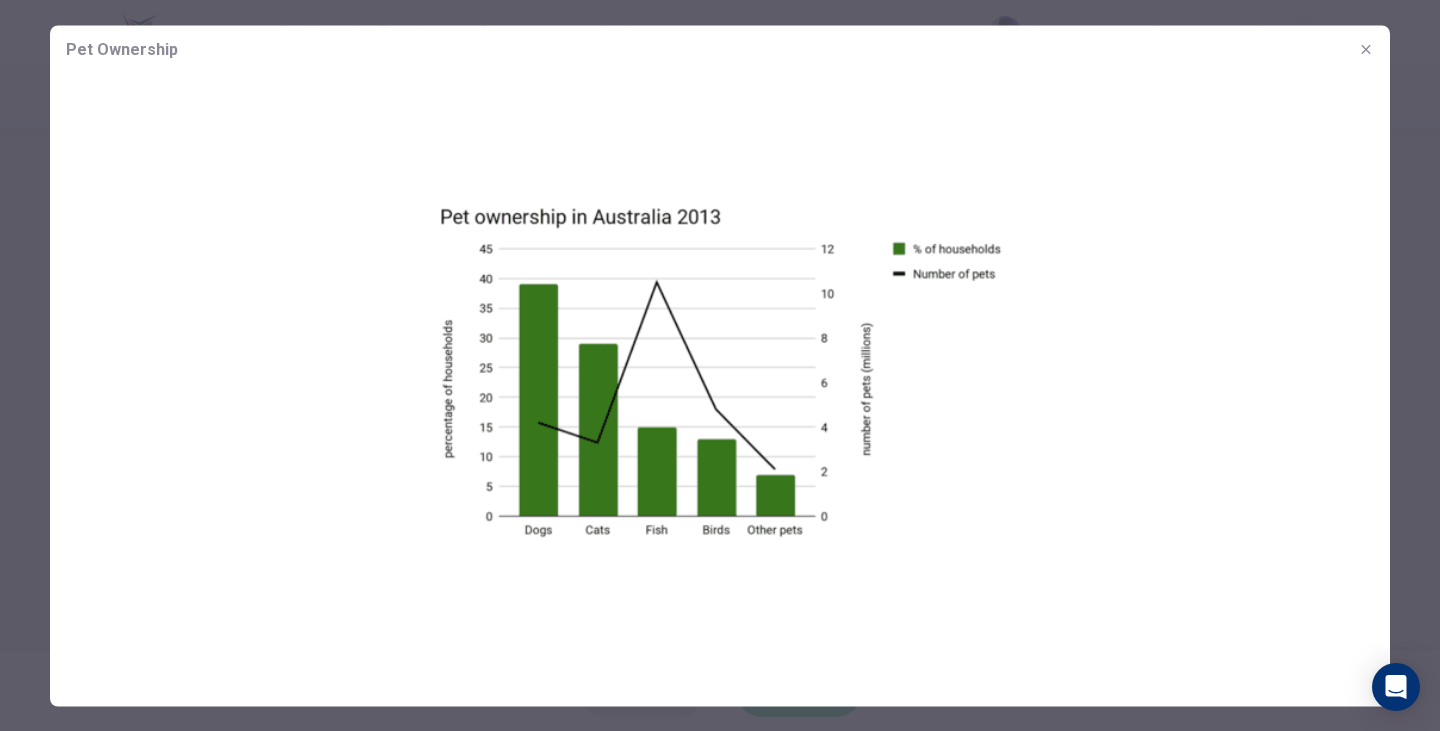click 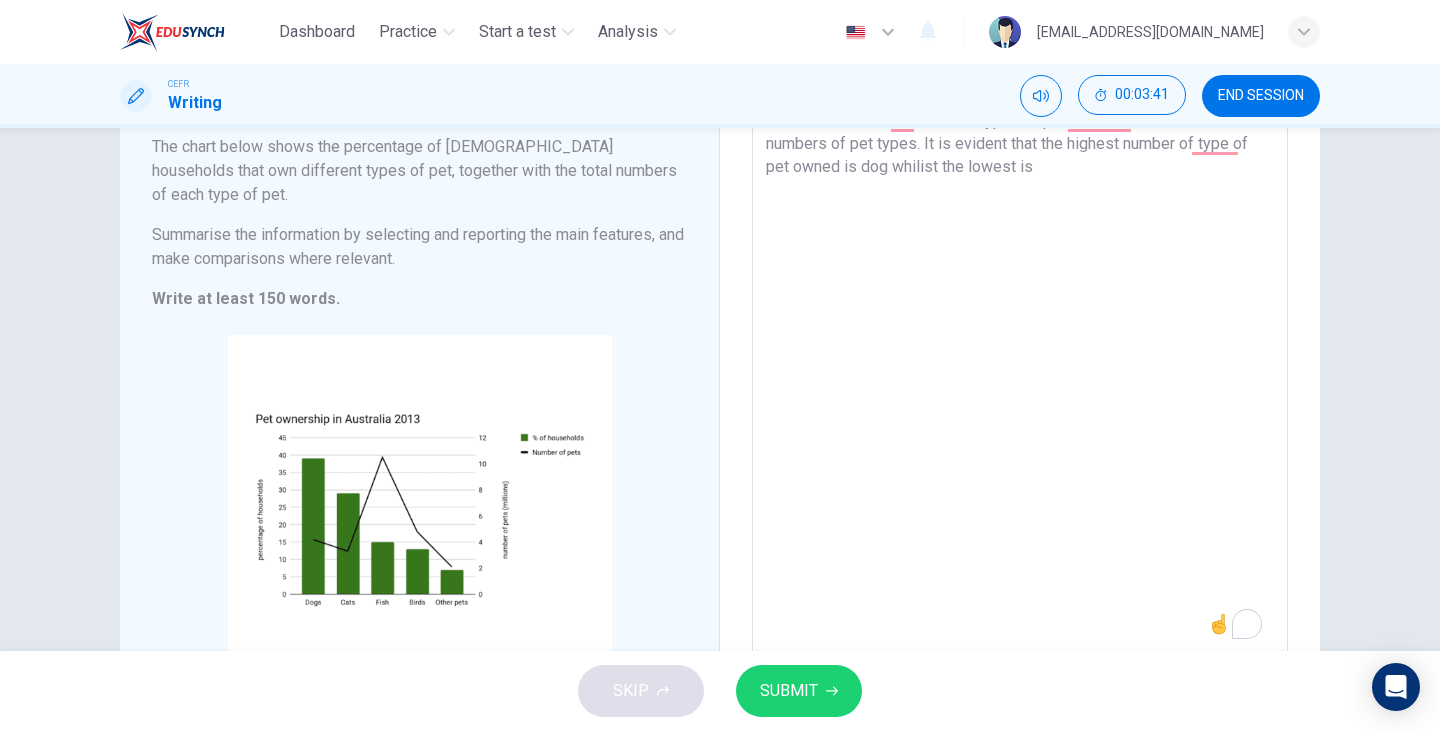 click on "The graph portrays the percentage of [DEMOGRAPHIC_DATA] households that own different types of pet, inclusive of the total numbers of pet types. It is evident that the highest number of type of pet owned is dog whilist the lowest is" at bounding box center (1020, 377) 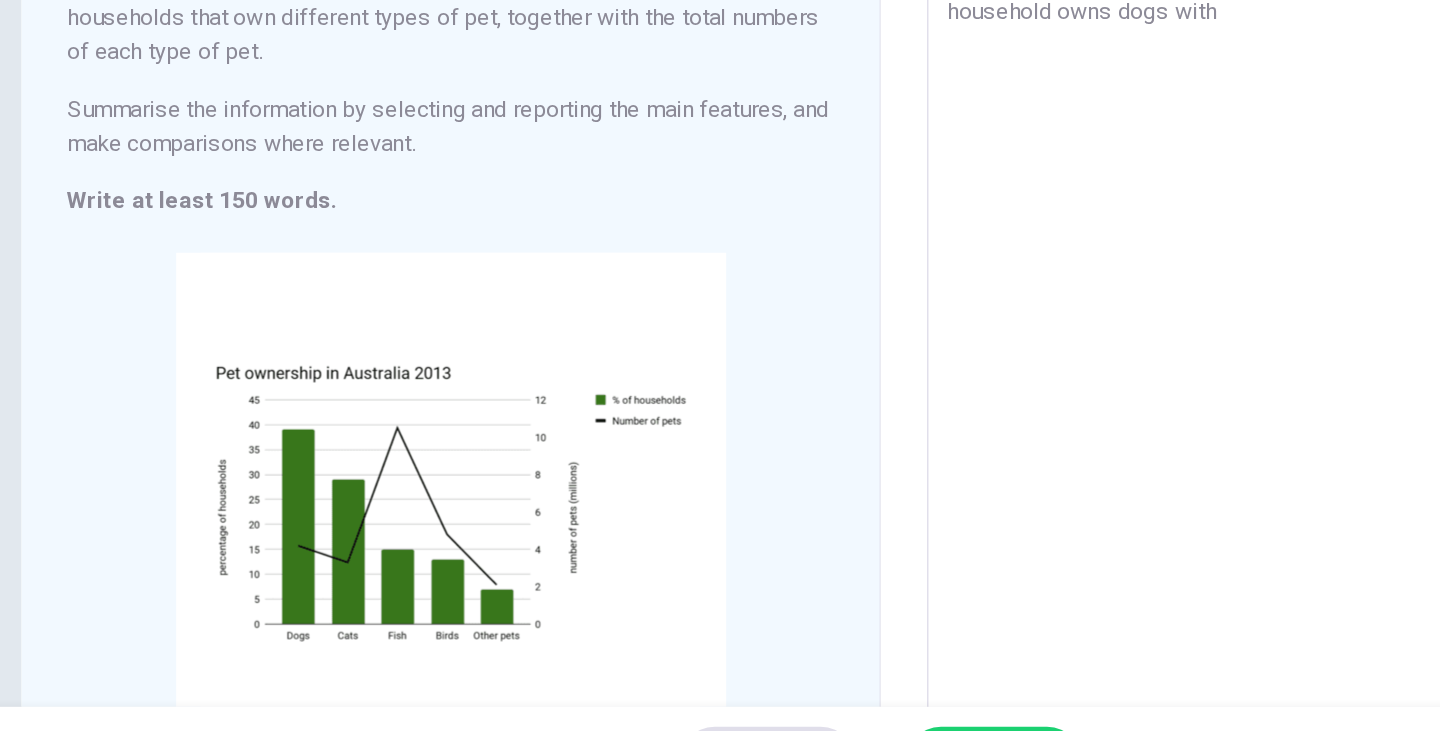scroll, scrollTop: 170, scrollLeft: 0, axis: vertical 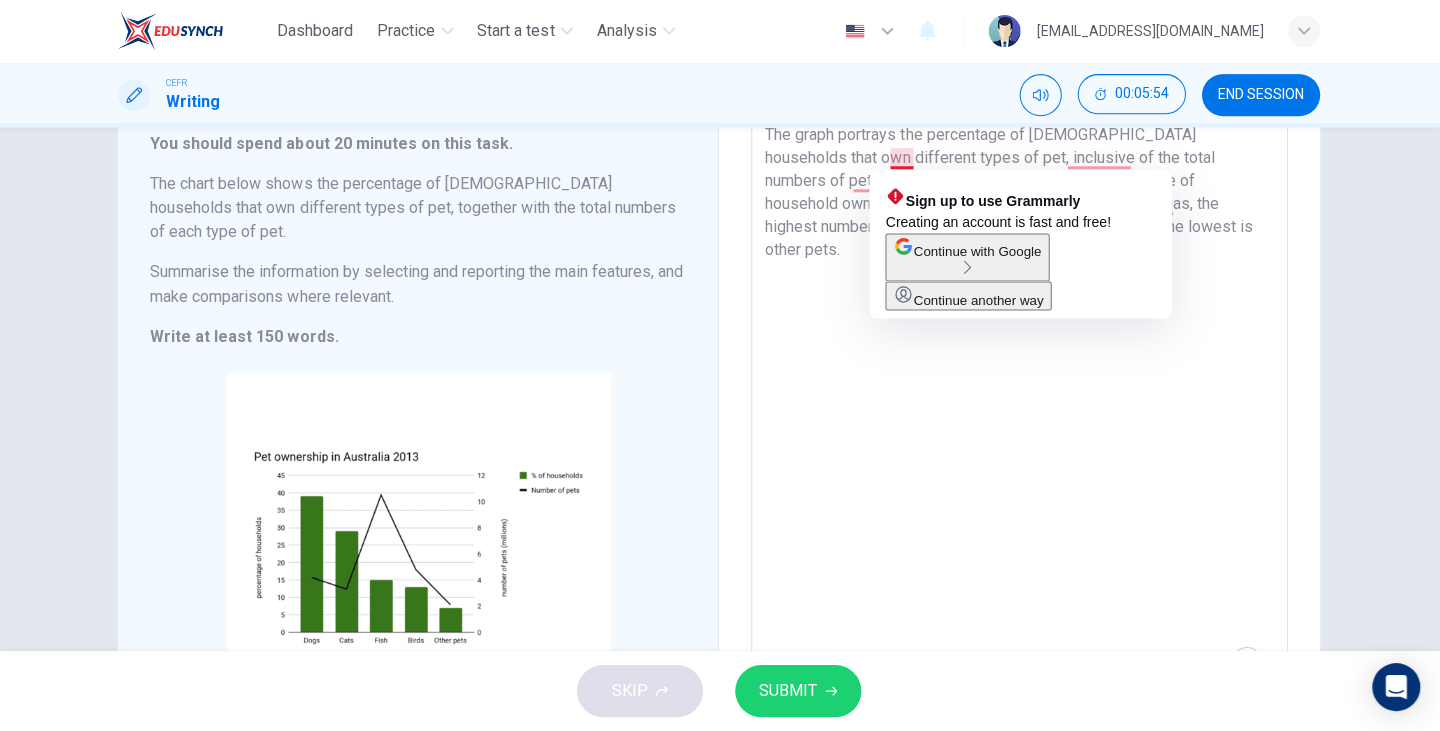 click on "The graph portrays the percentage of [DEMOGRAPHIC_DATA] households that own different types of pet, inclusive of the total numbers of pet types. It is evident that highest percentage of household owns dogs and the lowest is other pets. Whereas, the highest number of type of pets owned falls to fish while the lowest is other pets." at bounding box center (1020, 415) 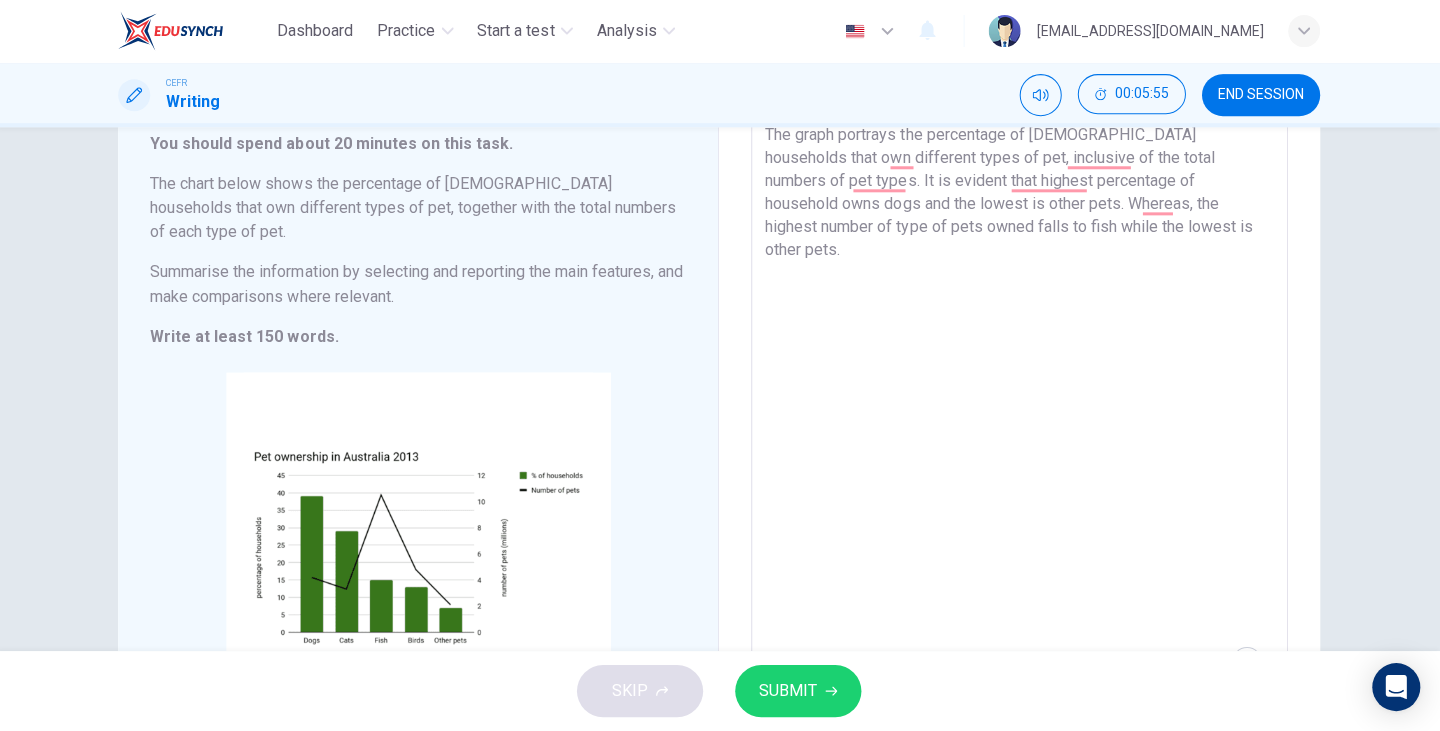click on "The graph portrays the percentage of [DEMOGRAPHIC_DATA] households that own different types of pet, inclusive of the total numbers of pet types. It is evident that highest percentage of household owns dogs and the lowest is other pets. Whereas, the highest number of type of pets owned falls to fish while the lowest is other pets." at bounding box center (1020, 415) 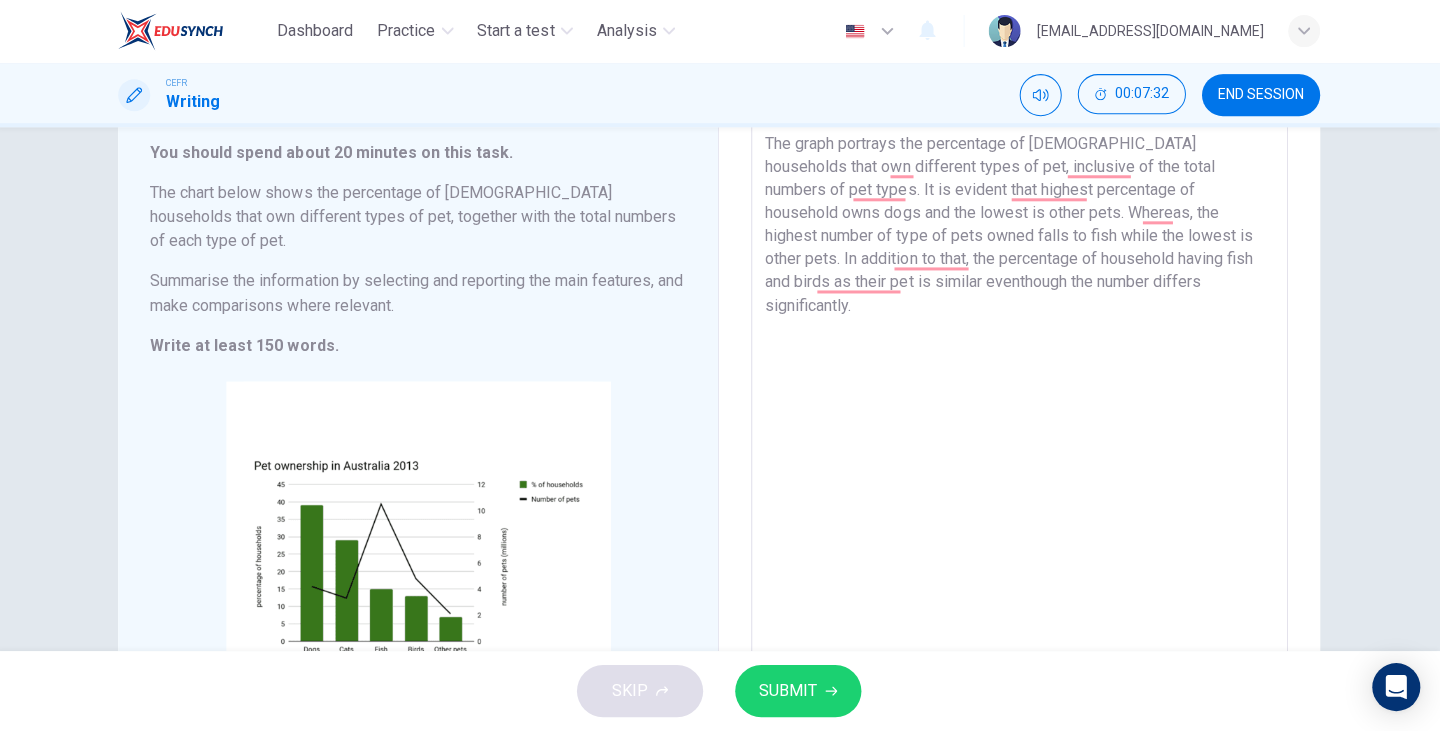 scroll, scrollTop: 144, scrollLeft: 0, axis: vertical 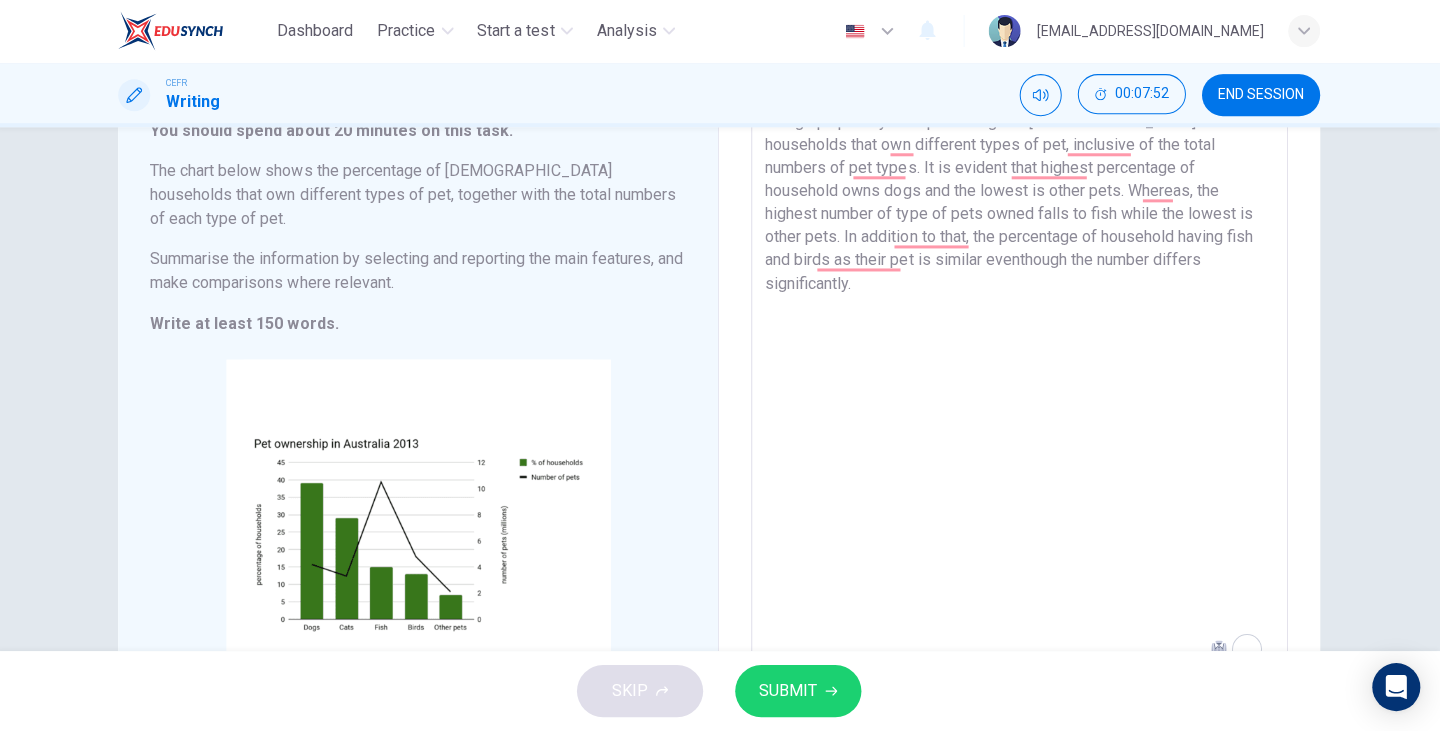 click on "SUBMIT" at bounding box center (789, 691) 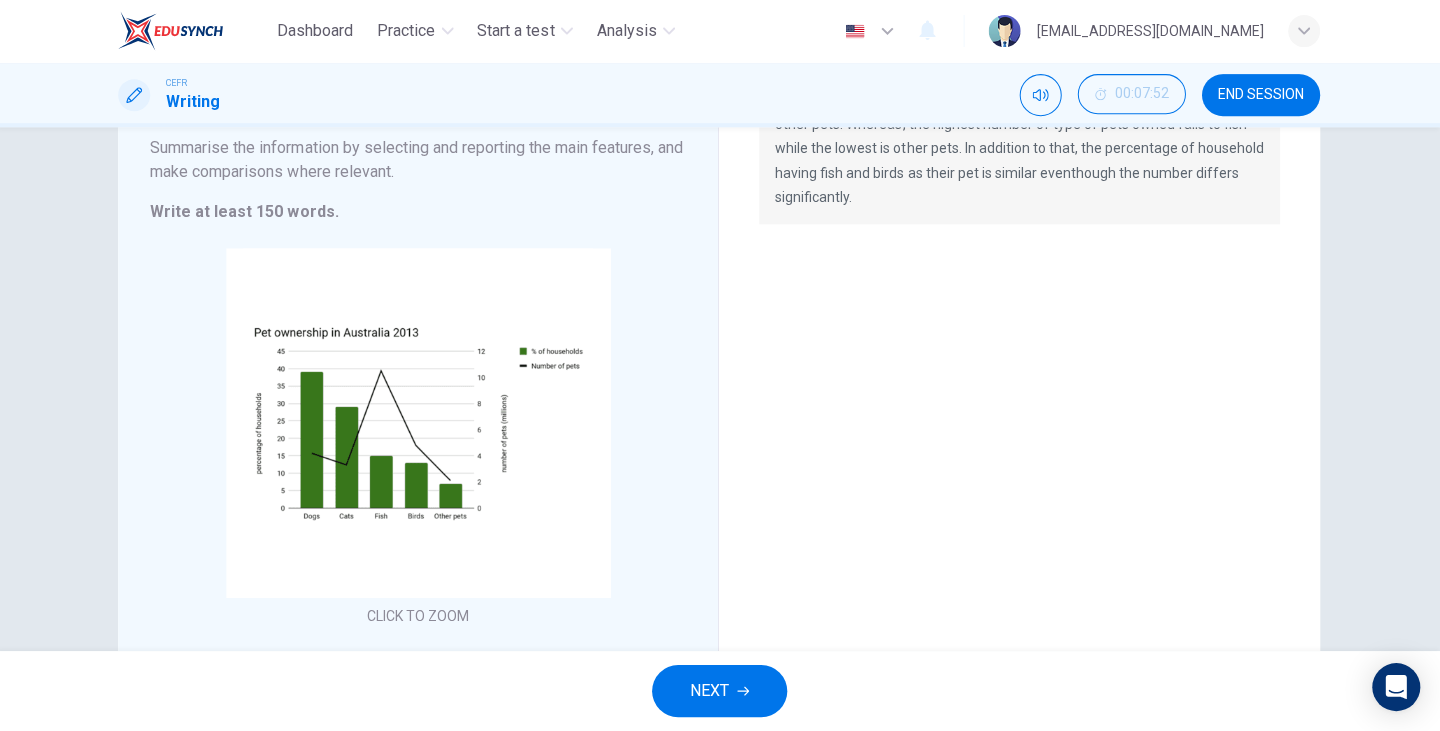 scroll, scrollTop: 290, scrollLeft: 0, axis: vertical 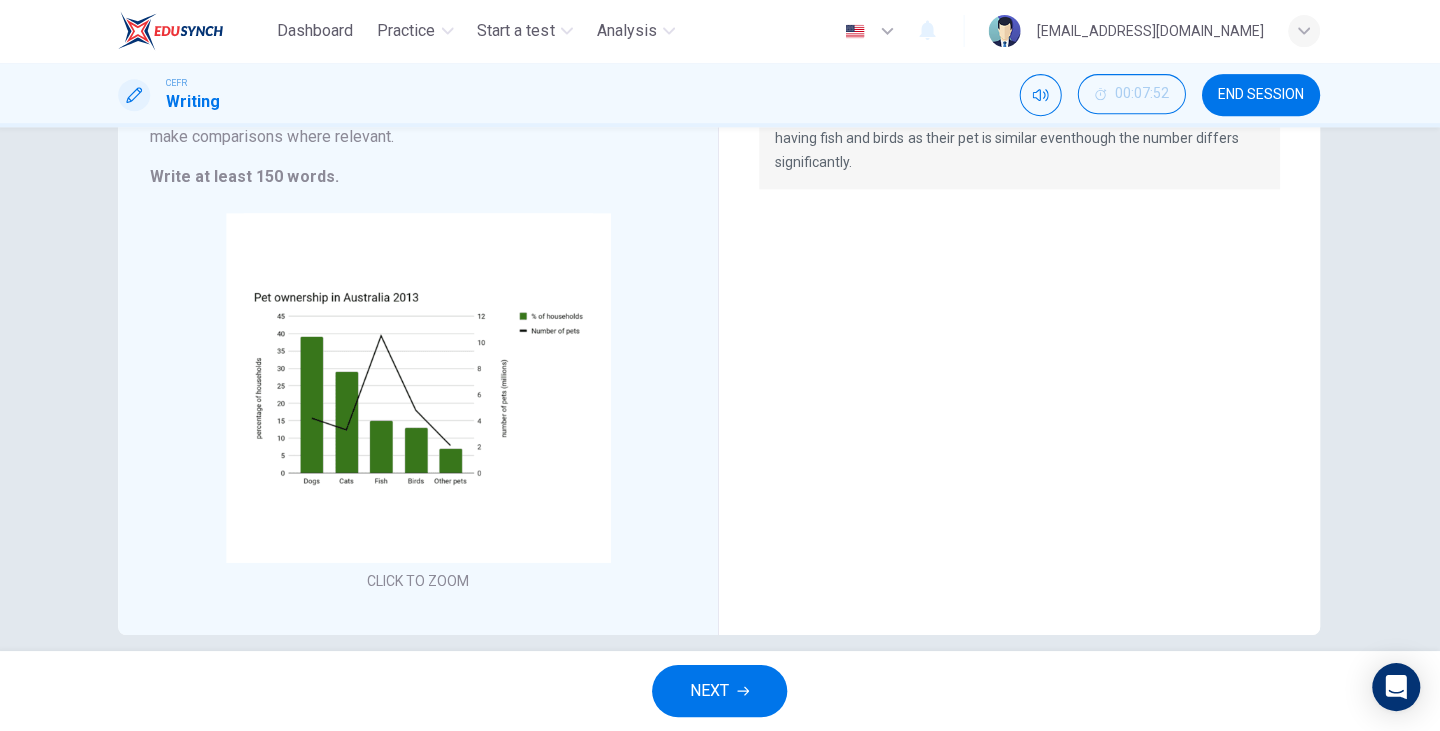 click on "NEXT" at bounding box center [710, 691] 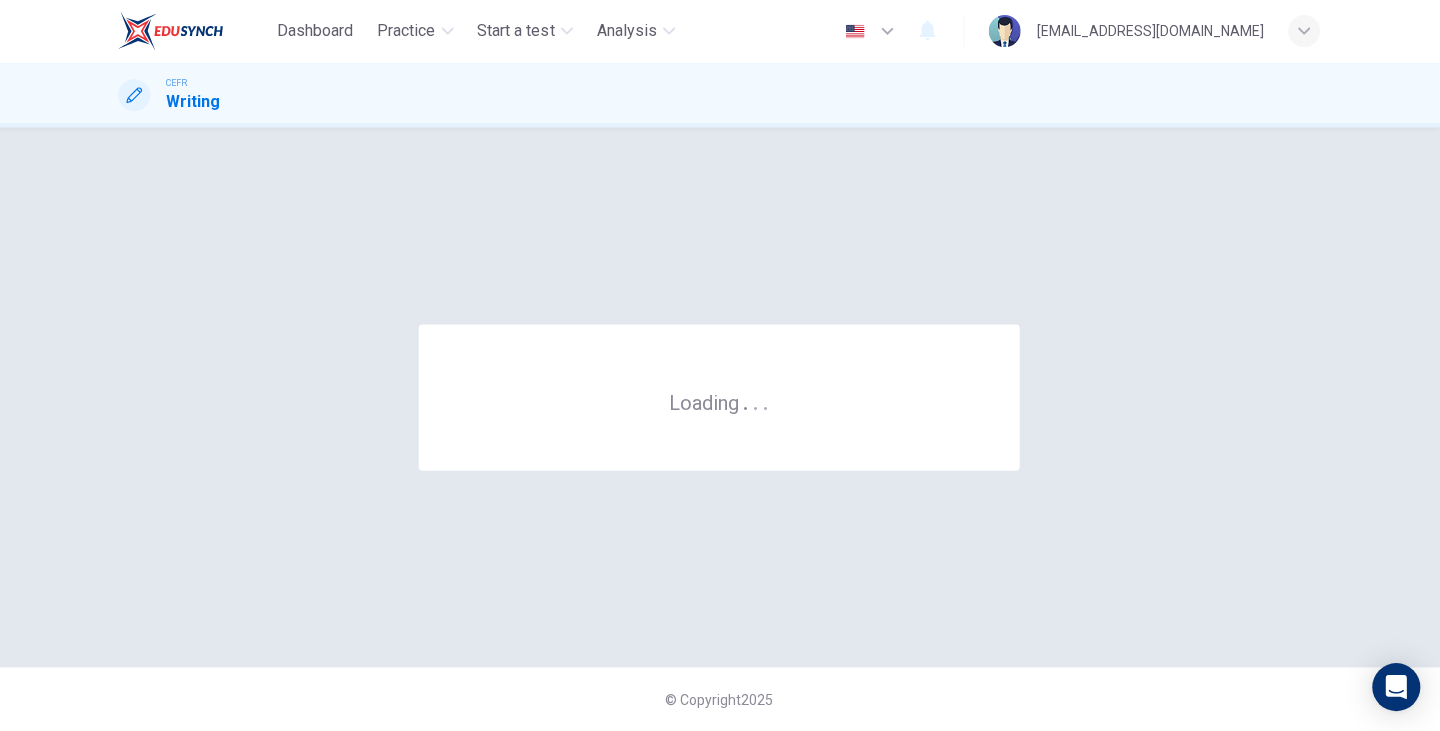 scroll, scrollTop: 0, scrollLeft: 0, axis: both 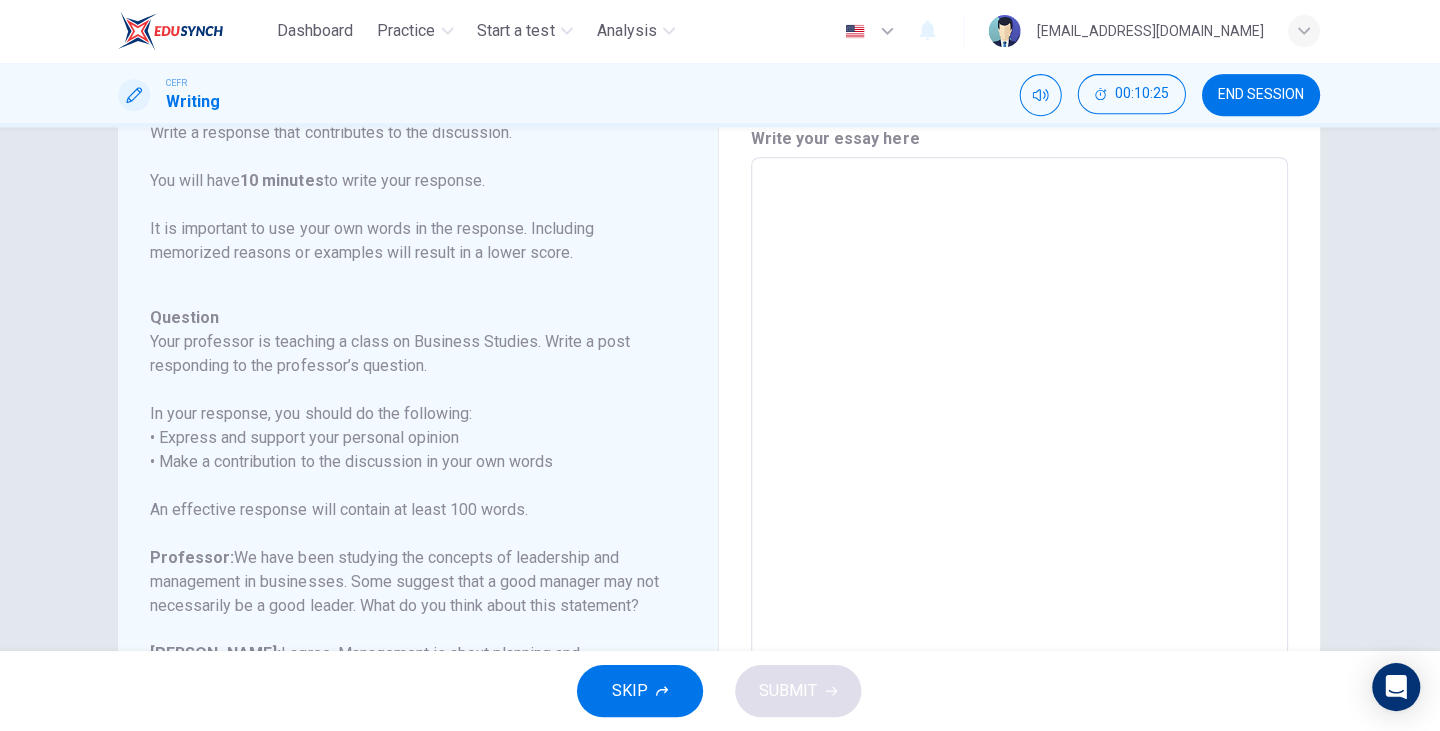 click at bounding box center (1020, 492) 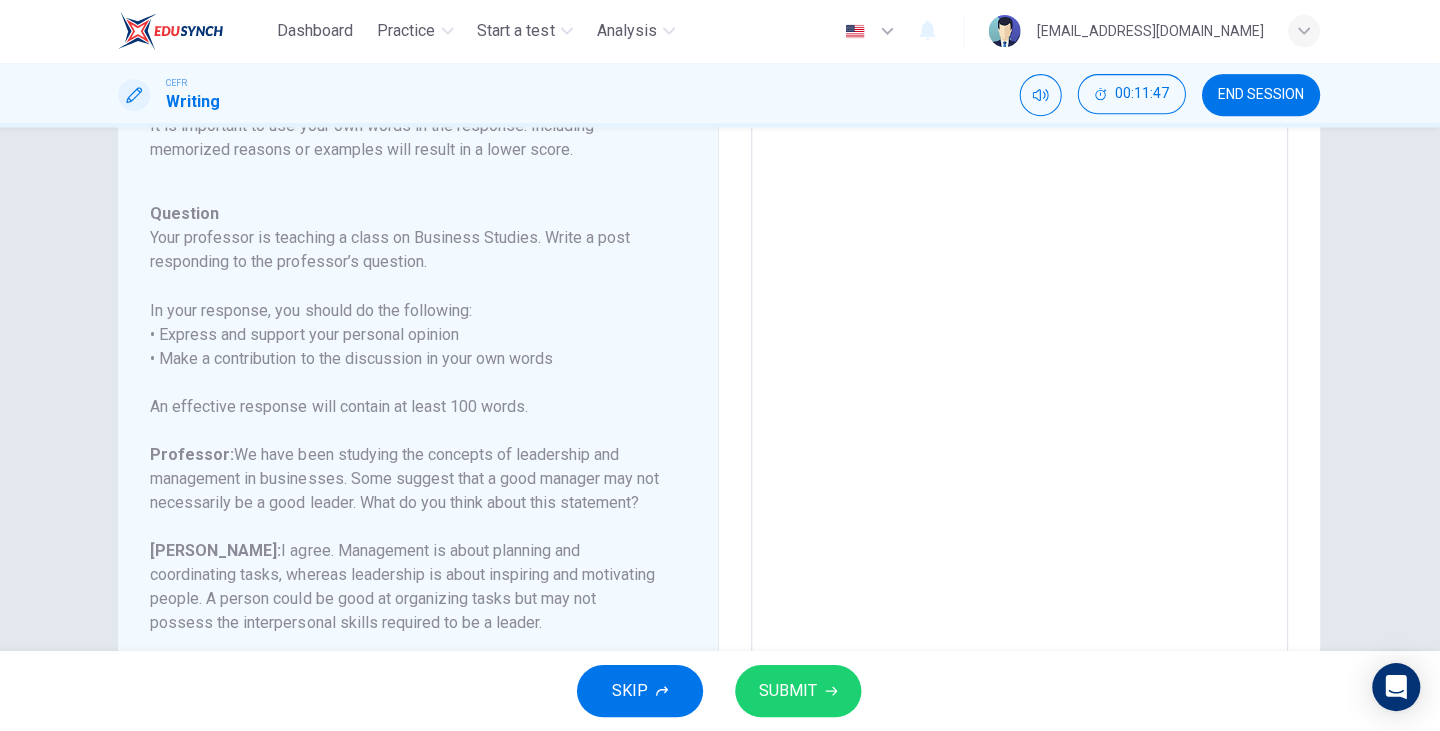 scroll, scrollTop: 40, scrollLeft: 0, axis: vertical 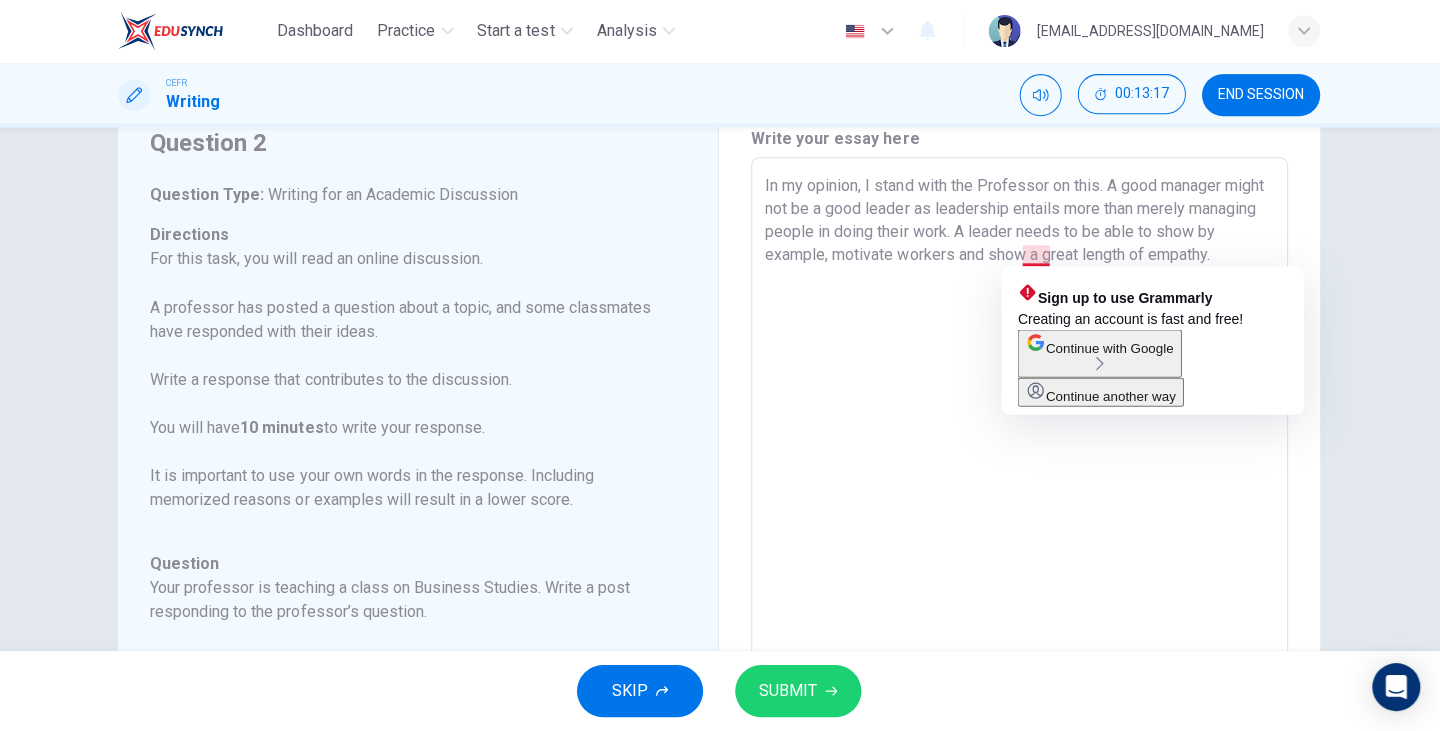 click on "In my opinion, I stand with the Professor on this. A good manager might not be a good leader as leadership entails more than merely managing people in doing their work. A leader needs to be able to show by example, motivate workers and show a great length of empathy." at bounding box center [1020, 492] 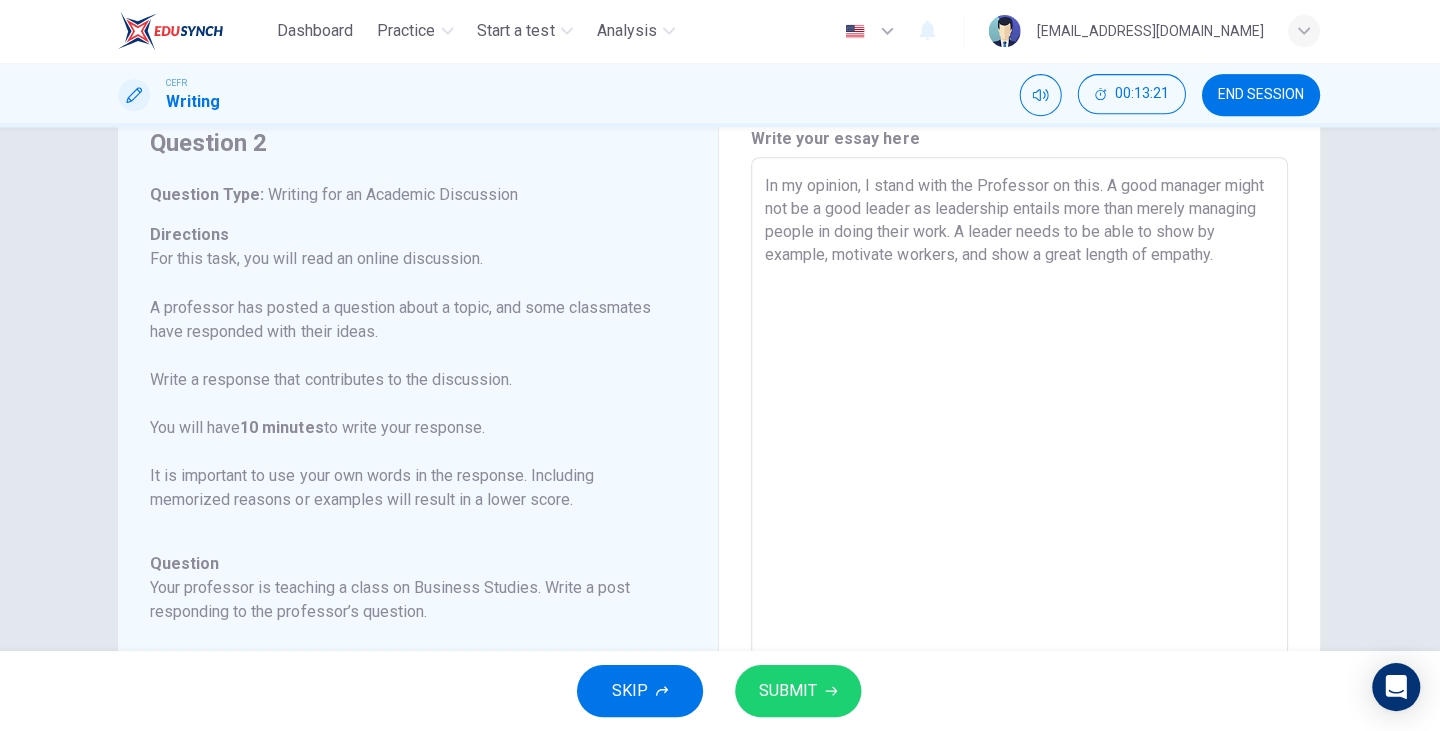 click on "In my opinion, I stand with the Professor on this. A good manager might not be a good leader as leadership entails more than merely managing people in doing their work. A leader needs to be able to show by example, motivate workers, and show a great length of empathy." at bounding box center (1020, 492) 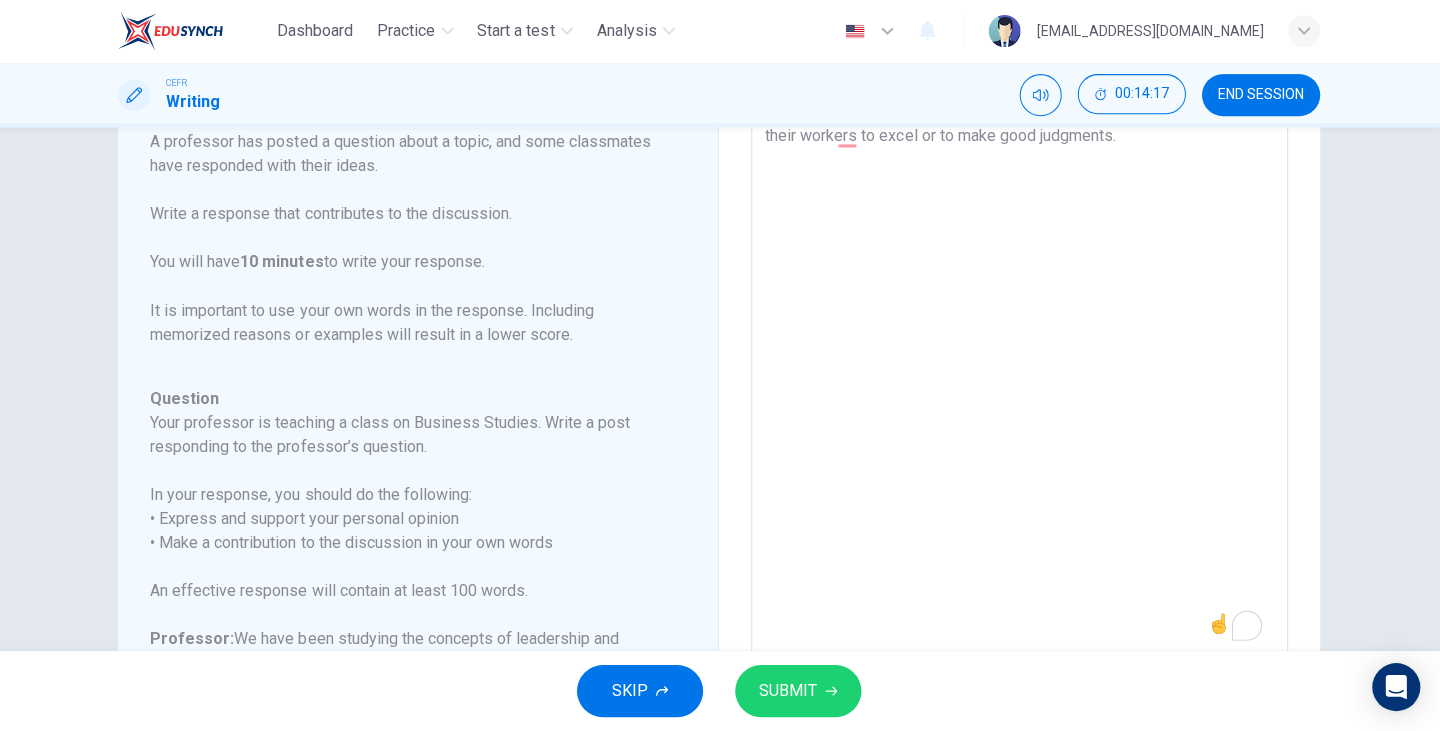 scroll, scrollTop: 169, scrollLeft: 0, axis: vertical 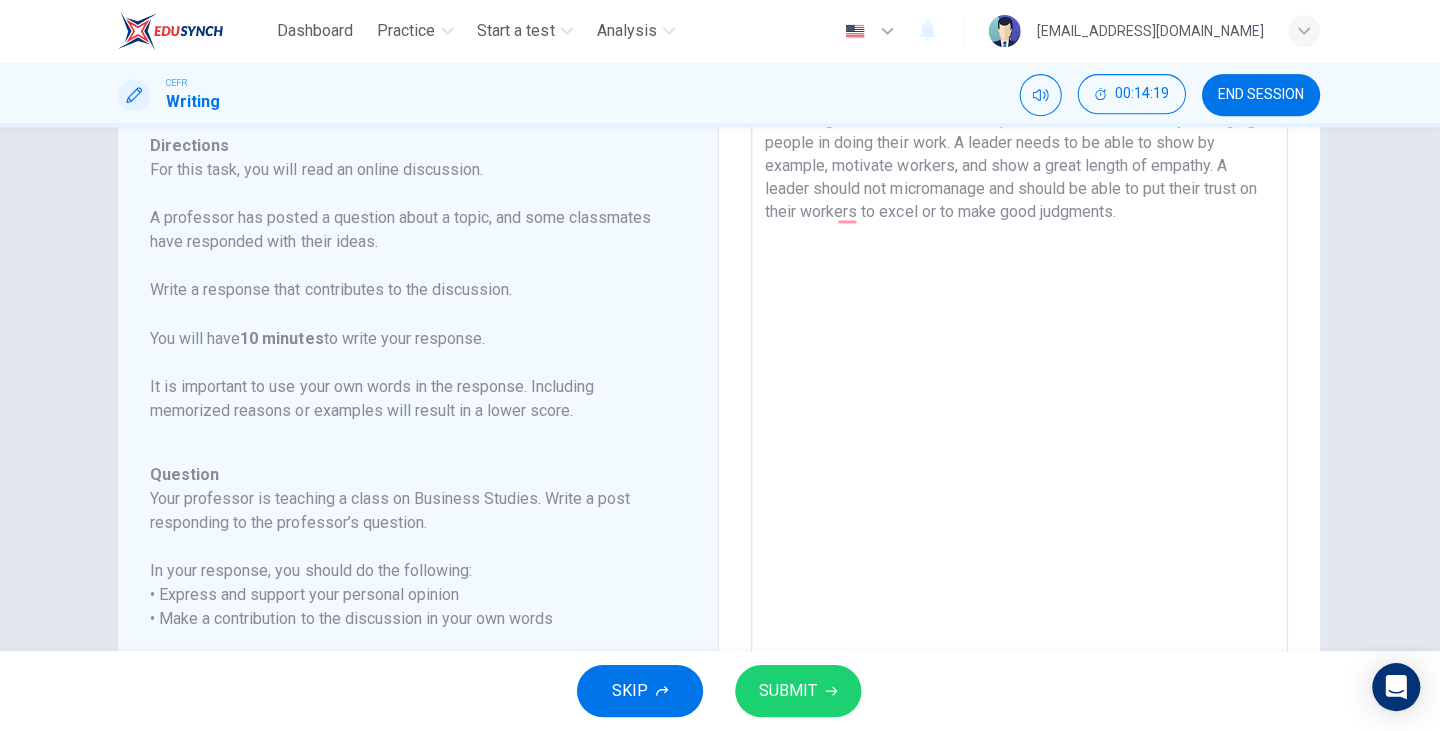 click on "SUBMIT" at bounding box center [789, 691] 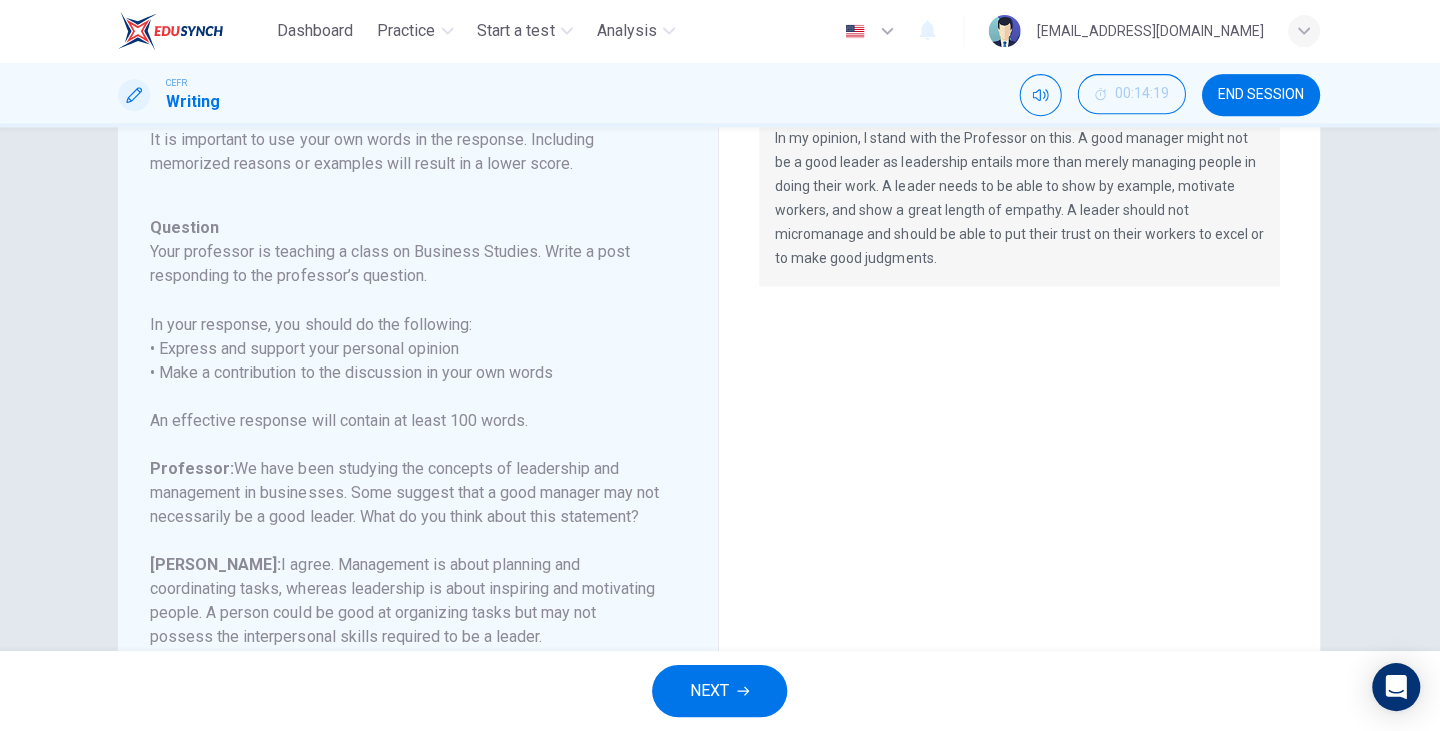 scroll, scrollTop: 136, scrollLeft: 0, axis: vertical 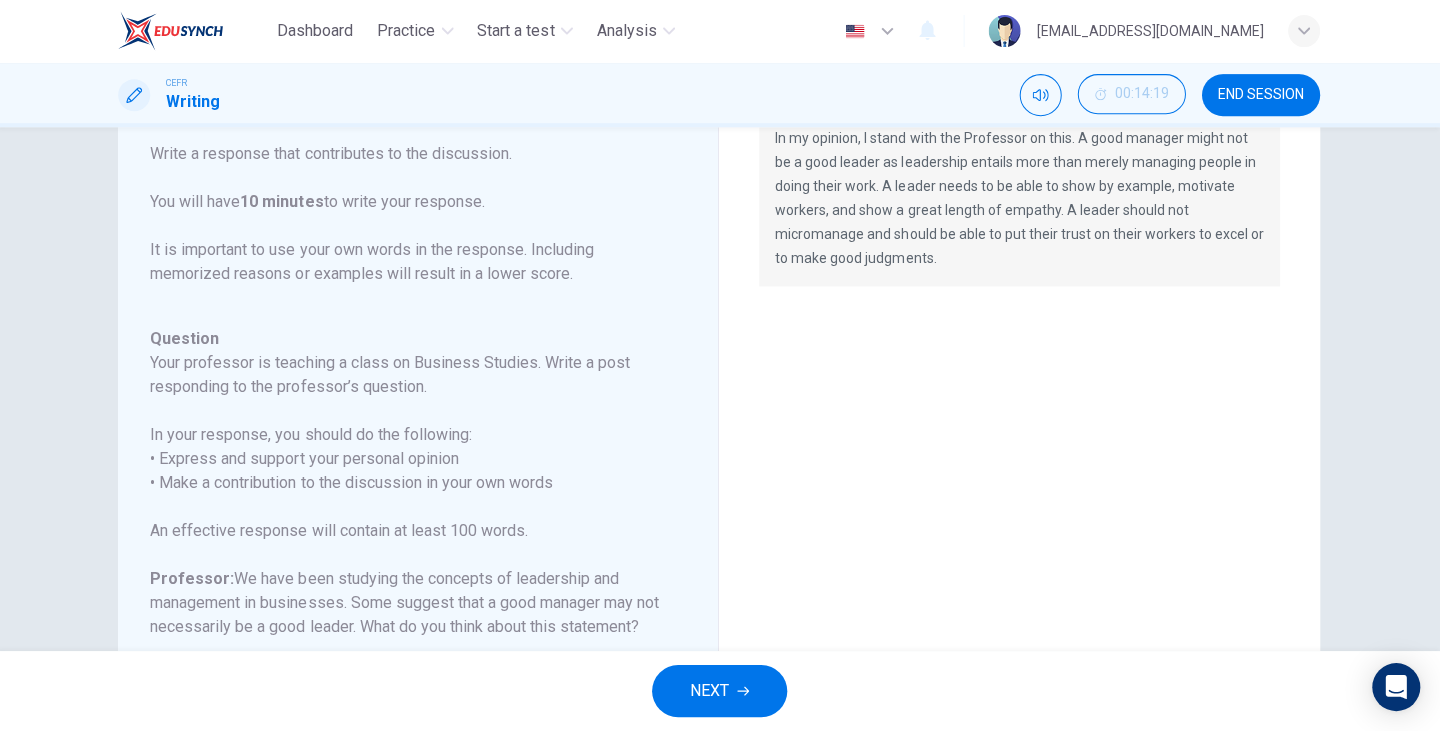 click on "NEXT" at bounding box center (720, 691) 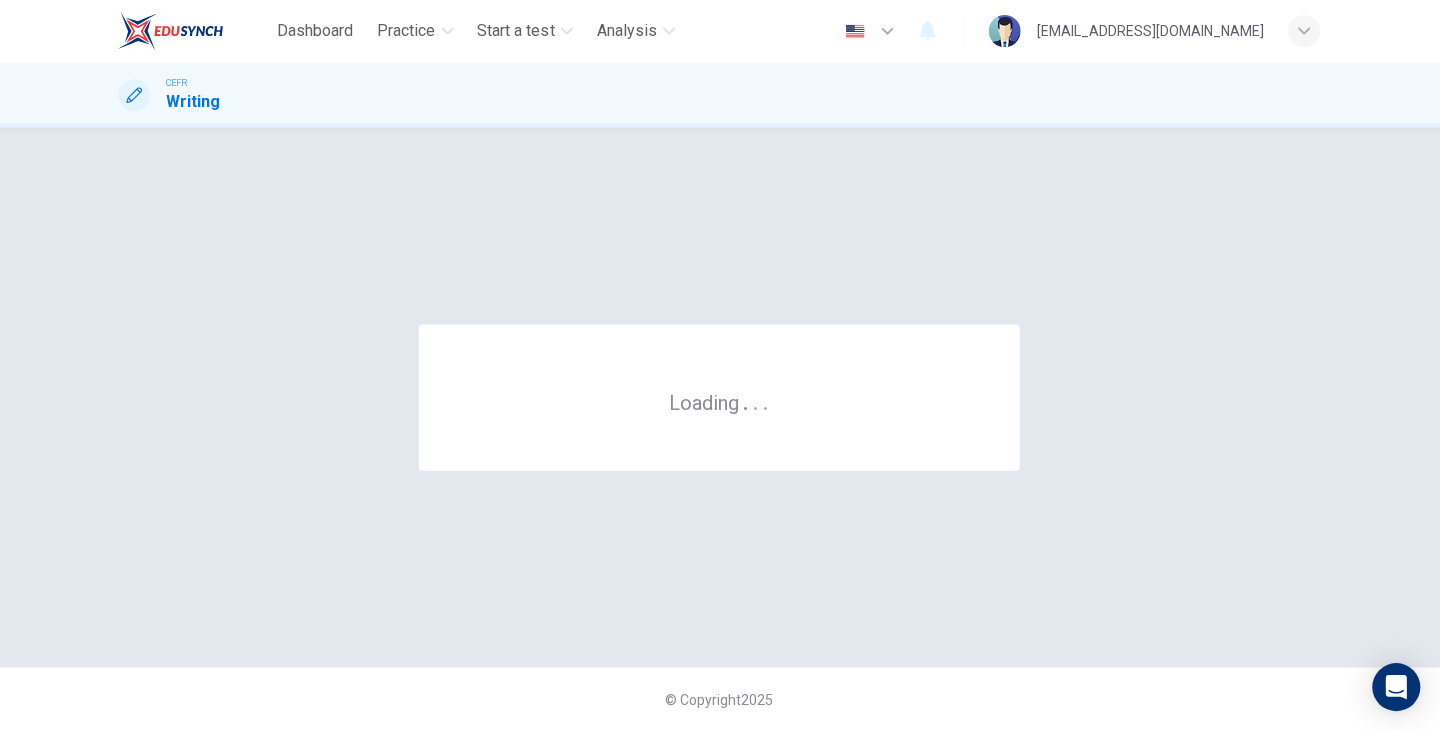scroll, scrollTop: 0, scrollLeft: 0, axis: both 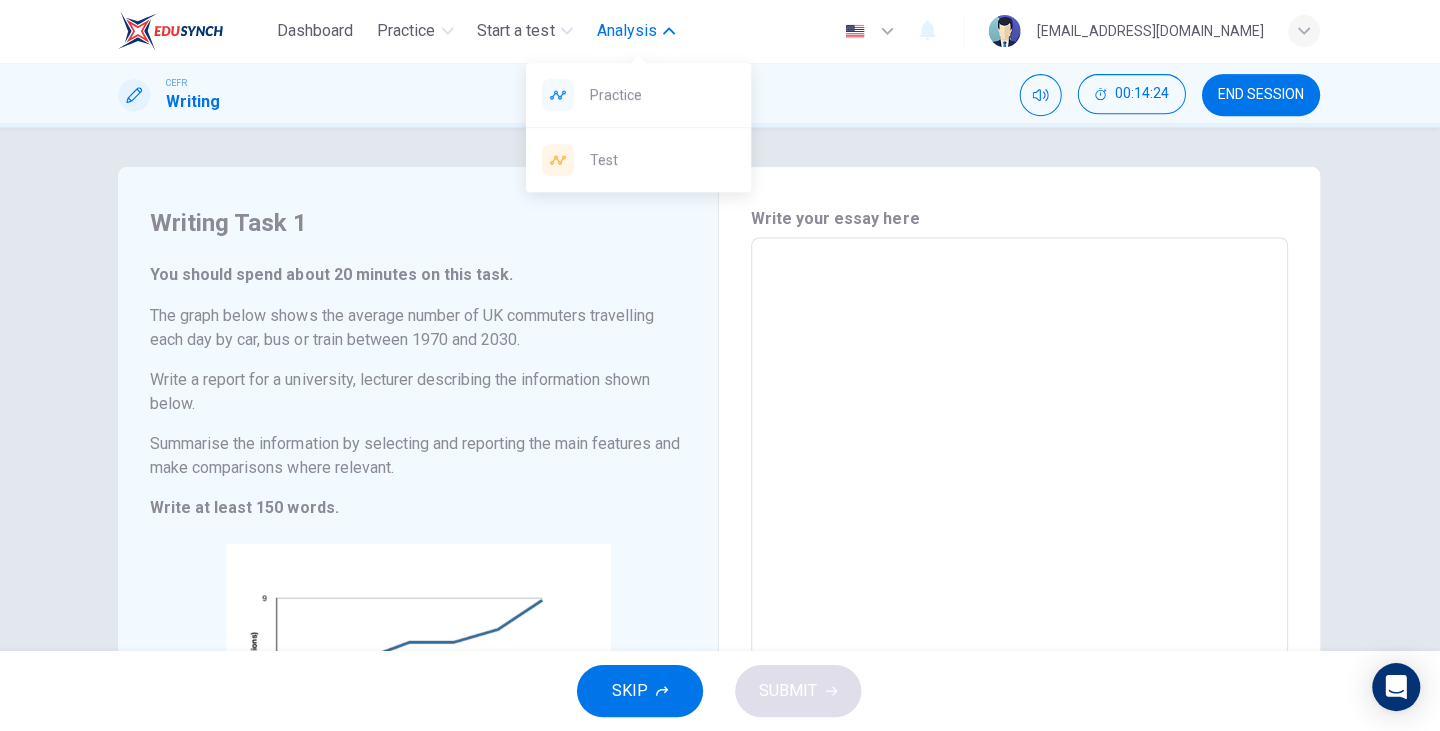 click on "Analysis" at bounding box center (628, 32) 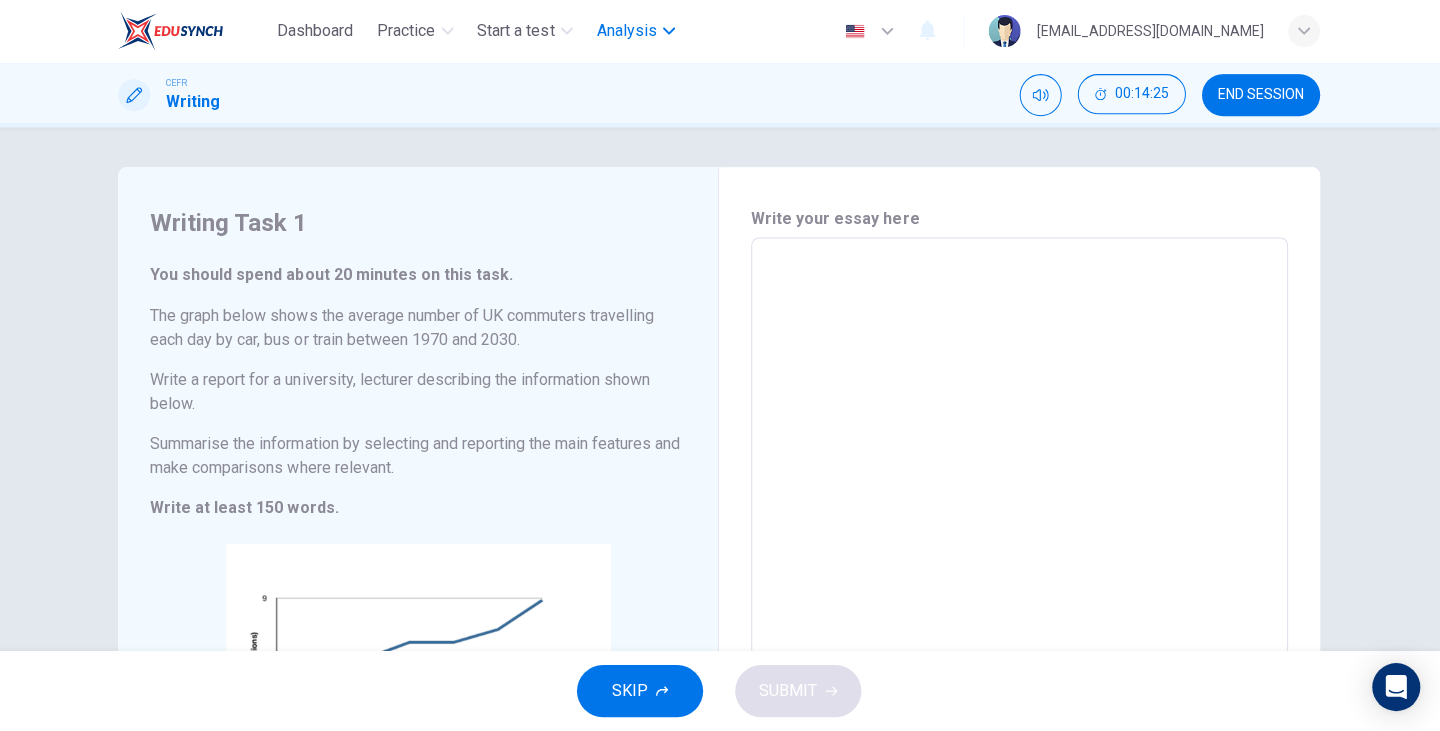 click on "Analysis" at bounding box center [628, 32] 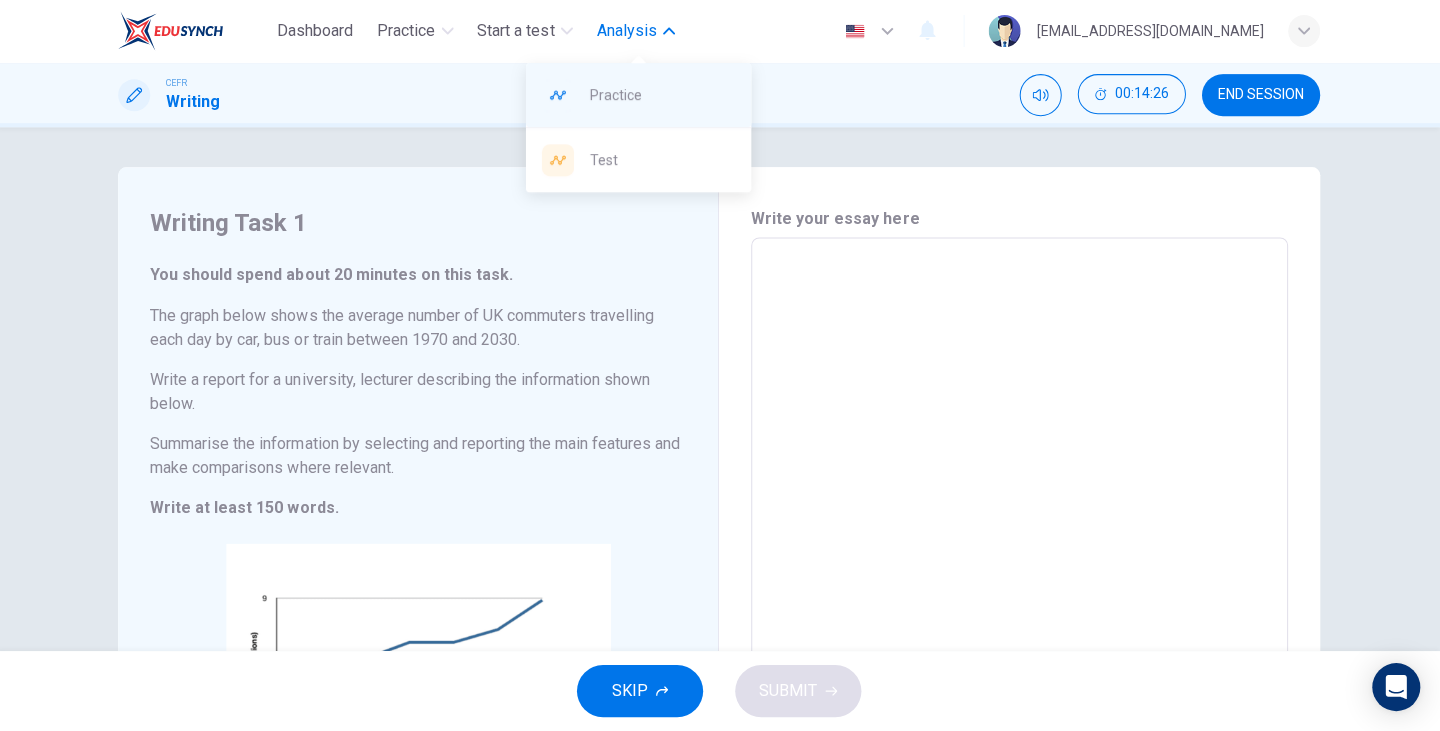 click on "Practice" at bounding box center [663, 96] 